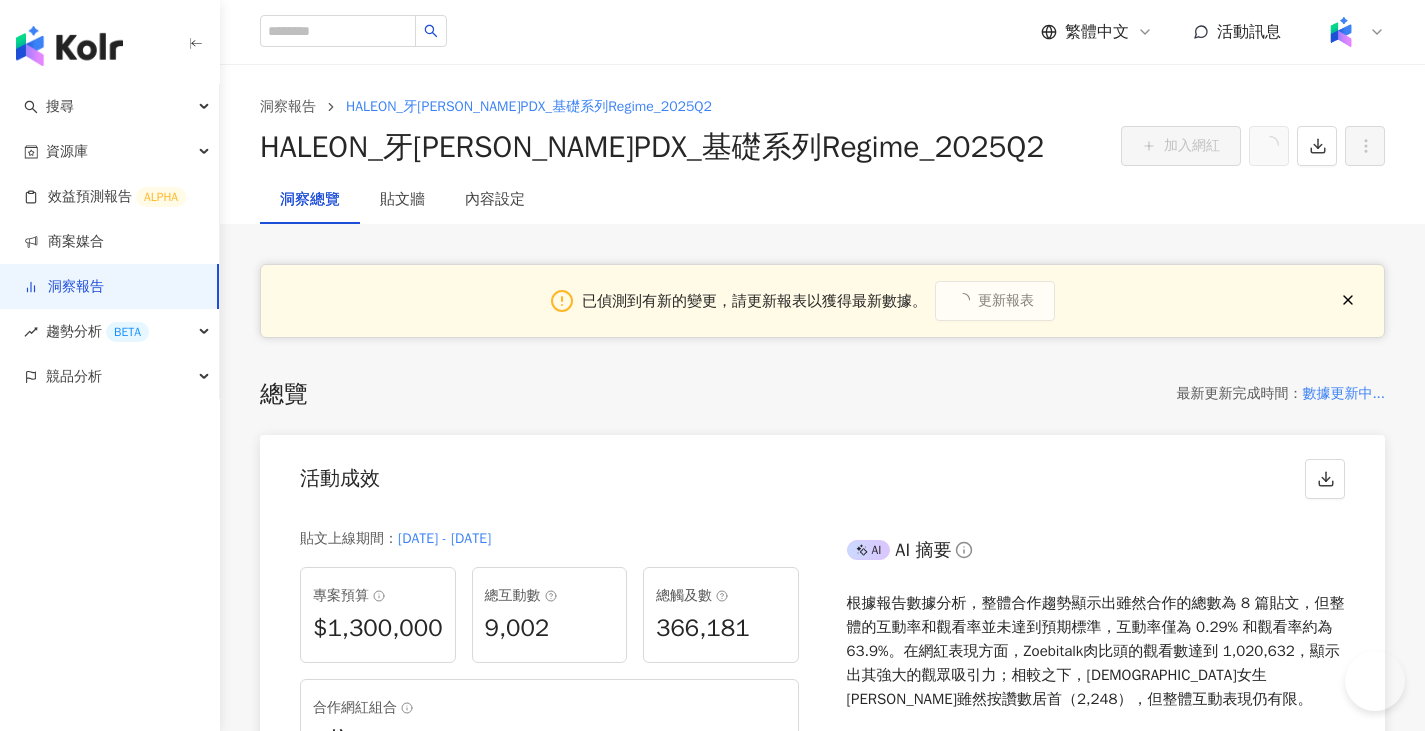 scroll, scrollTop: 0, scrollLeft: 0, axis: both 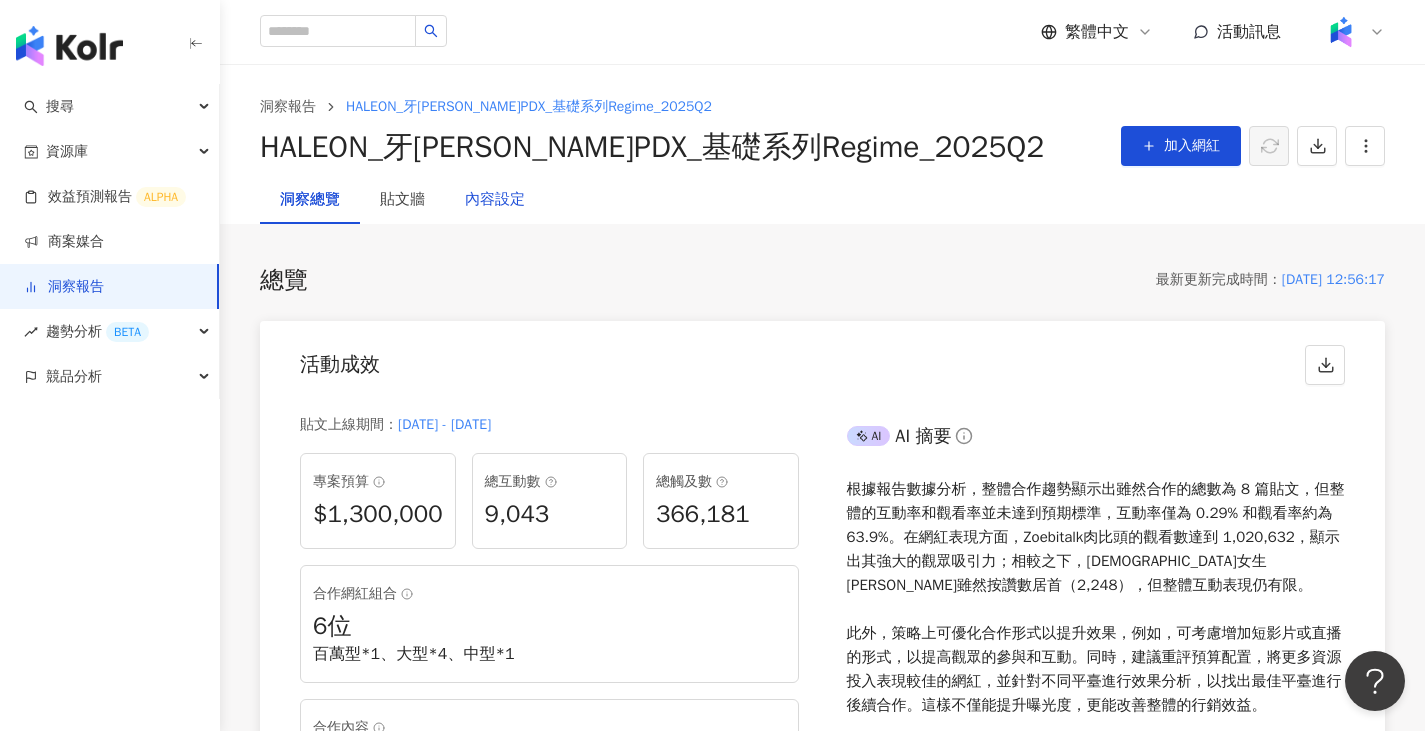 click on "內容設定" at bounding box center [495, 200] 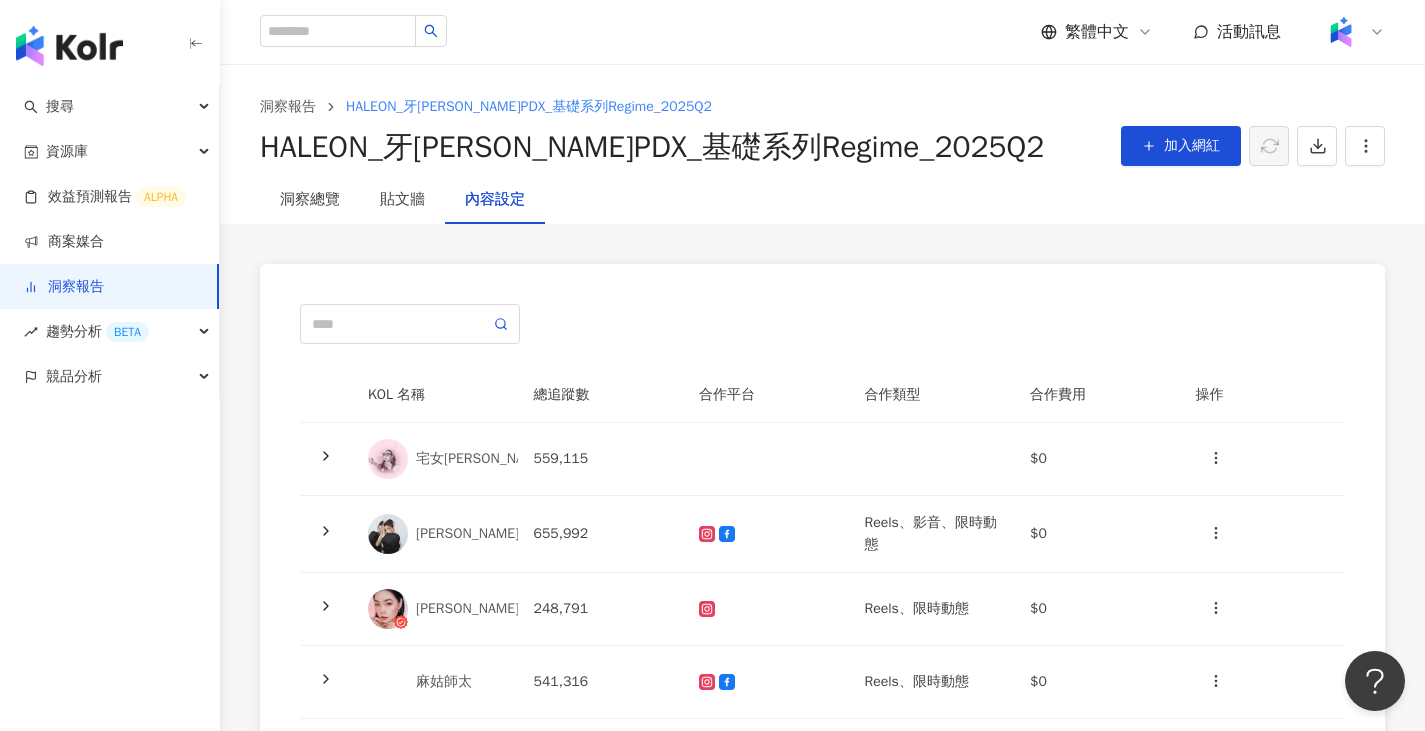 scroll, scrollTop: 100, scrollLeft: 0, axis: vertical 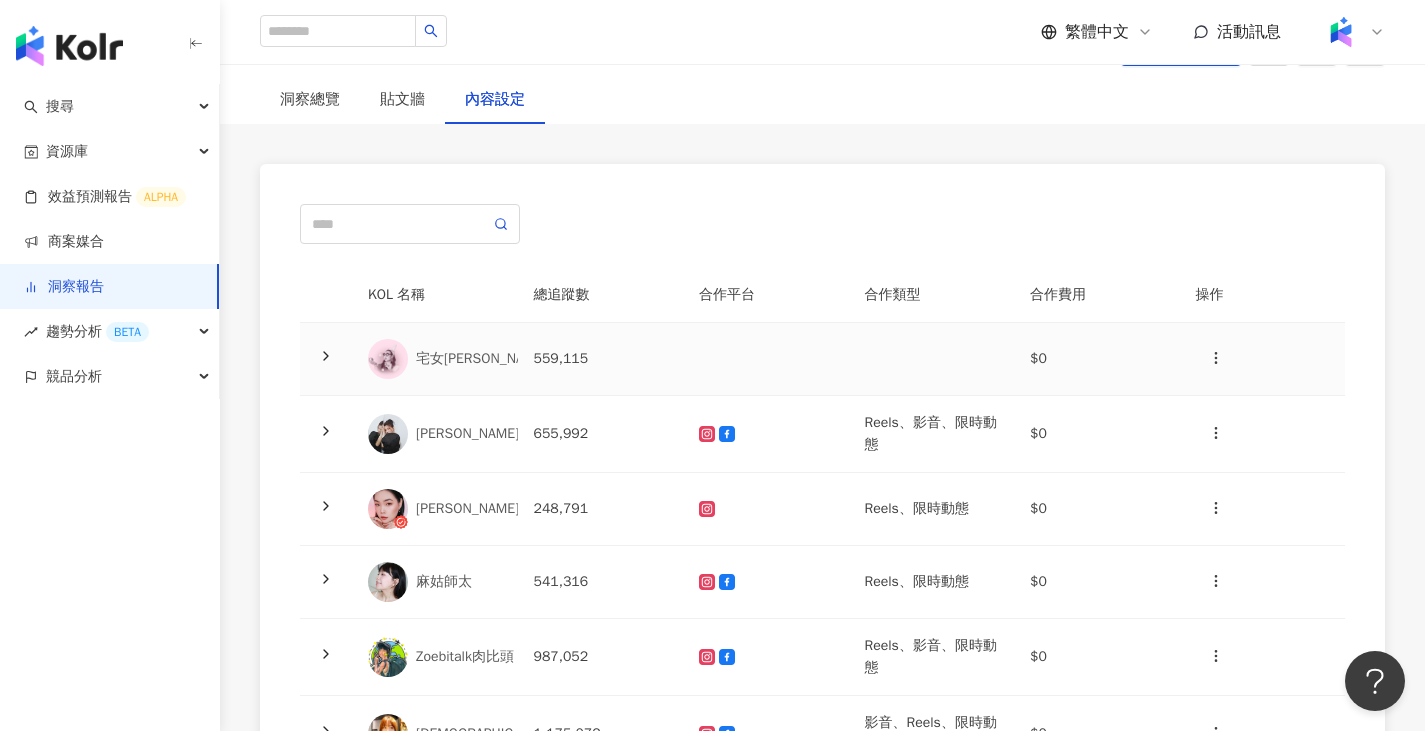 click at bounding box center [932, 359] 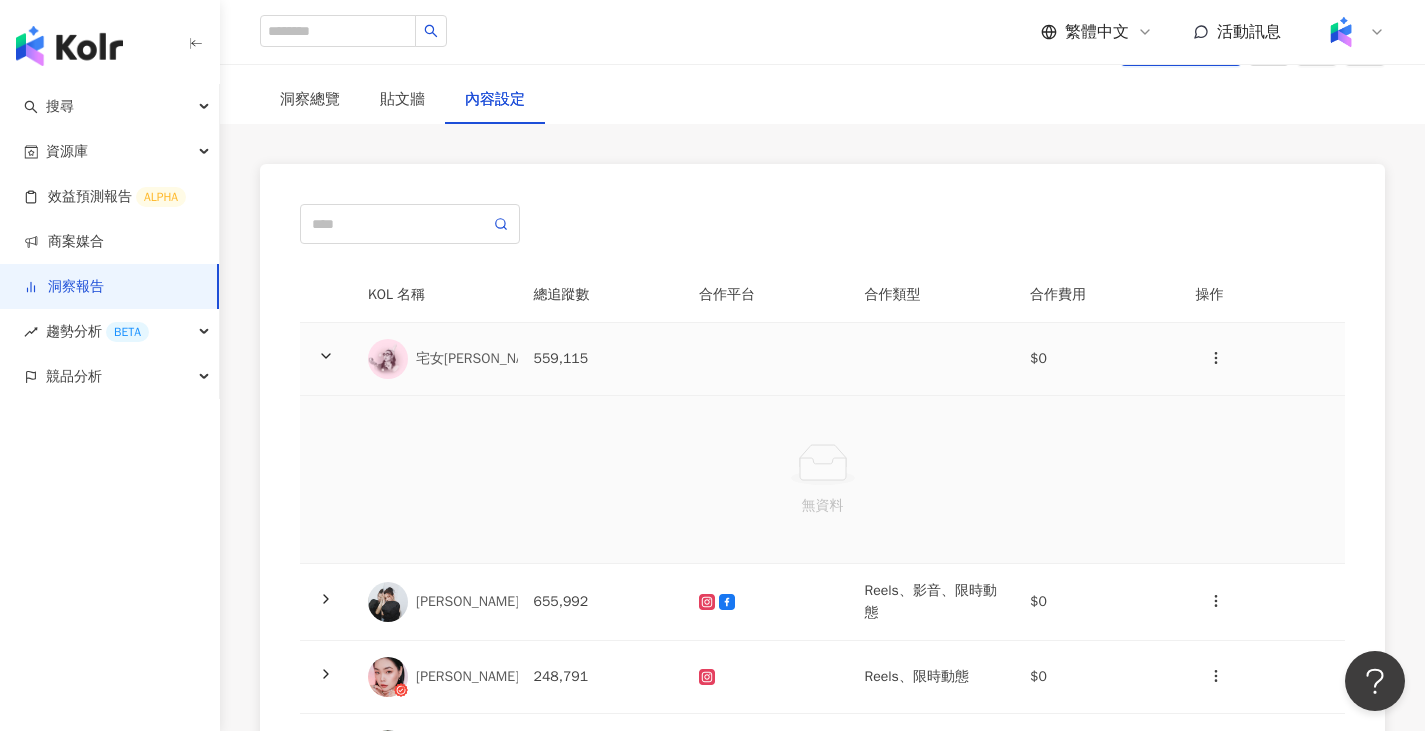 scroll, scrollTop: 200, scrollLeft: 0, axis: vertical 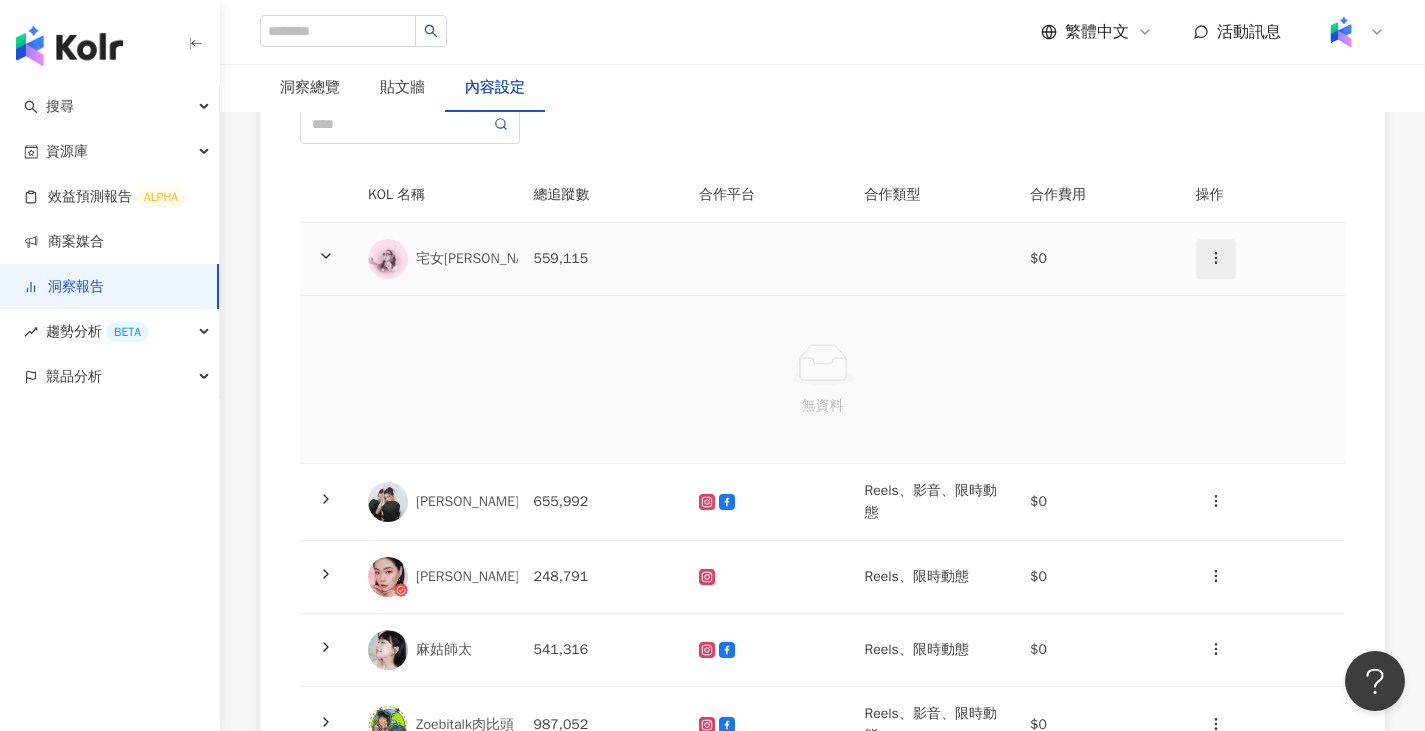 click at bounding box center (1216, 258) 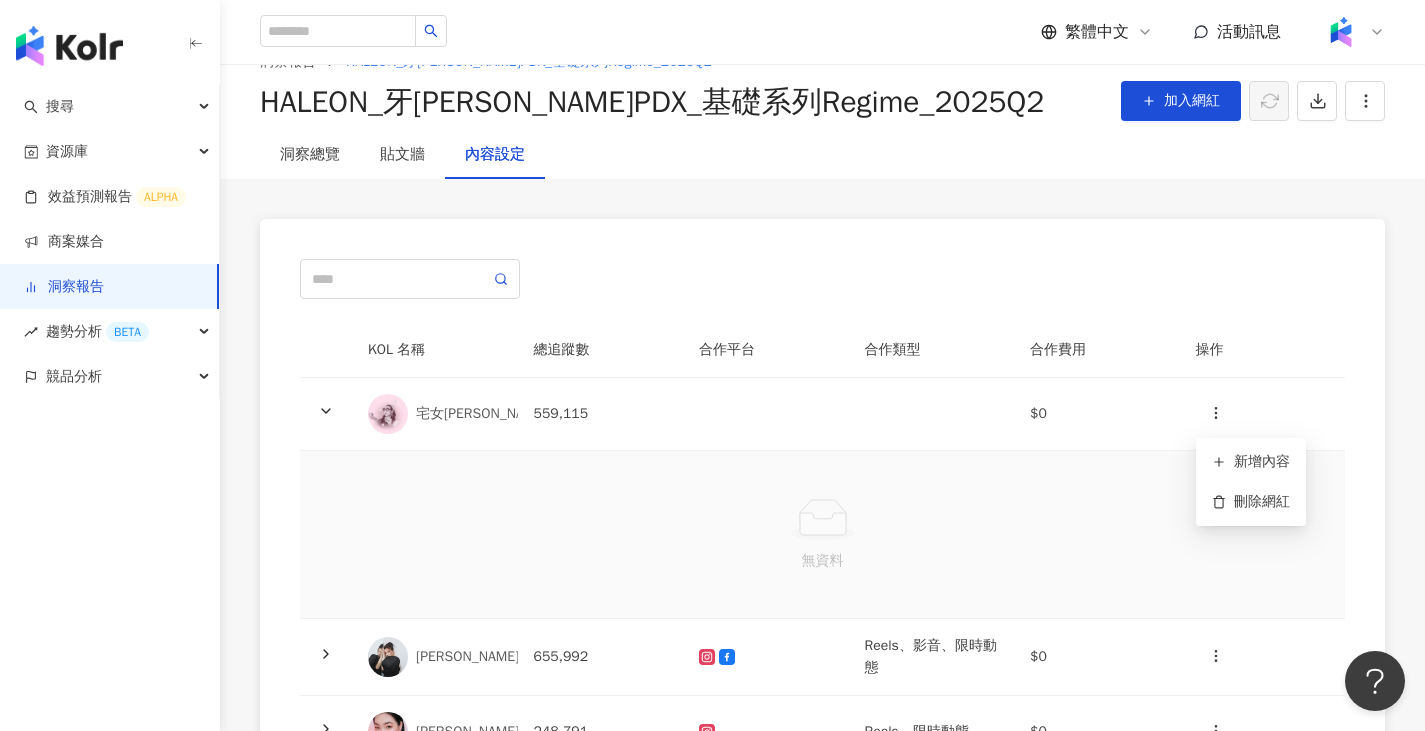 scroll, scrollTop: 0, scrollLeft: 0, axis: both 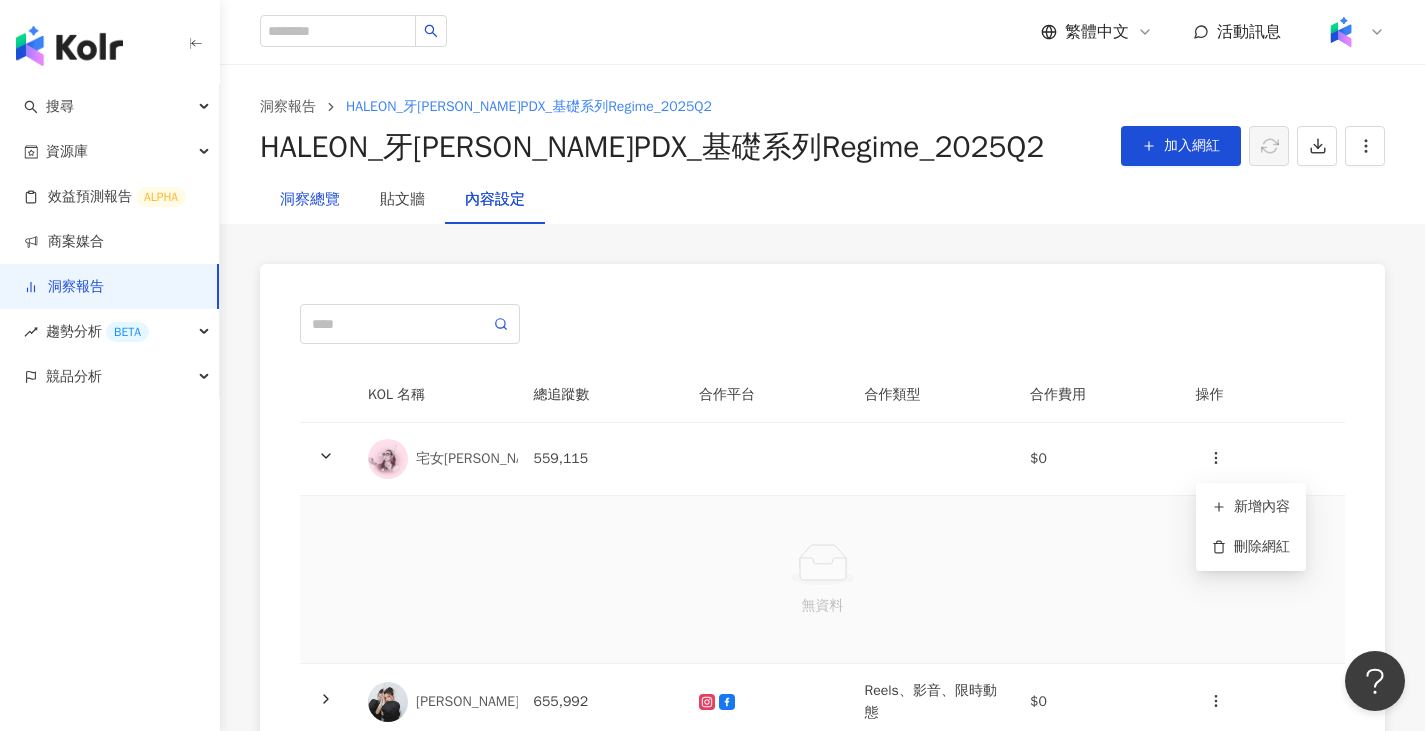 click on "洞察總覽" at bounding box center (310, 200) 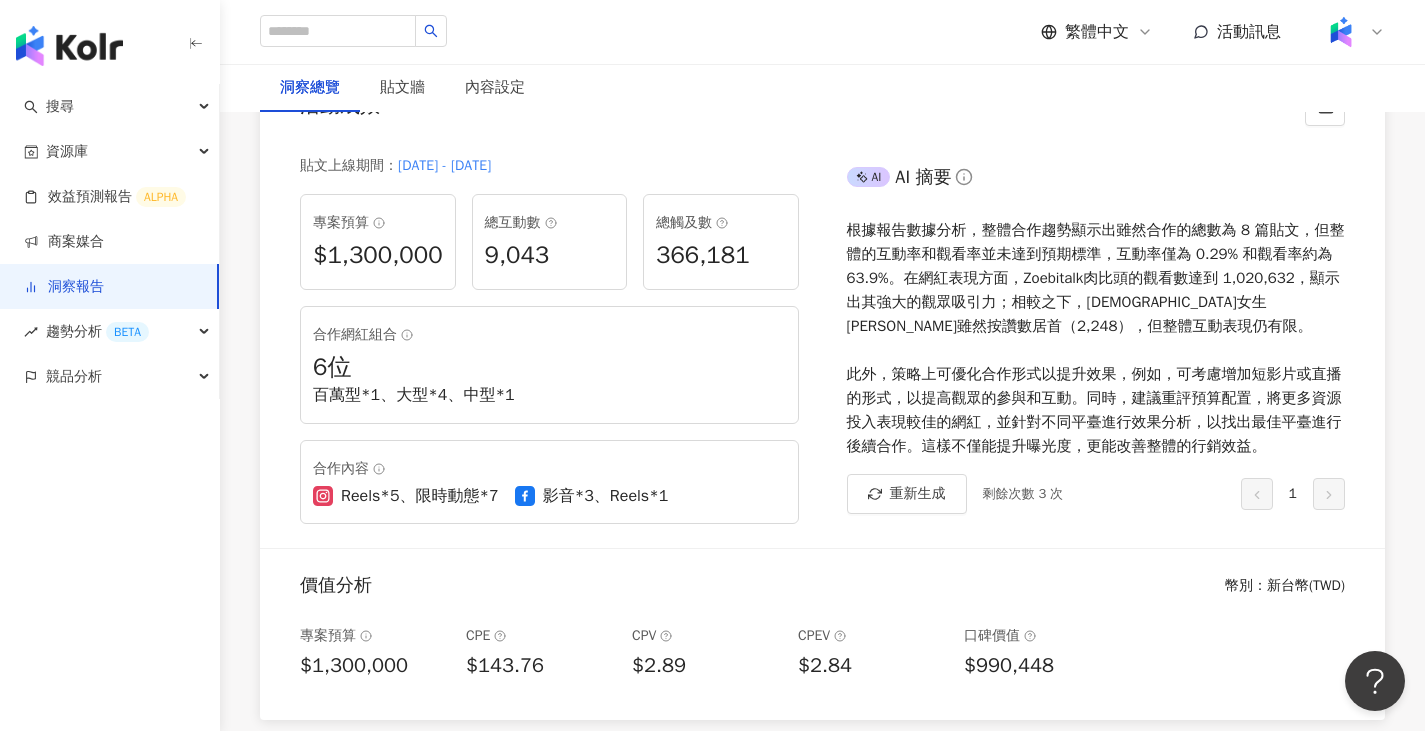 scroll, scrollTop: 200, scrollLeft: 0, axis: vertical 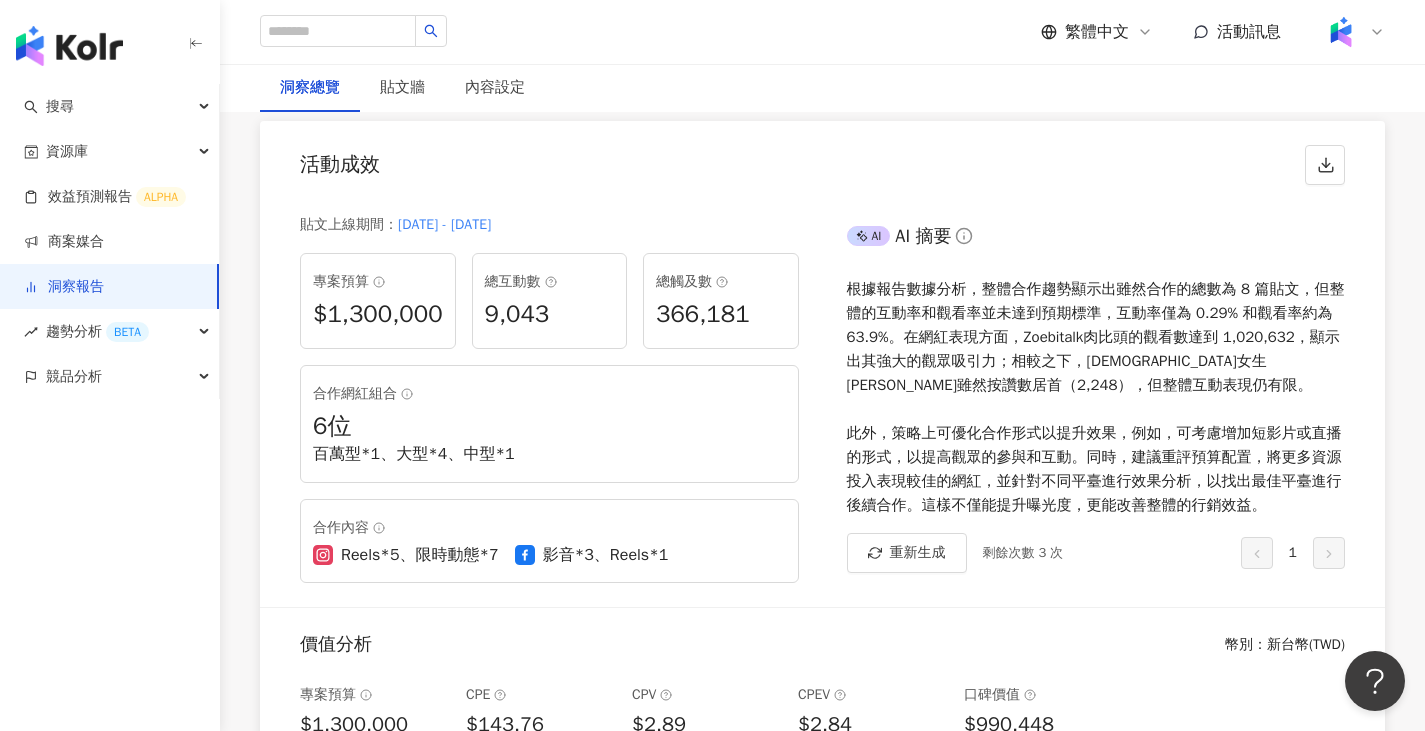 click on "2025/4/13 - 2025/4/30" at bounding box center (444, 225) 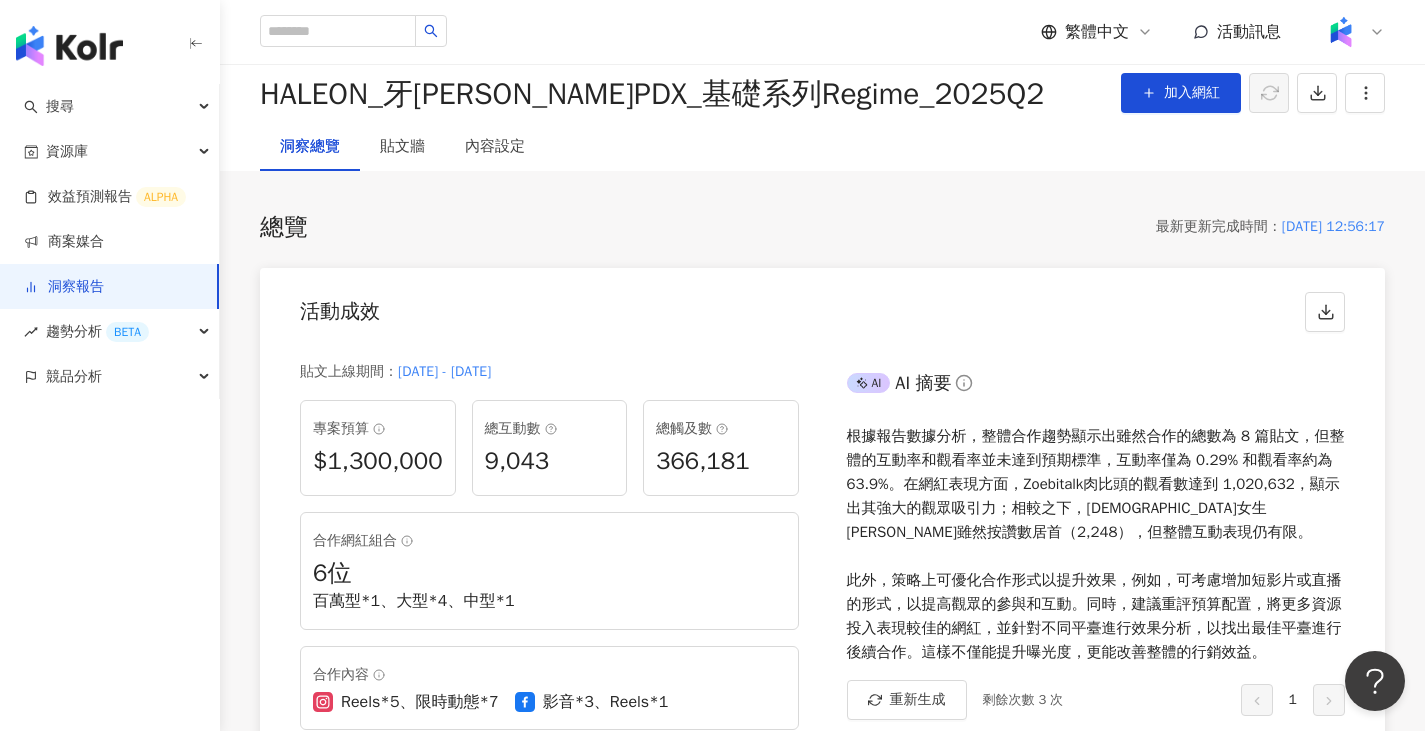 scroll, scrollTop: 0, scrollLeft: 0, axis: both 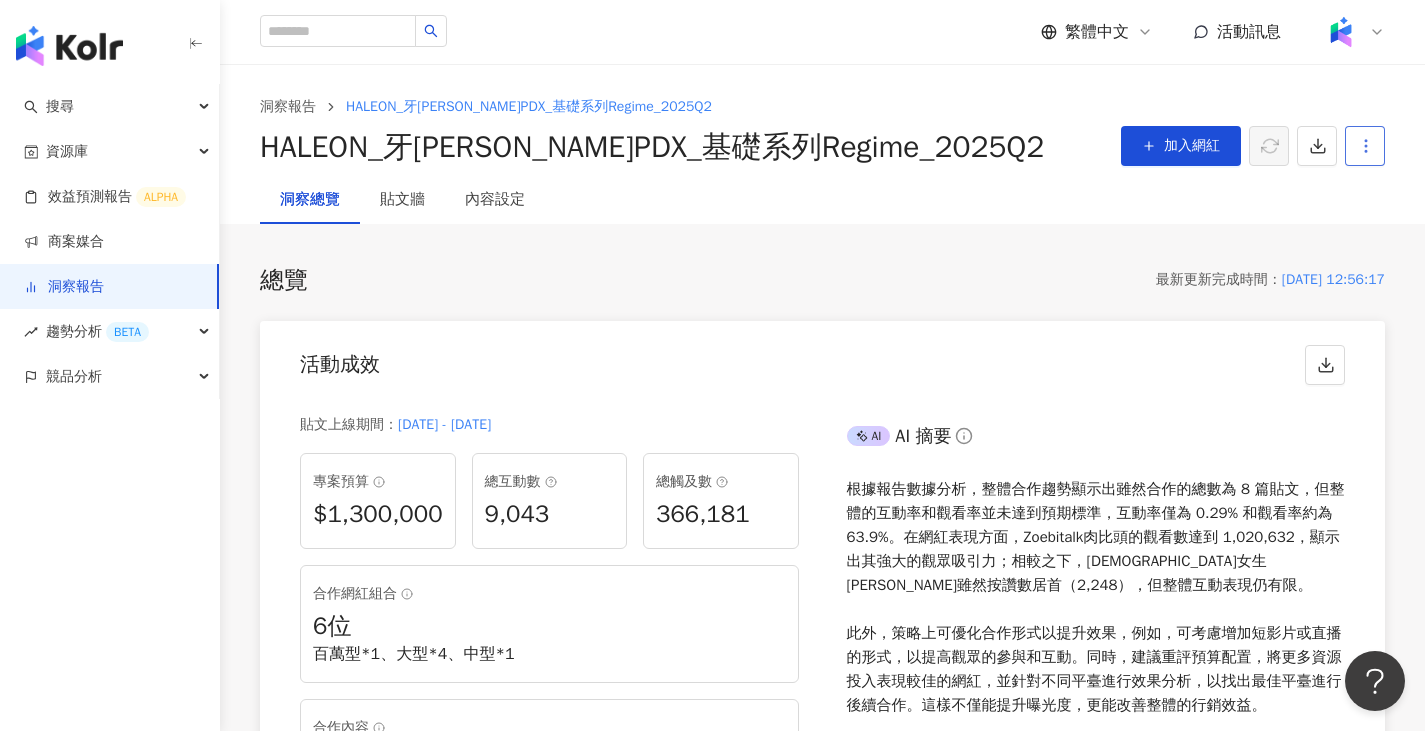 click 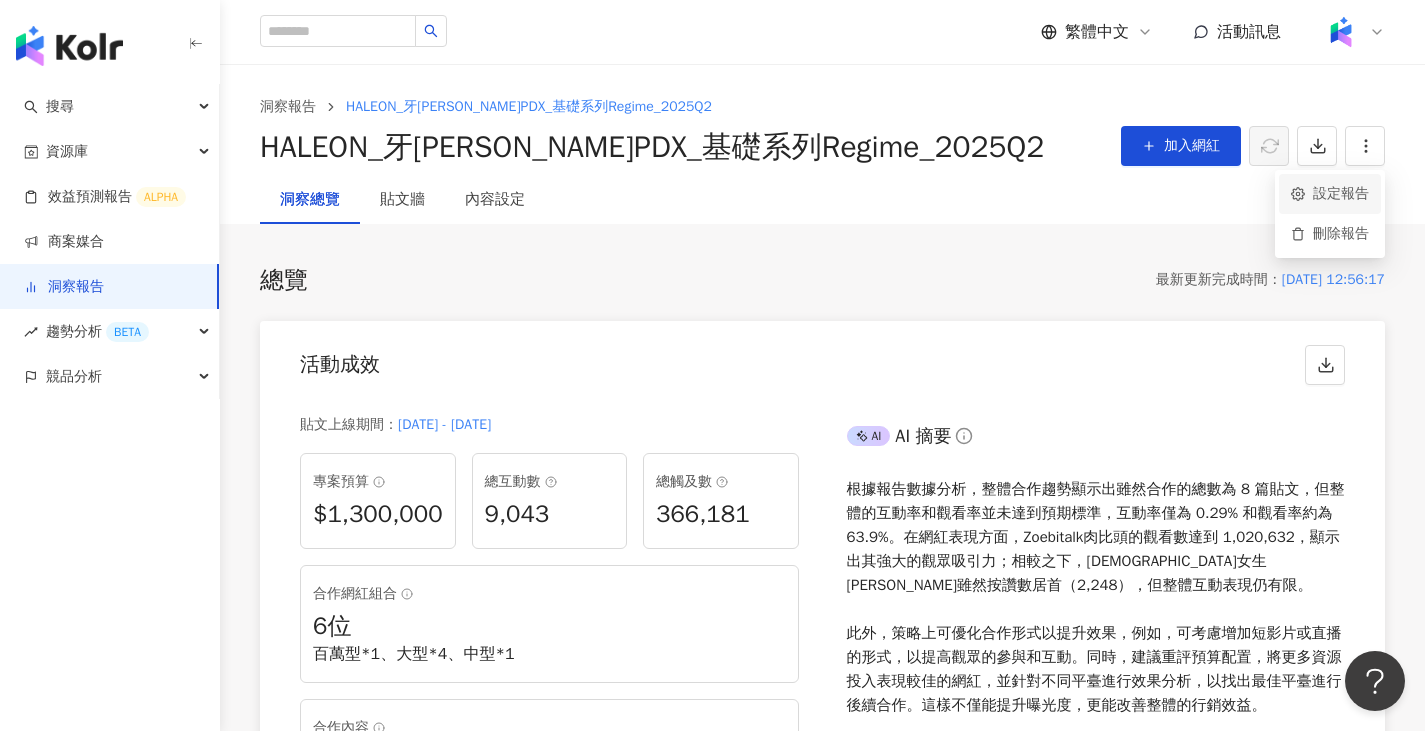 click on "設定報告" at bounding box center [1330, 194] 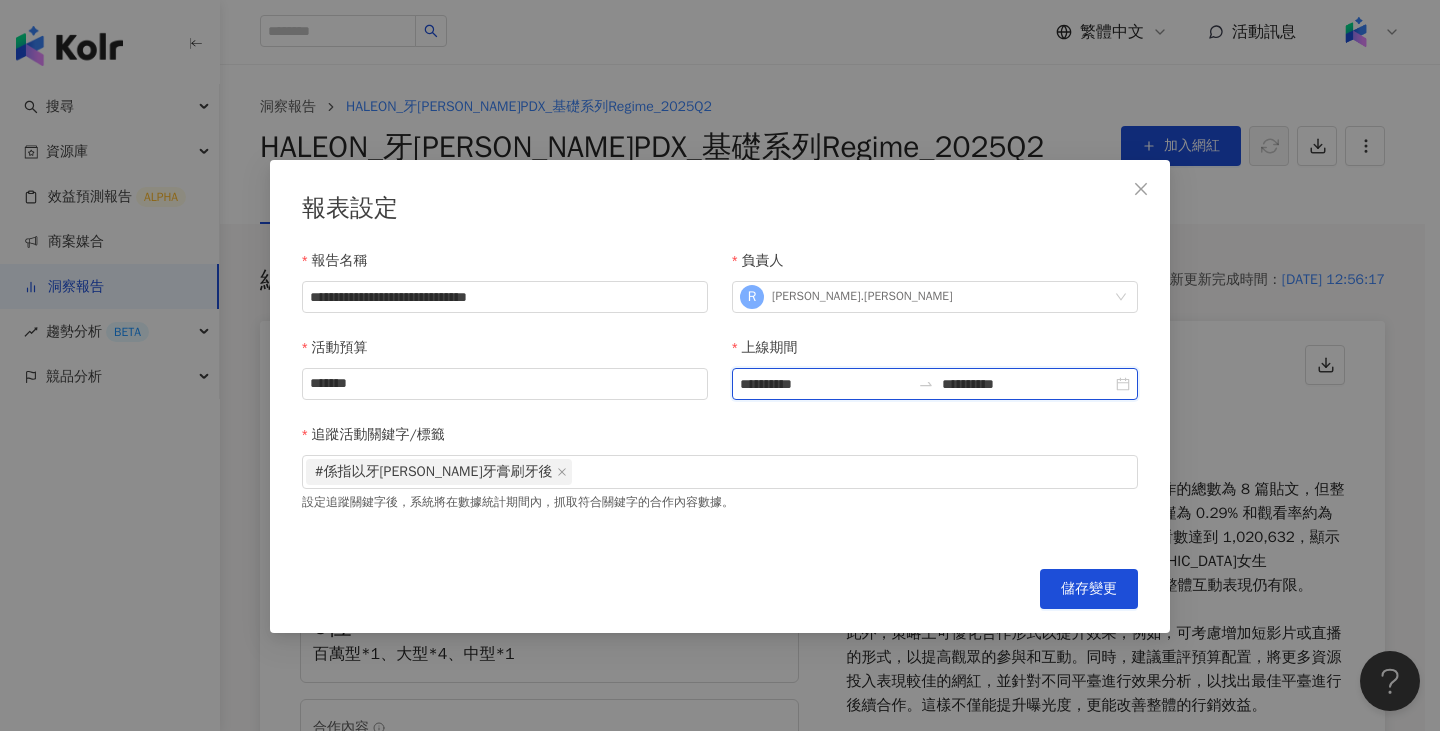 click on "**********" at bounding box center (1027, 384) 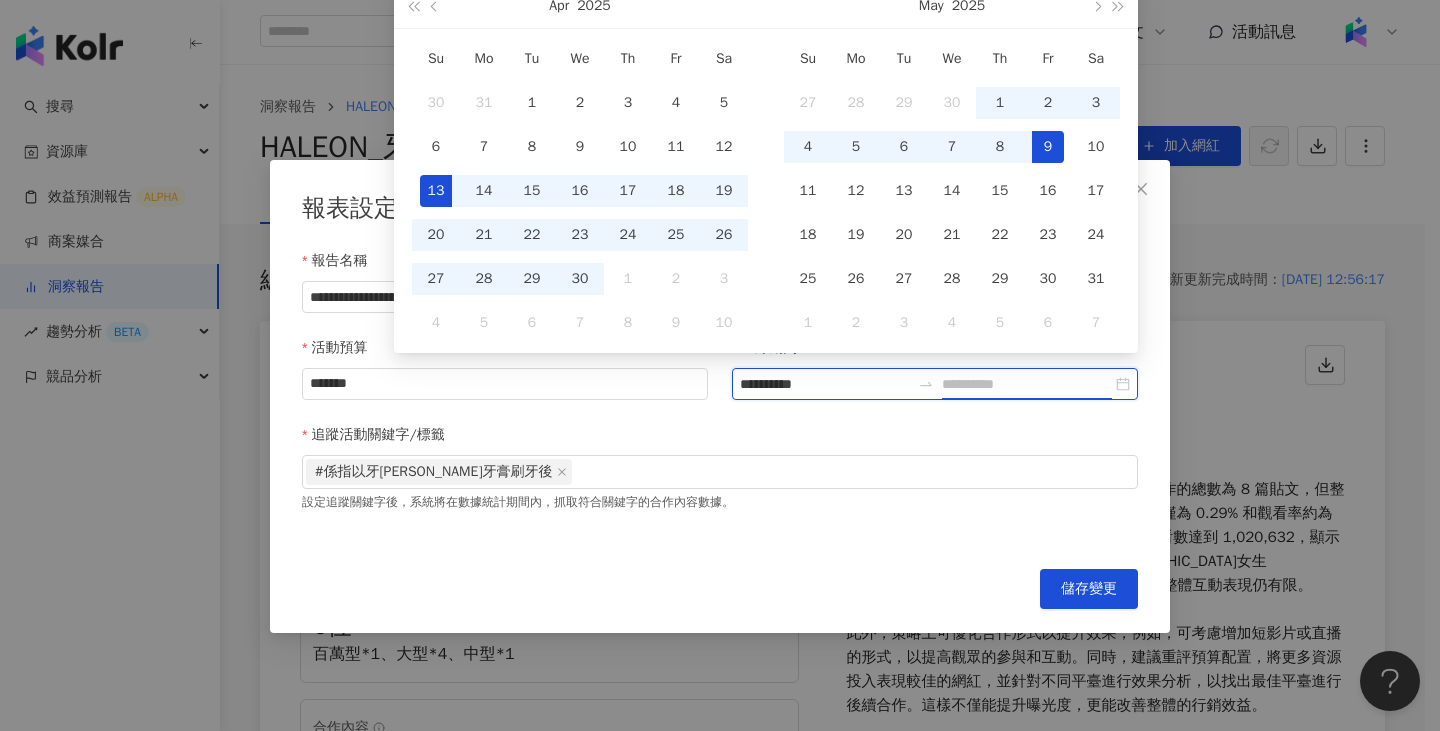 type on "**********" 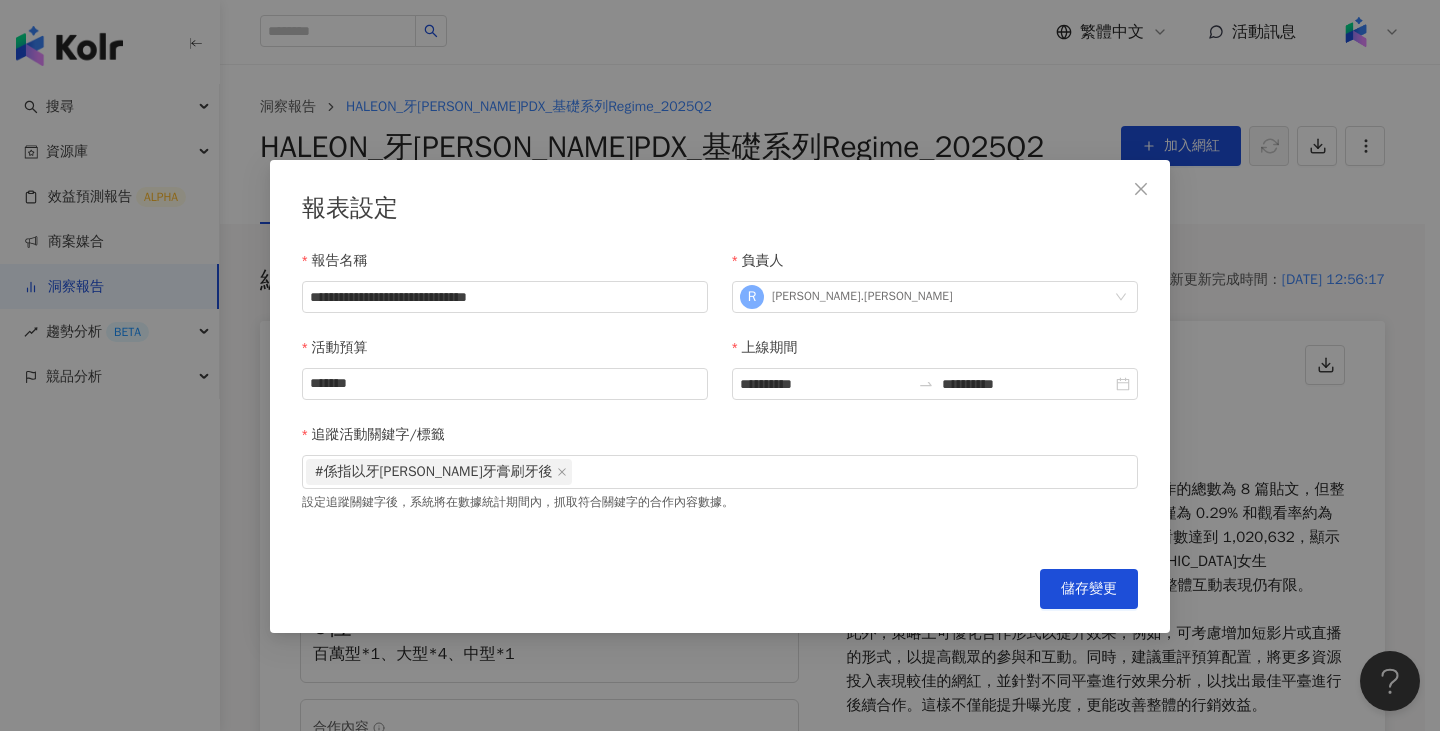 click on "**********" at bounding box center [720, 365] 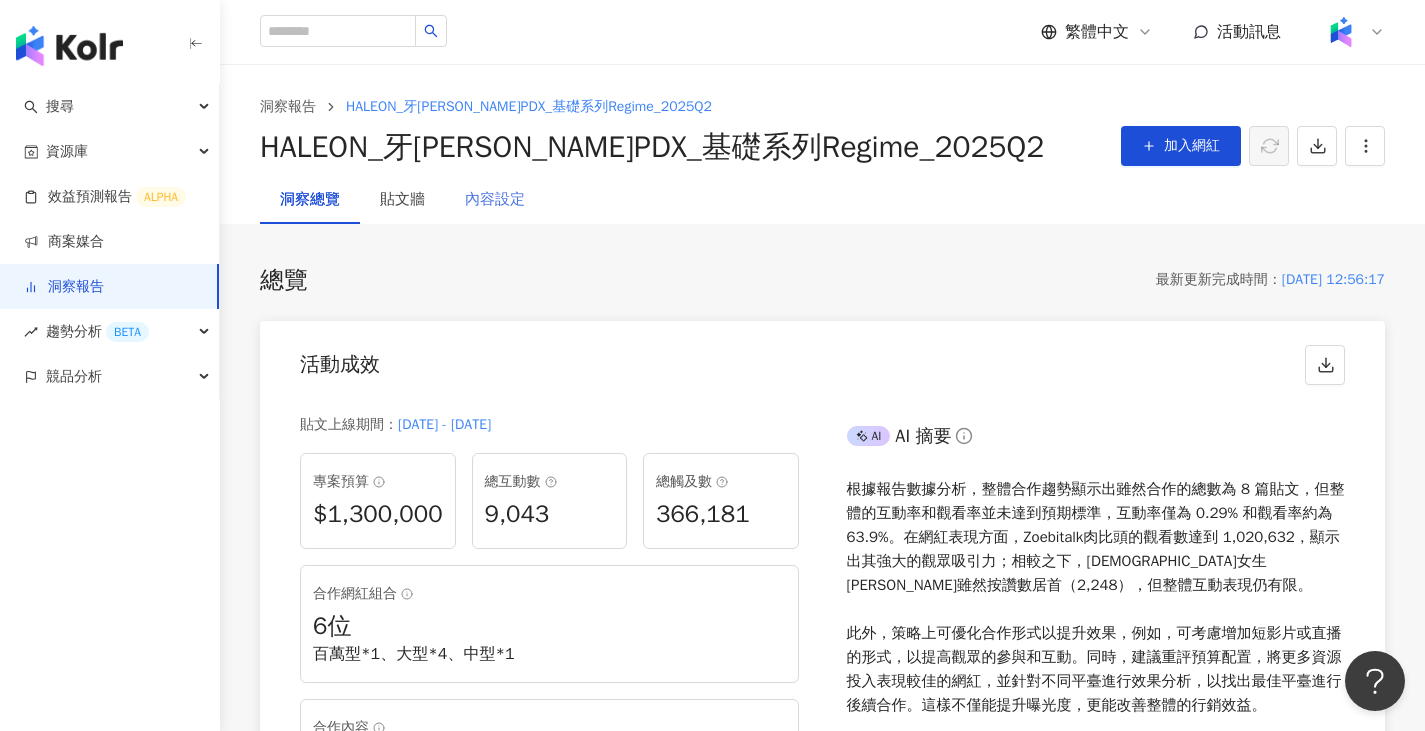 click on "內容設定" at bounding box center (495, 200) 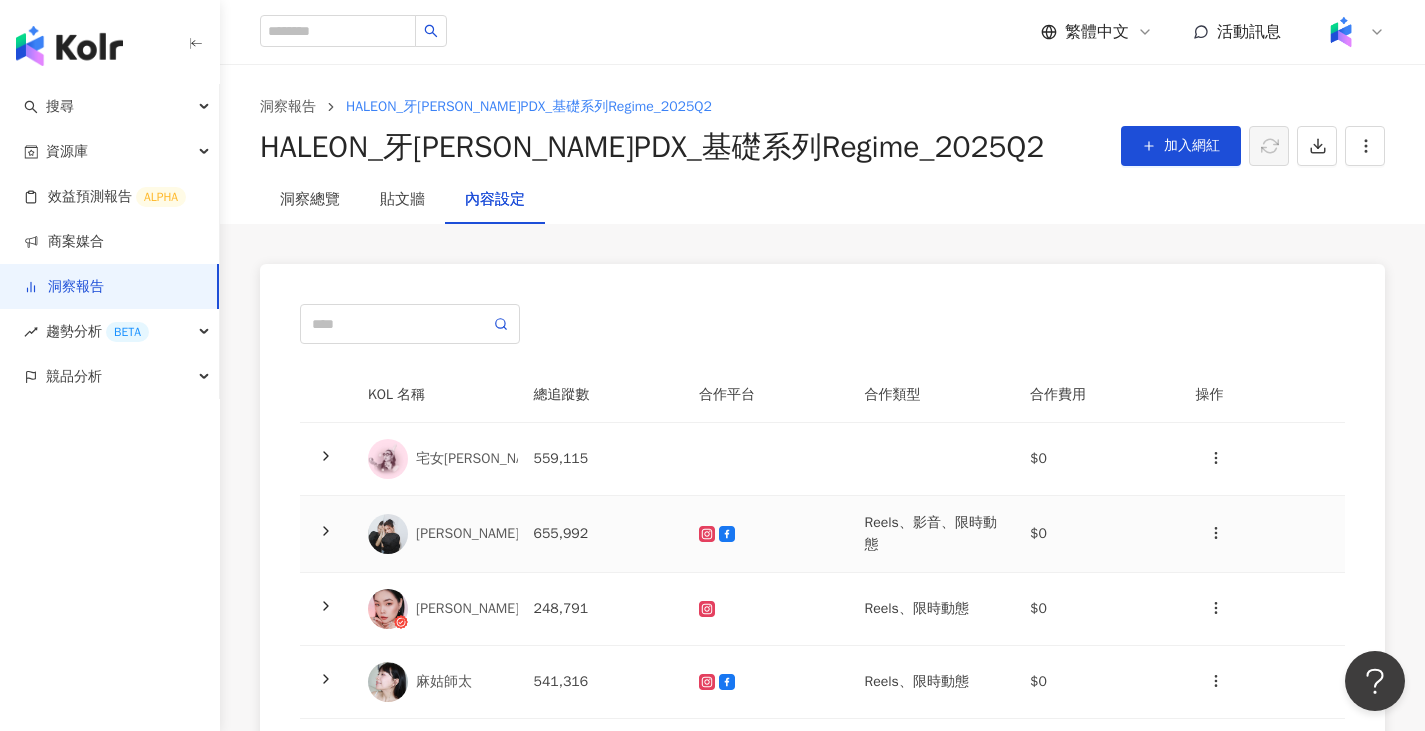 click at bounding box center (766, 534) 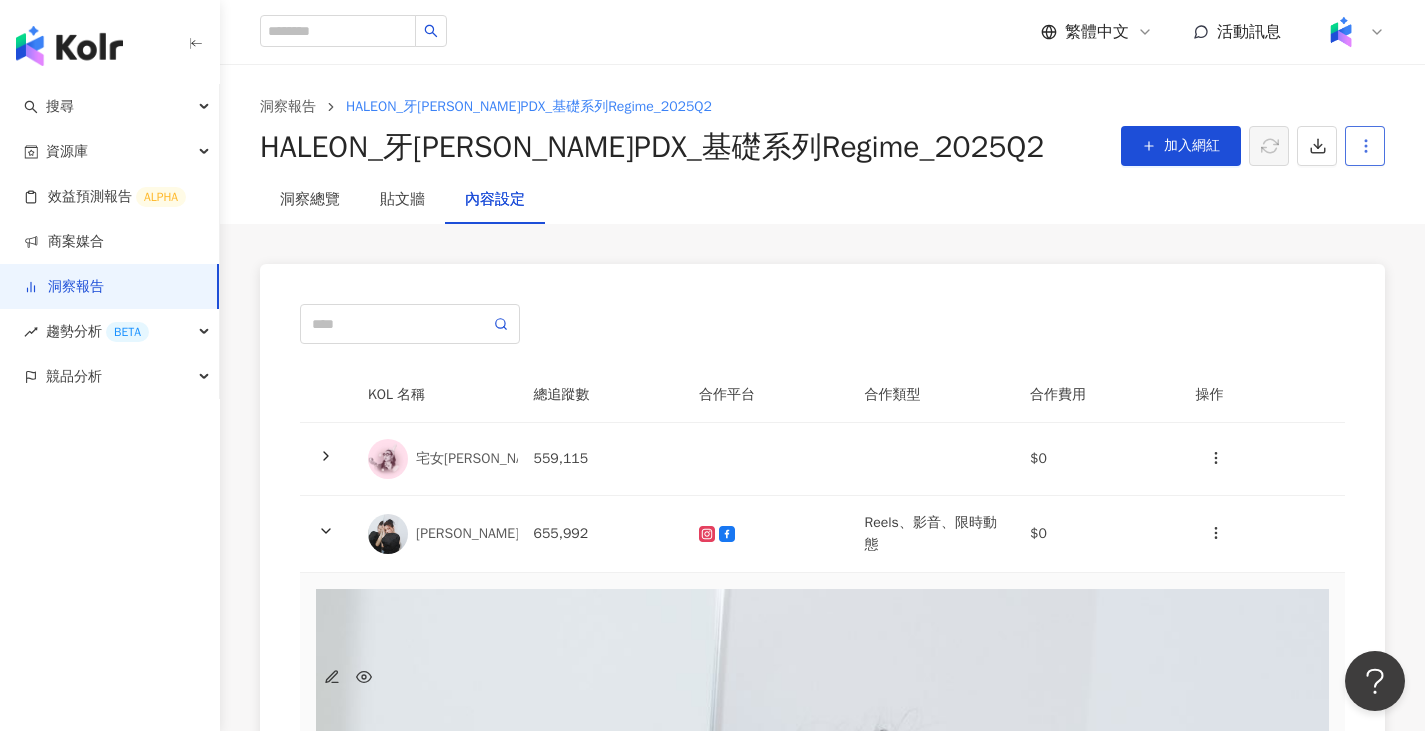 click 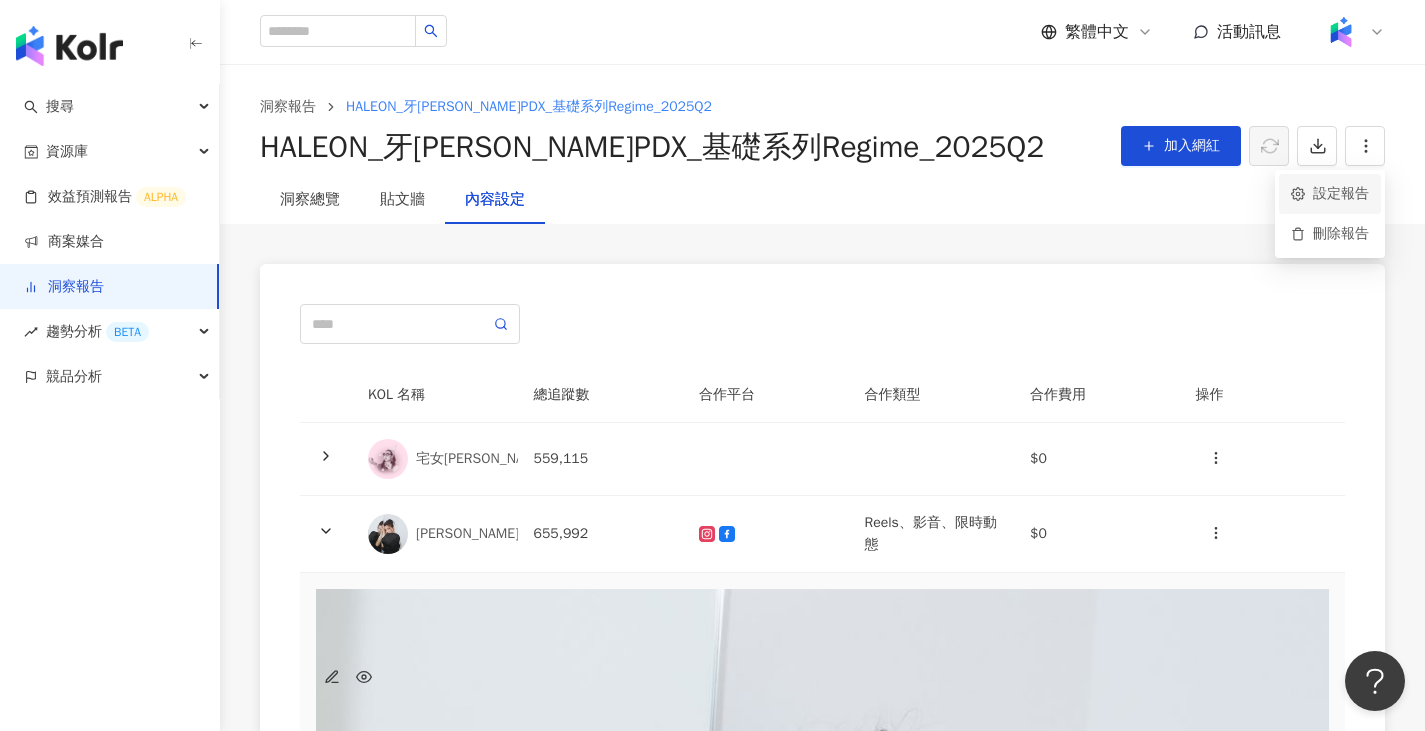 click on "設定報告" at bounding box center (1330, 194) 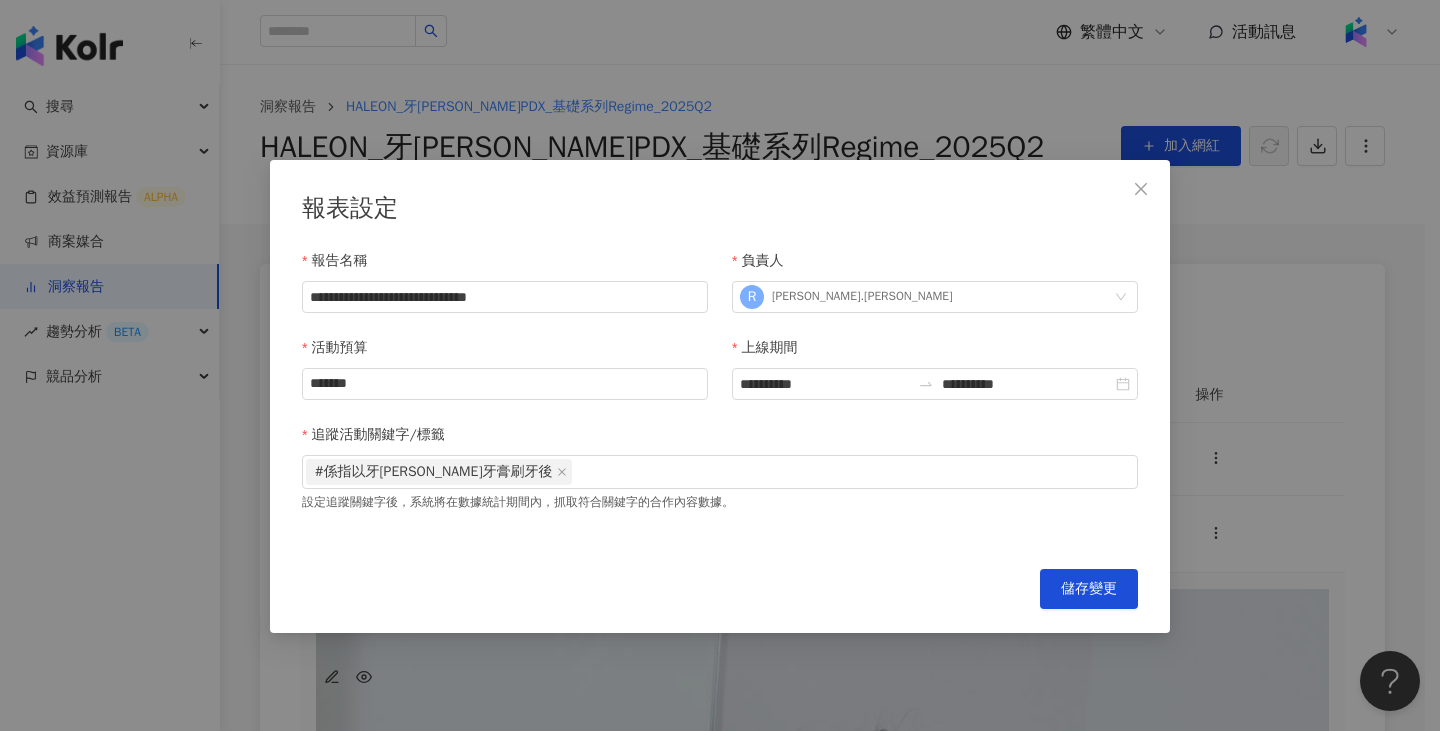 click on "**********" at bounding box center (720, 396) 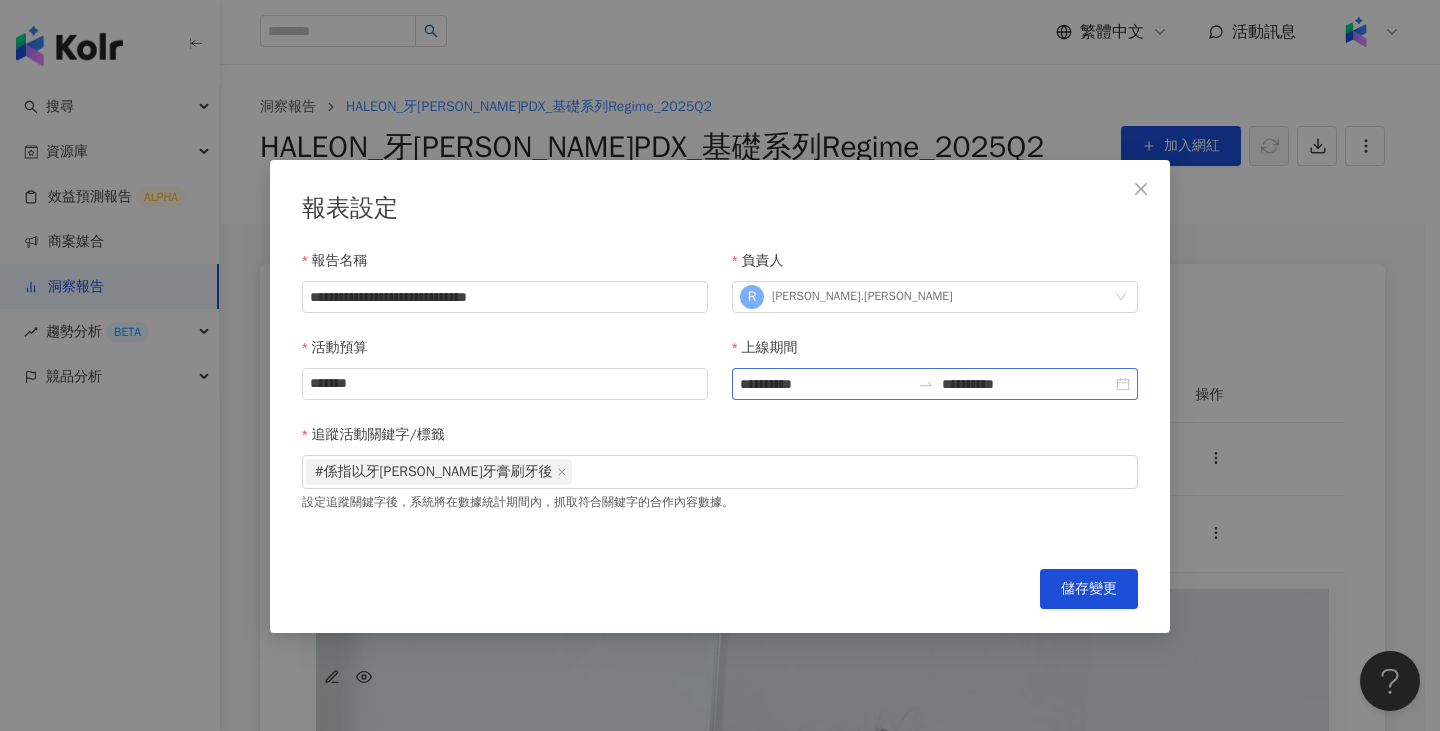 click on "**********" at bounding box center (935, 384) 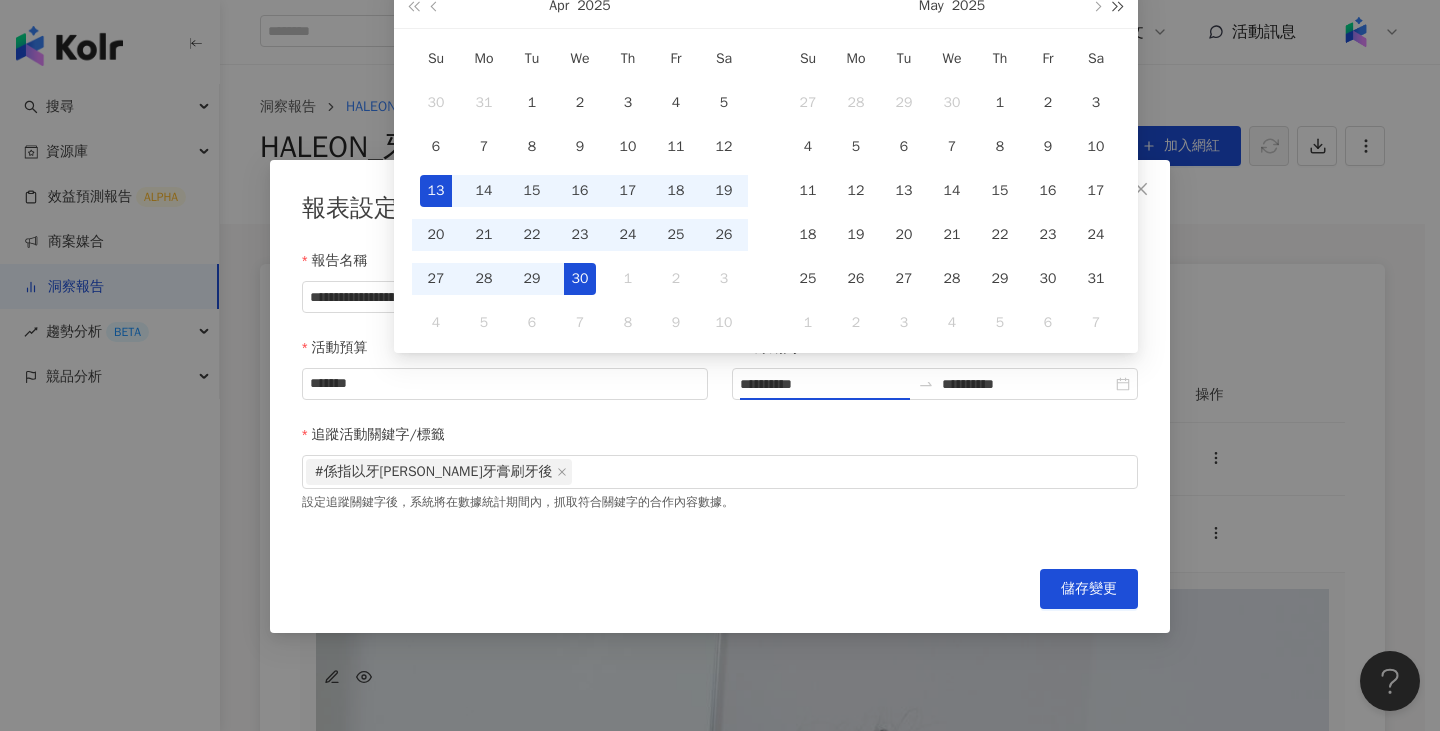 click at bounding box center [1119, 6] 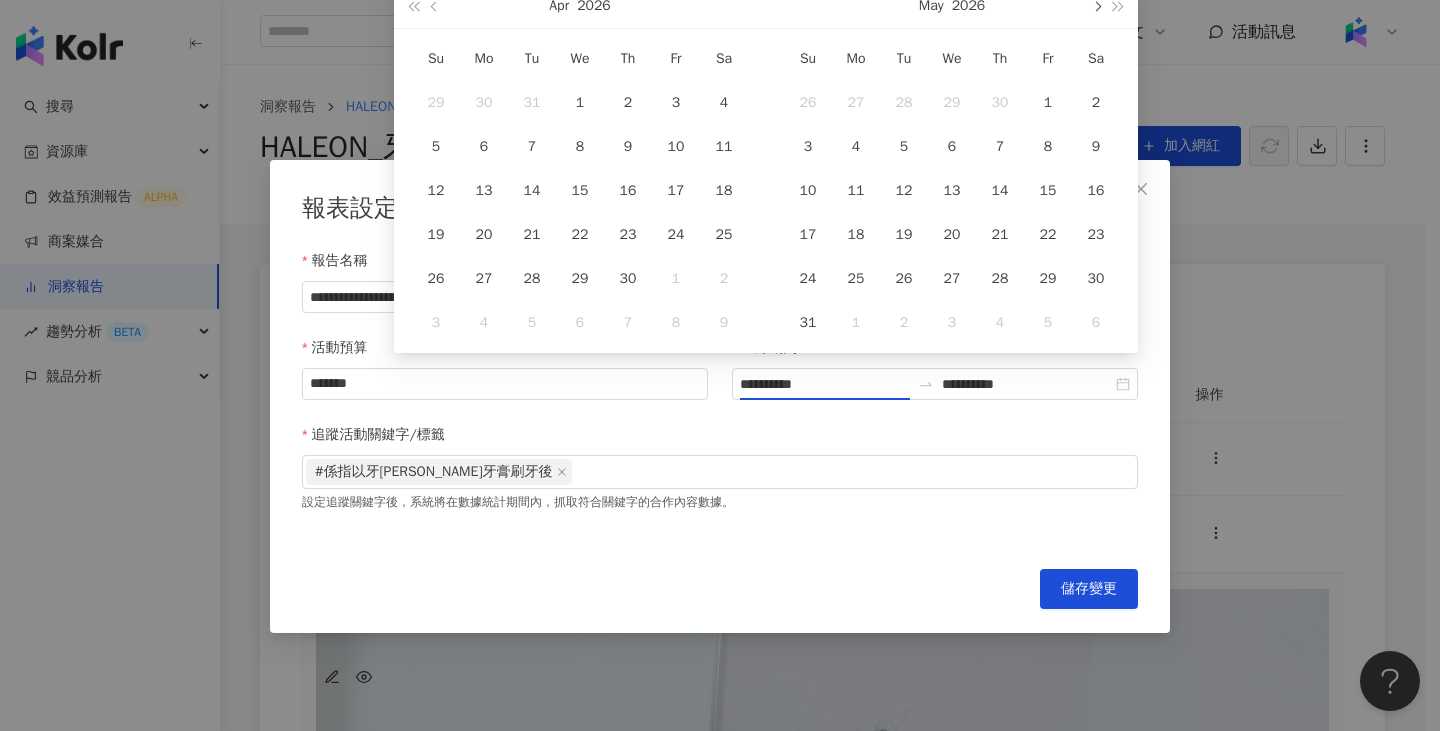 click at bounding box center [1096, 6] 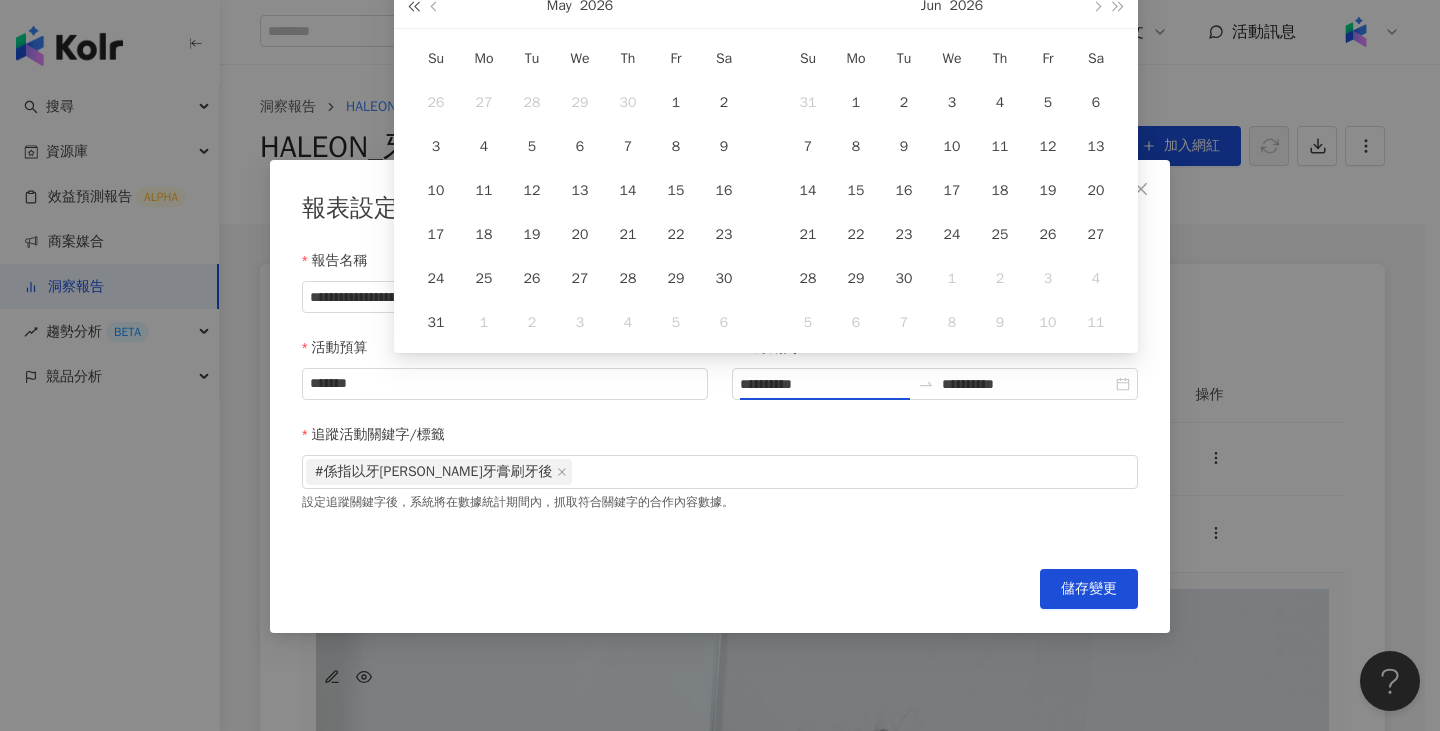 click at bounding box center [413, 6] 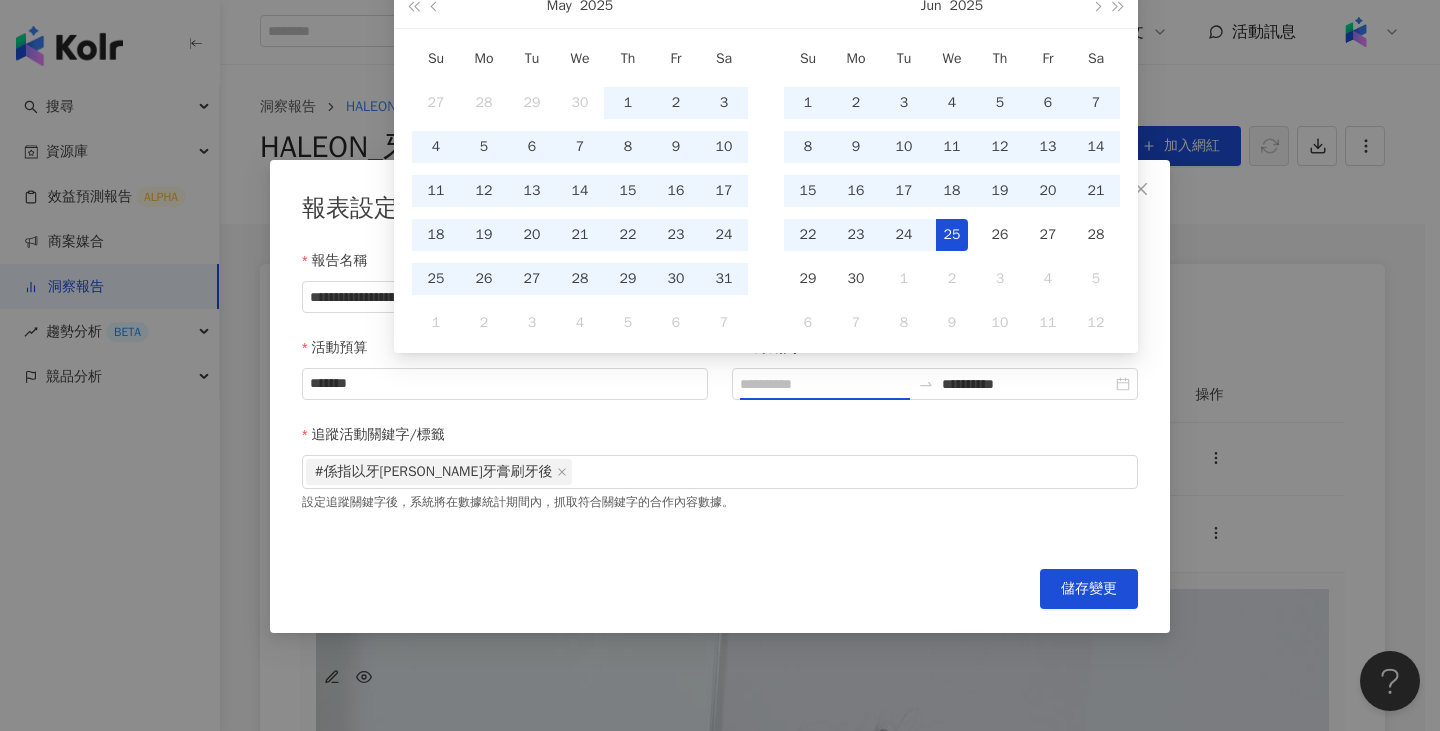 type on "**********" 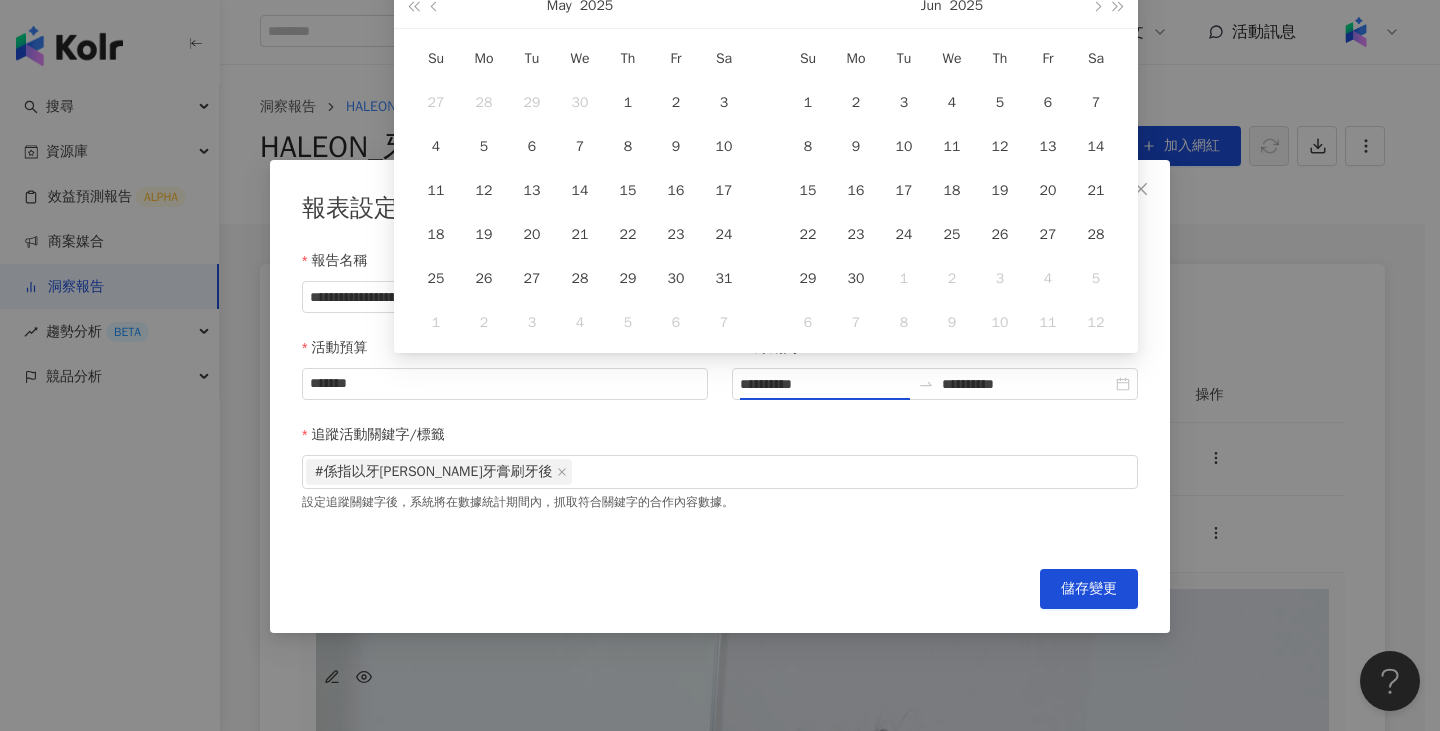 click on "**********" at bounding box center [720, 365] 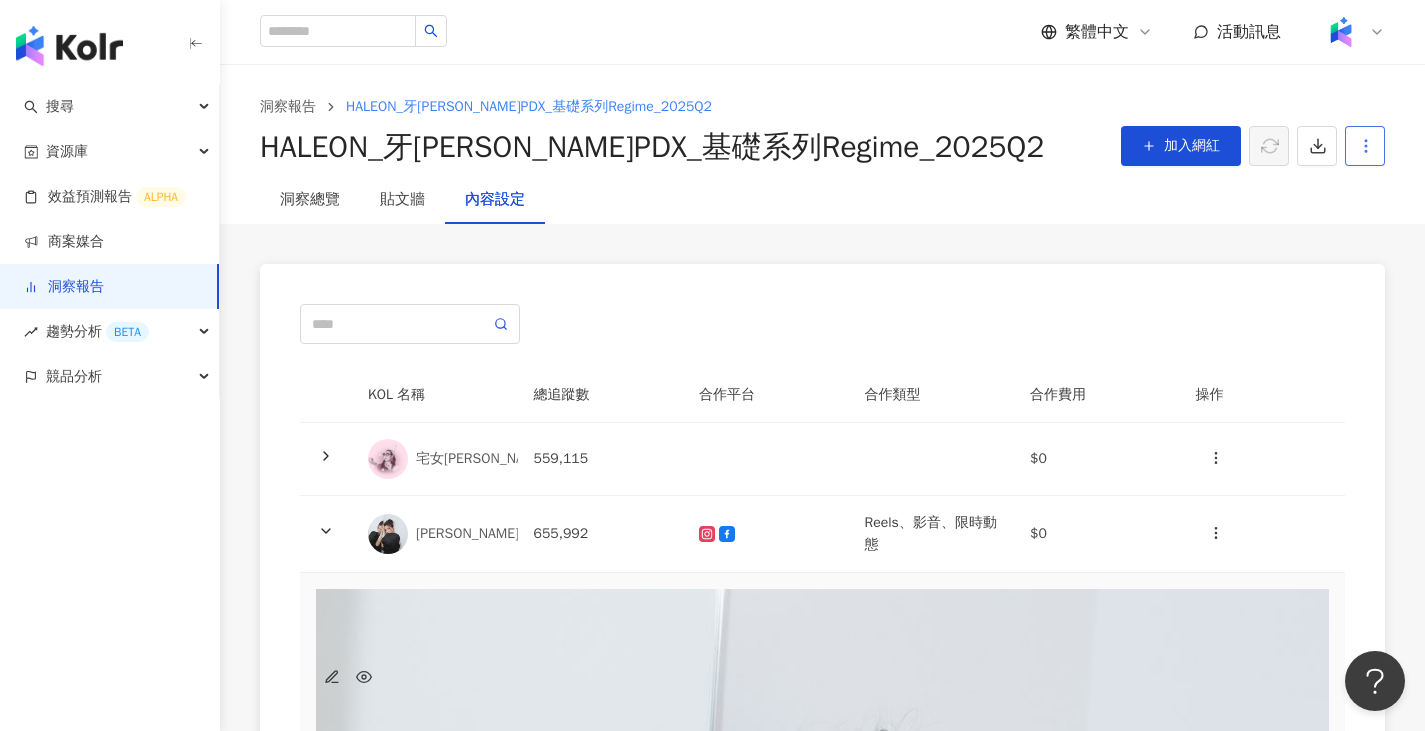 click 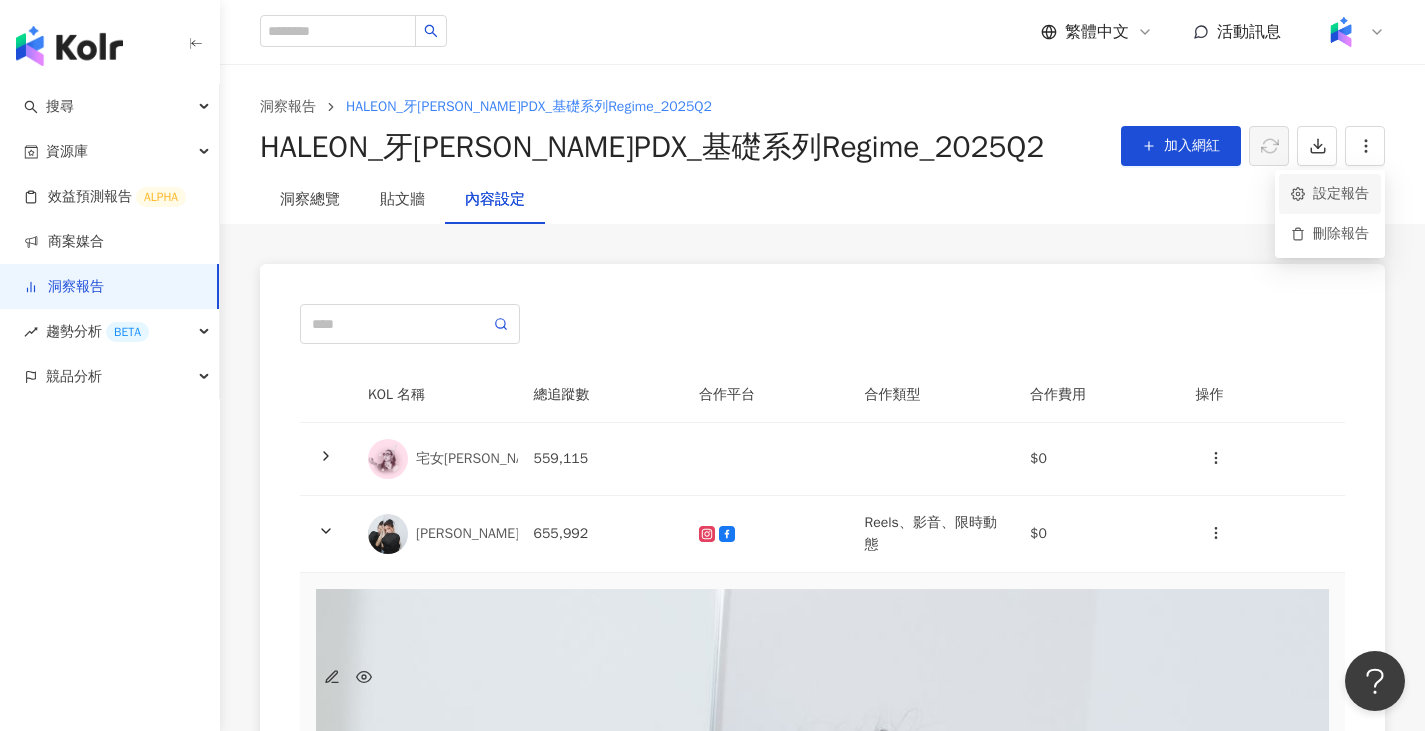 click on "設定報告" at bounding box center [1330, 194] 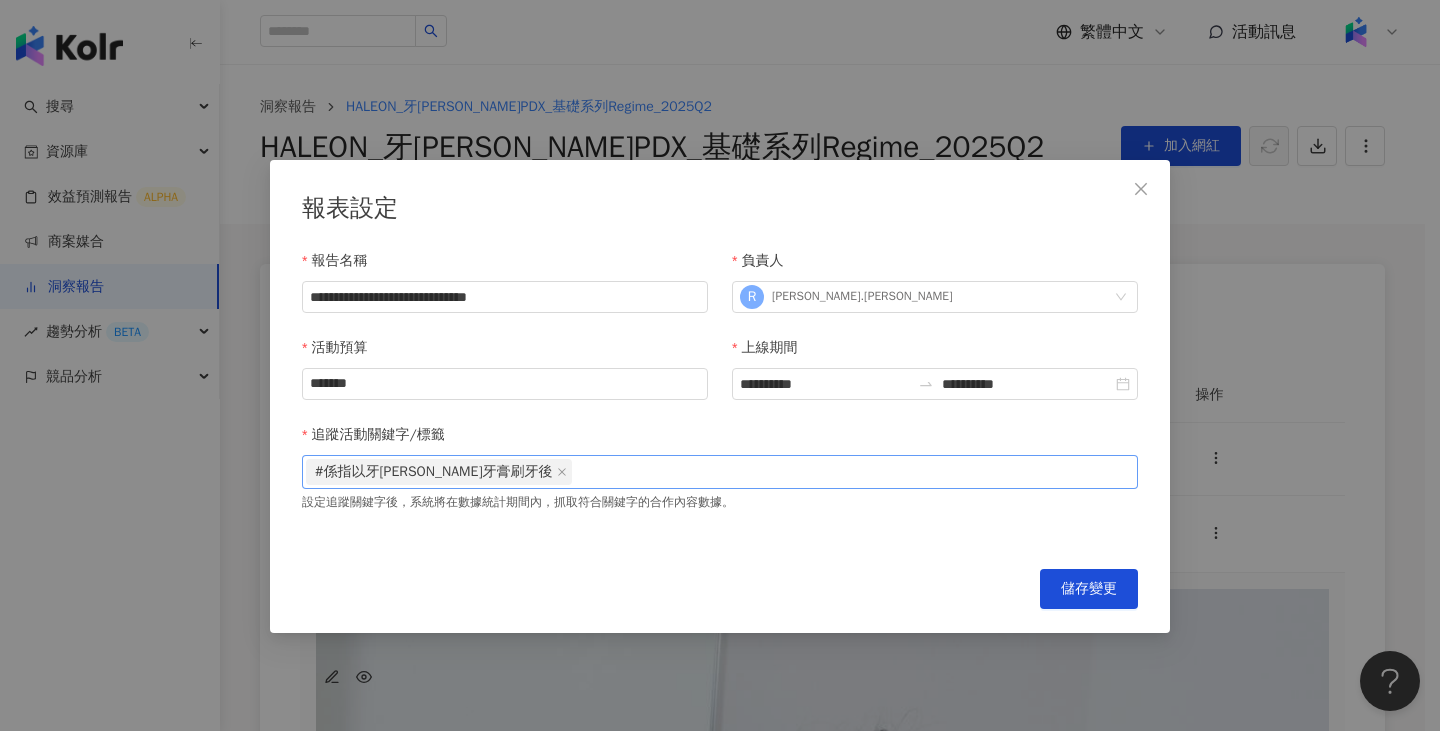 click on "#係指以牙周適牙膏刷牙後" at bounding box center [720, 472] 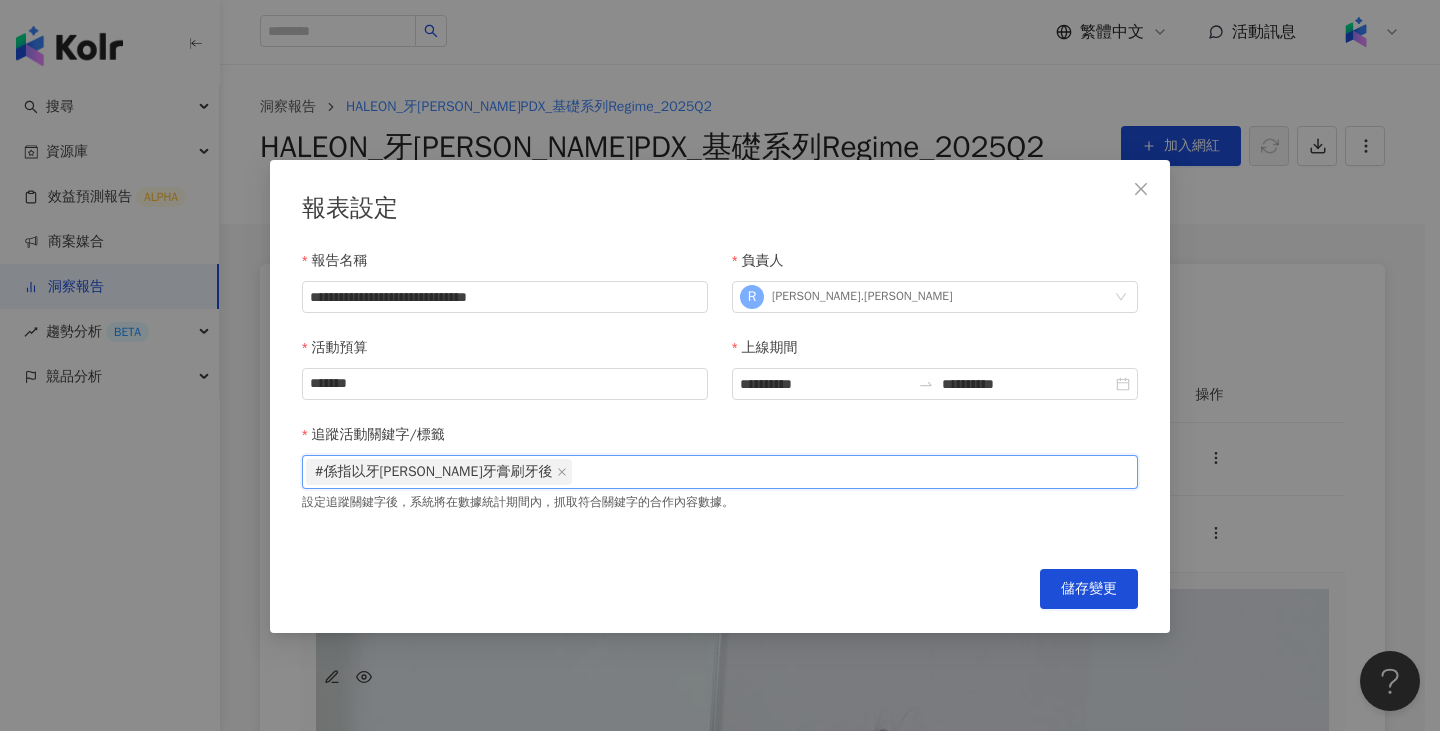 type on "*" 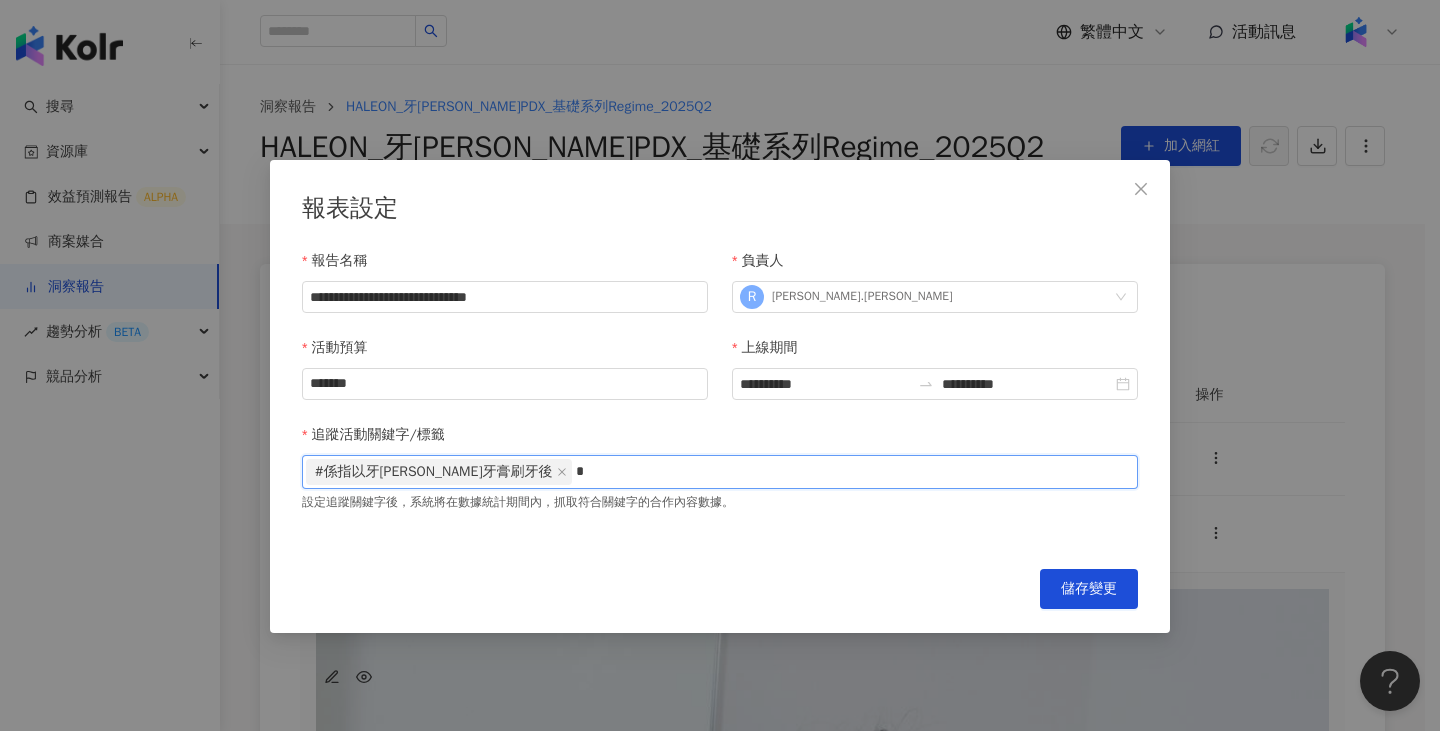type on "**" 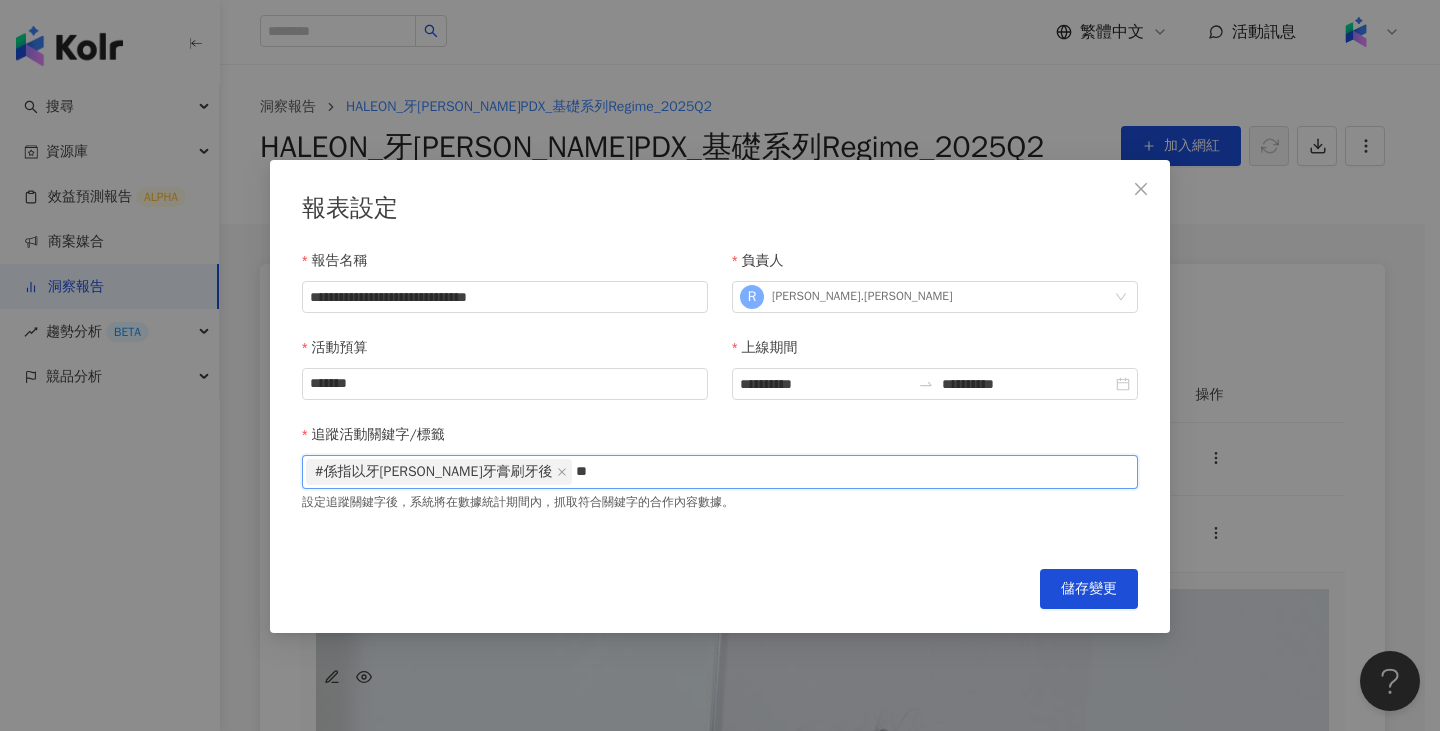 type 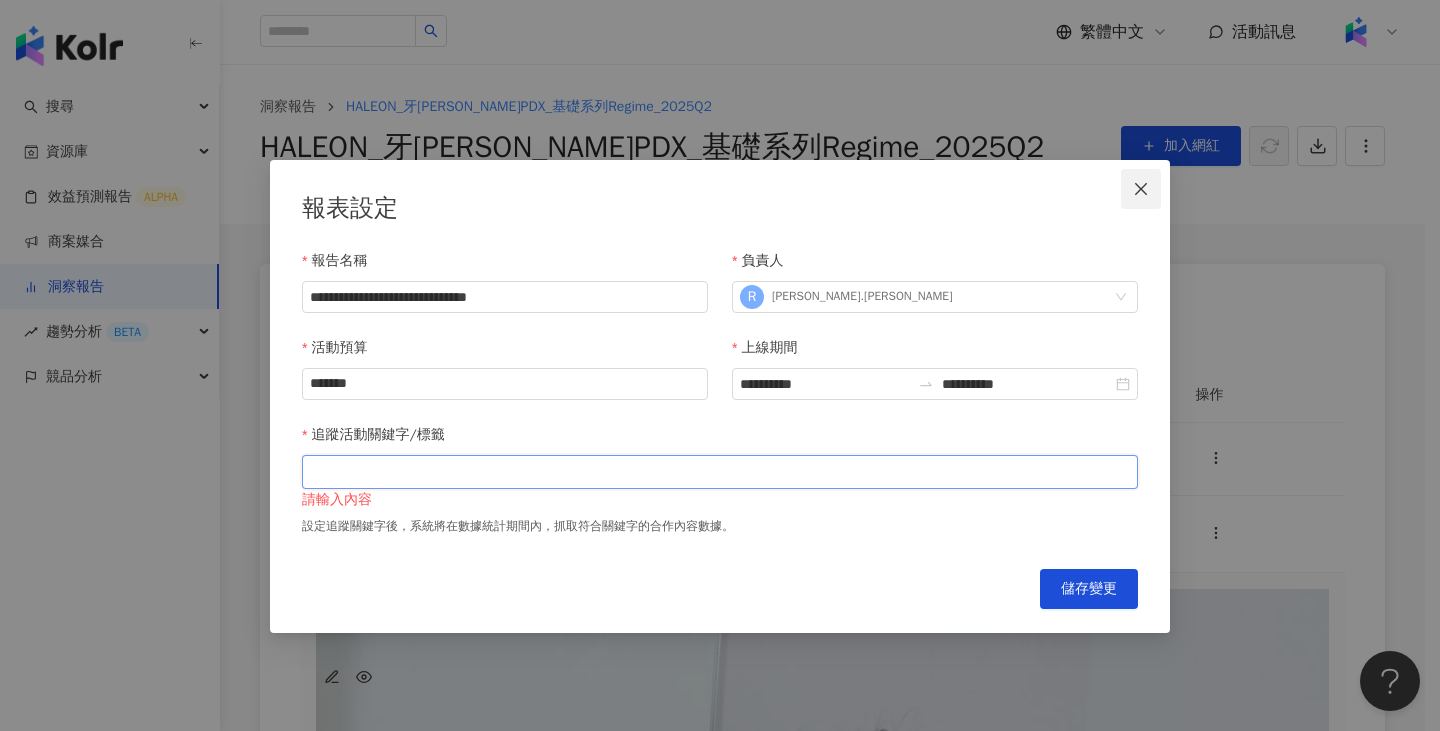 click 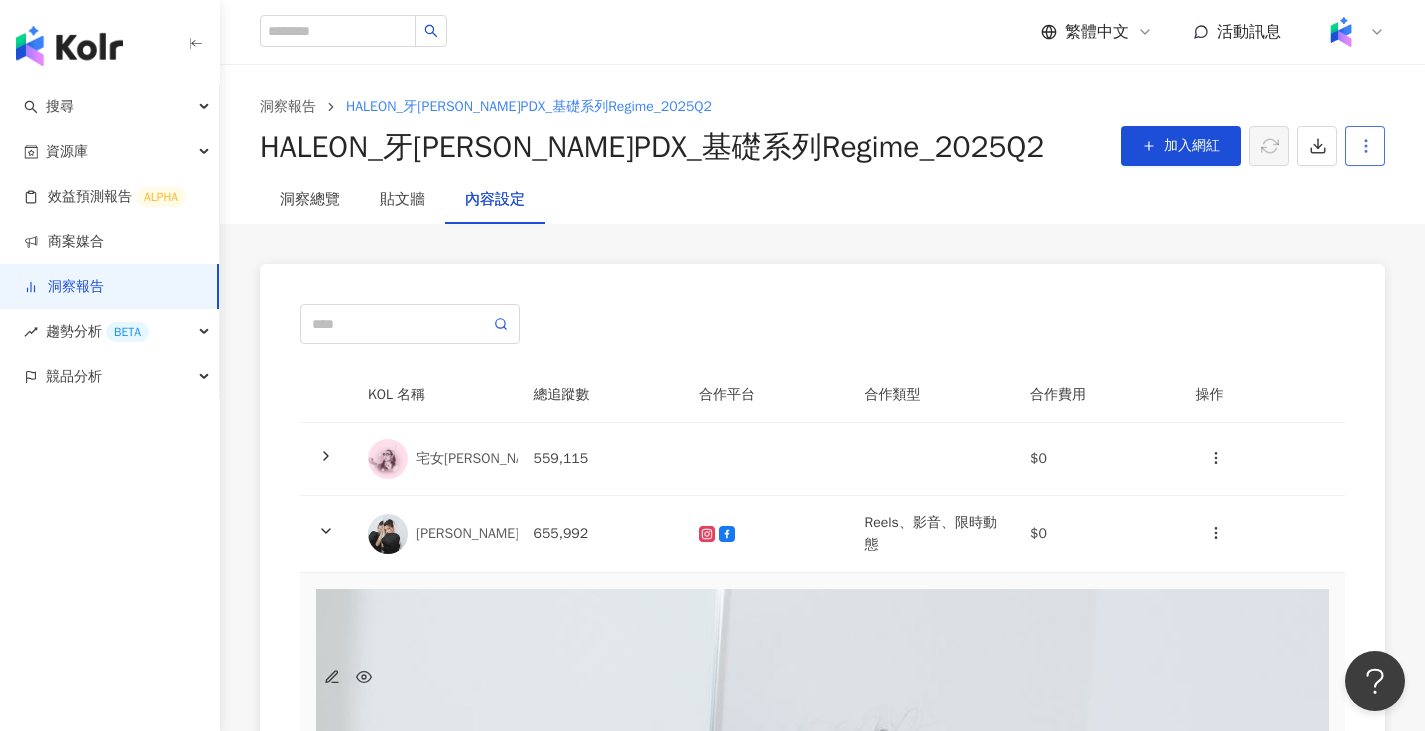 click 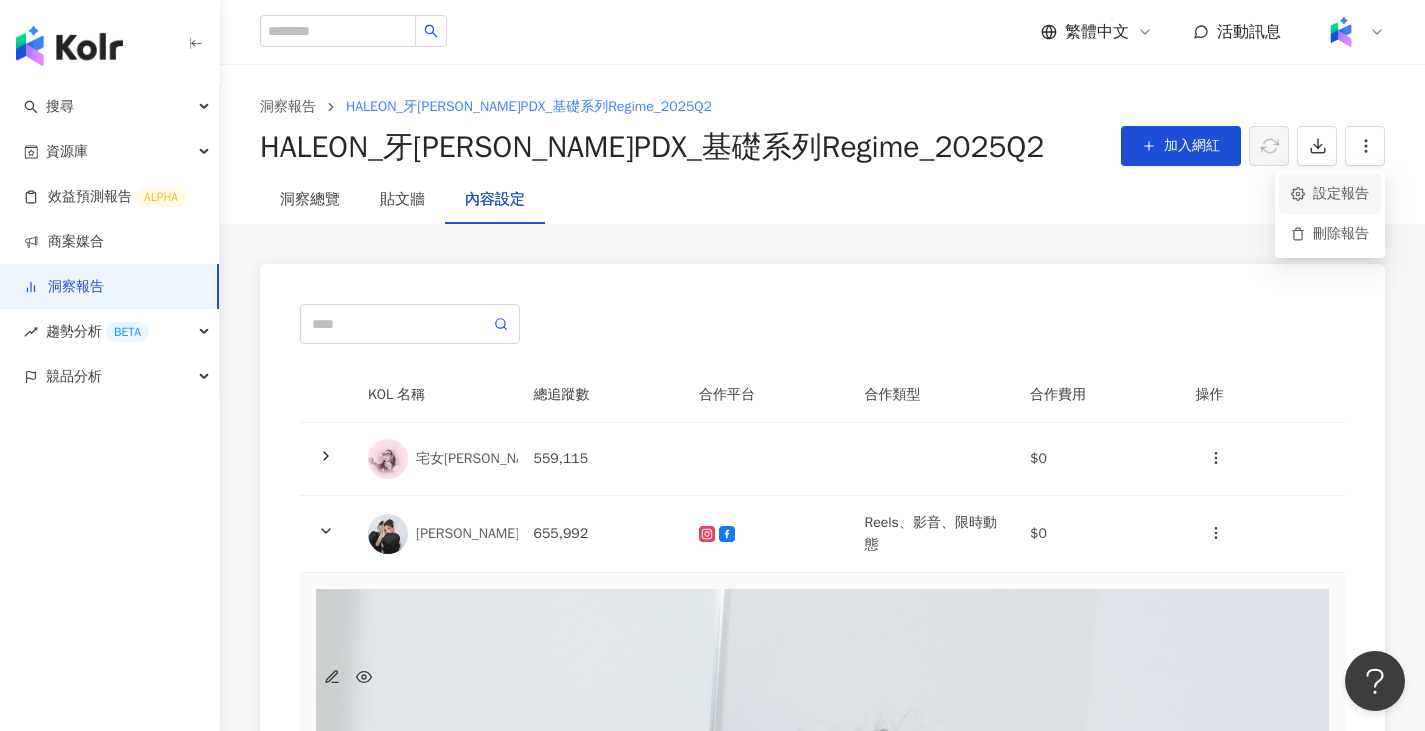 click on "設定報告" at bounding box center [1330, 194] 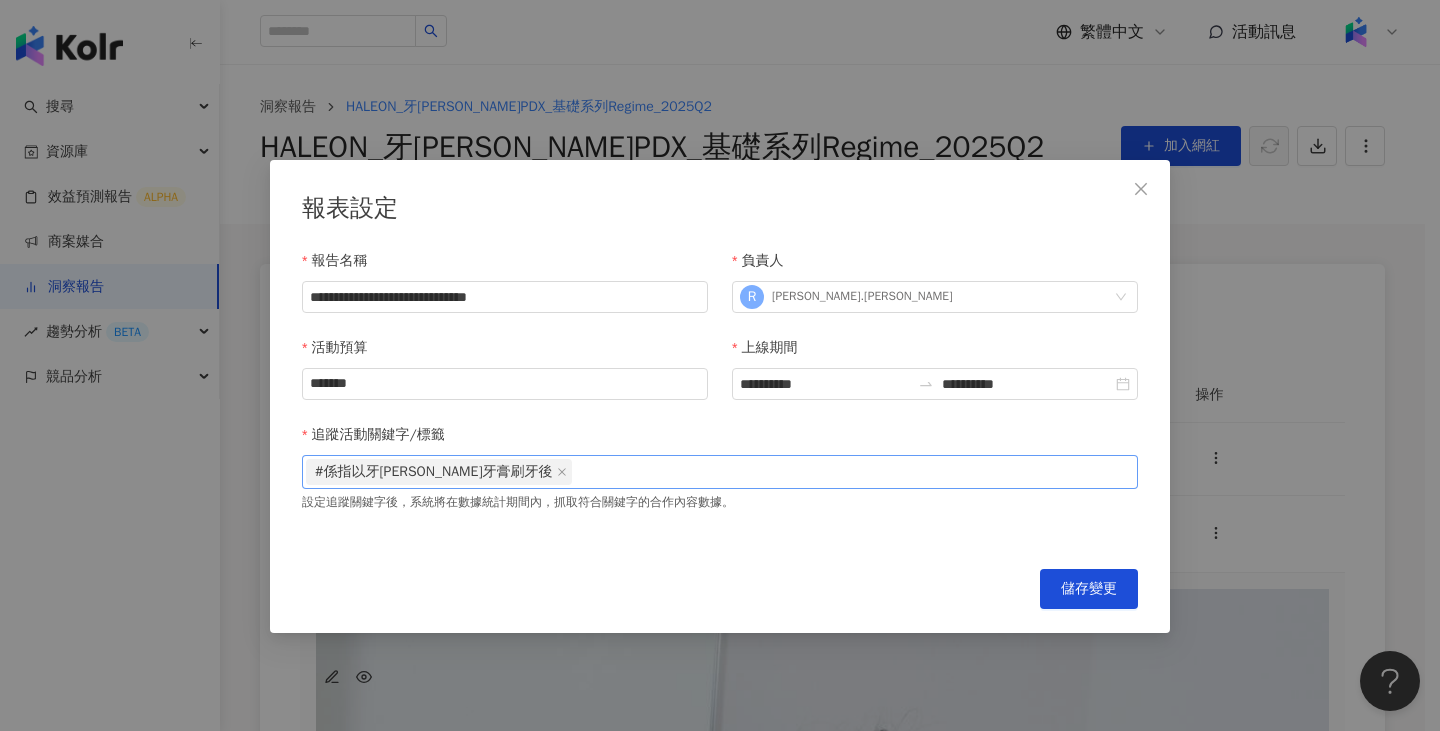 click on "#係指以牙周適牙膏刷牙後" at bounding box center [720, 472] 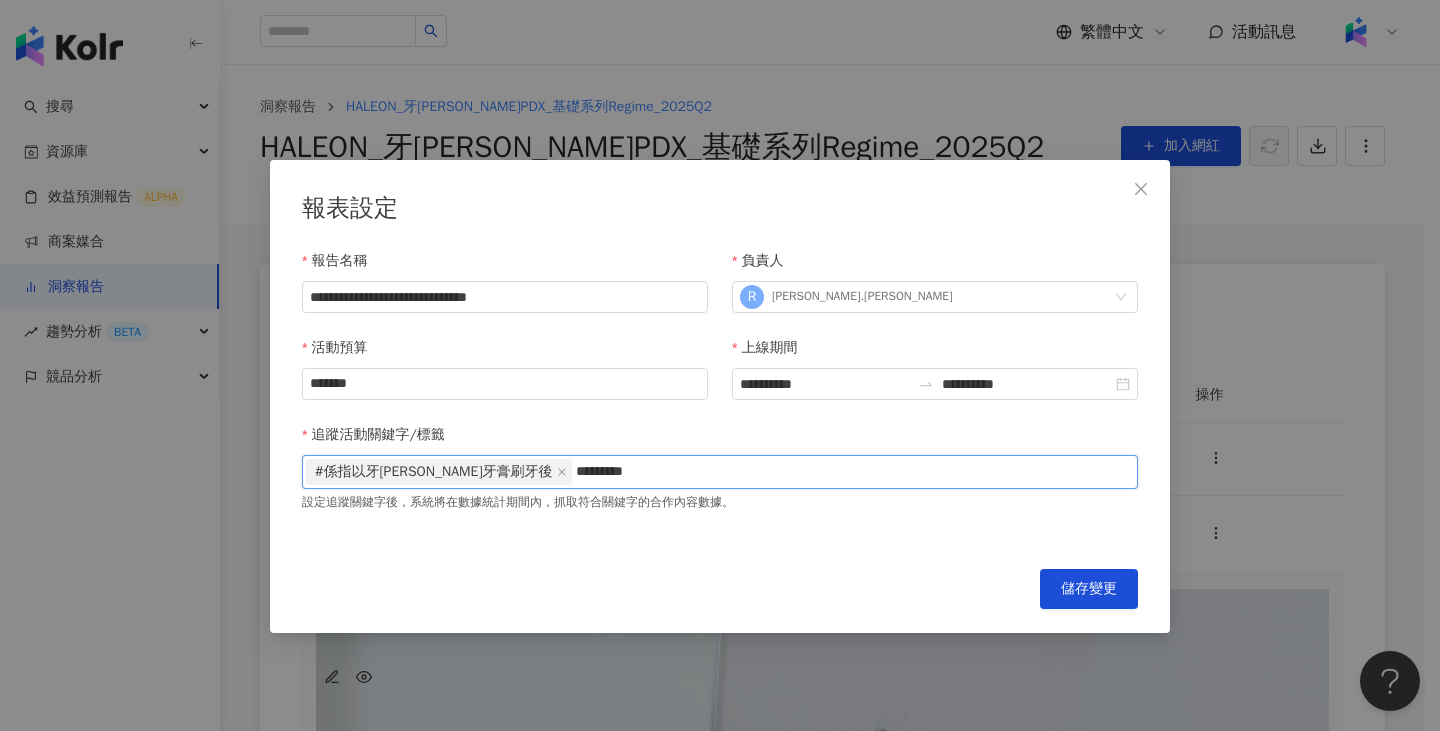 type on "*********" 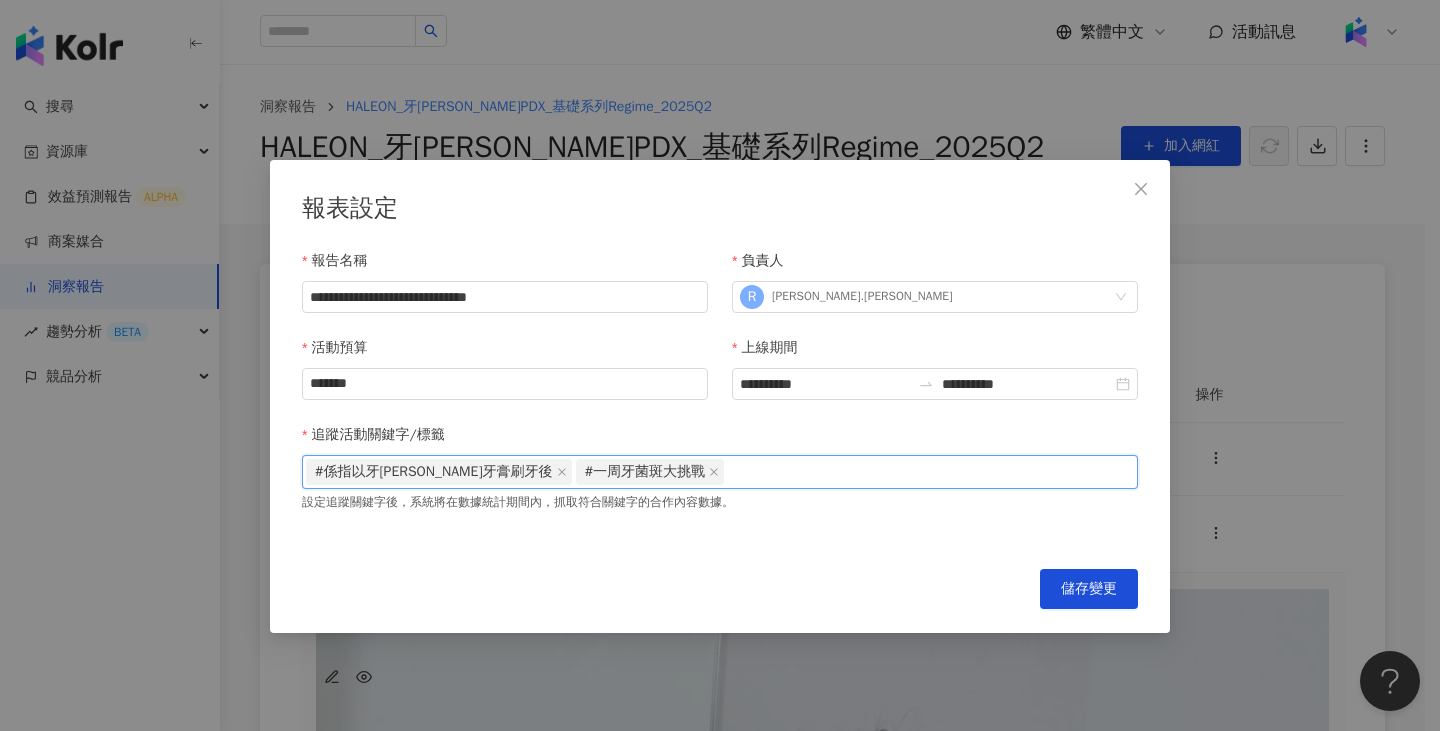 click on "#一周牙菌斑大挑戰" at bounding box center [645, 472] 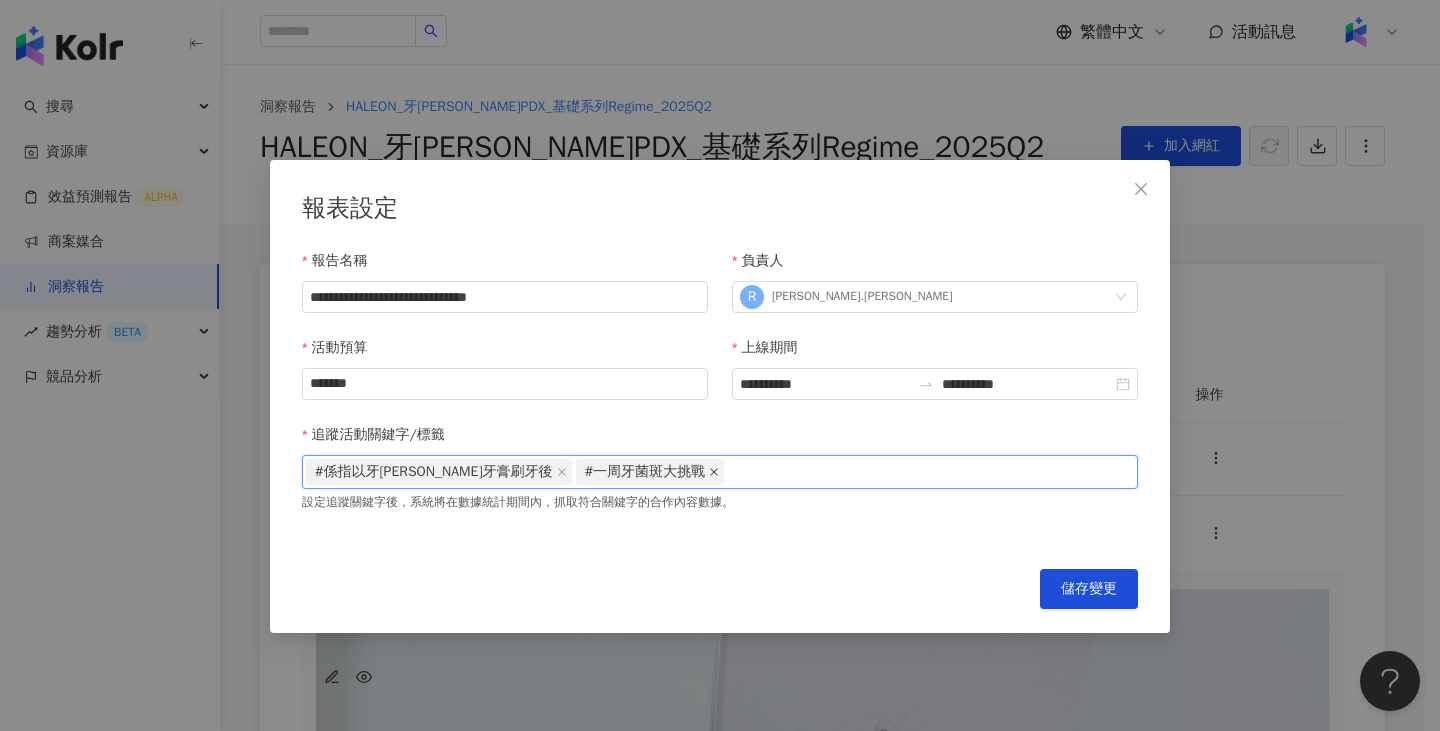 click 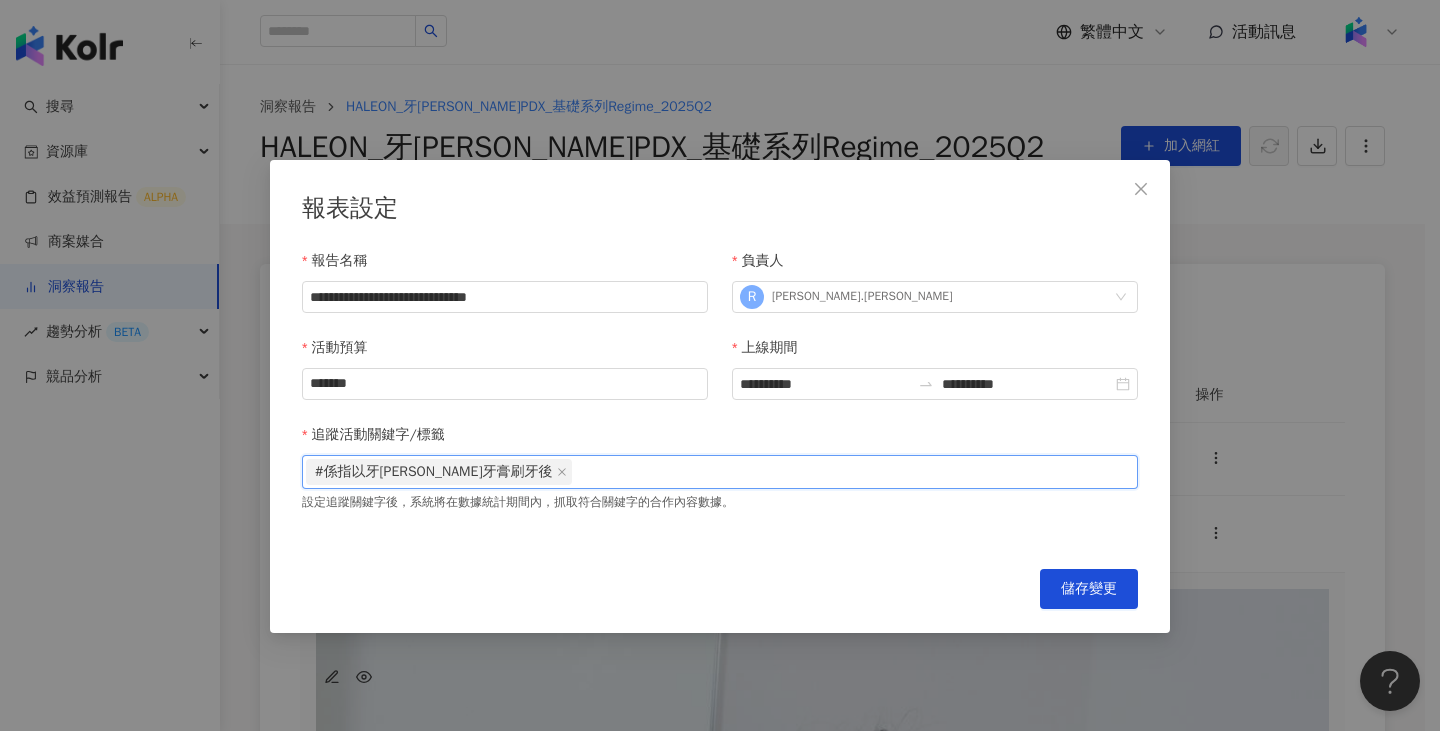 click on "#係指以牙周適牙膏刷牙後" at bounding box center [720, 472] 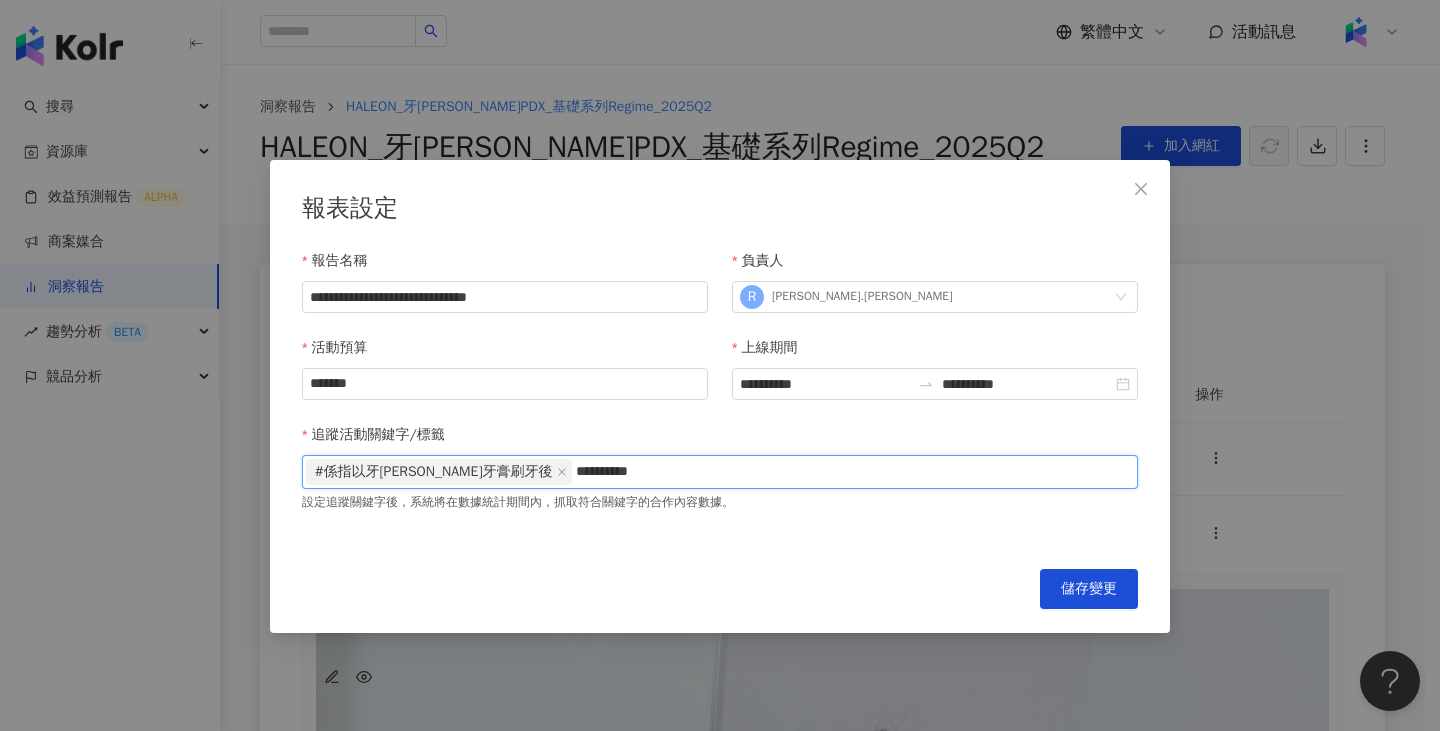 type on "*********" 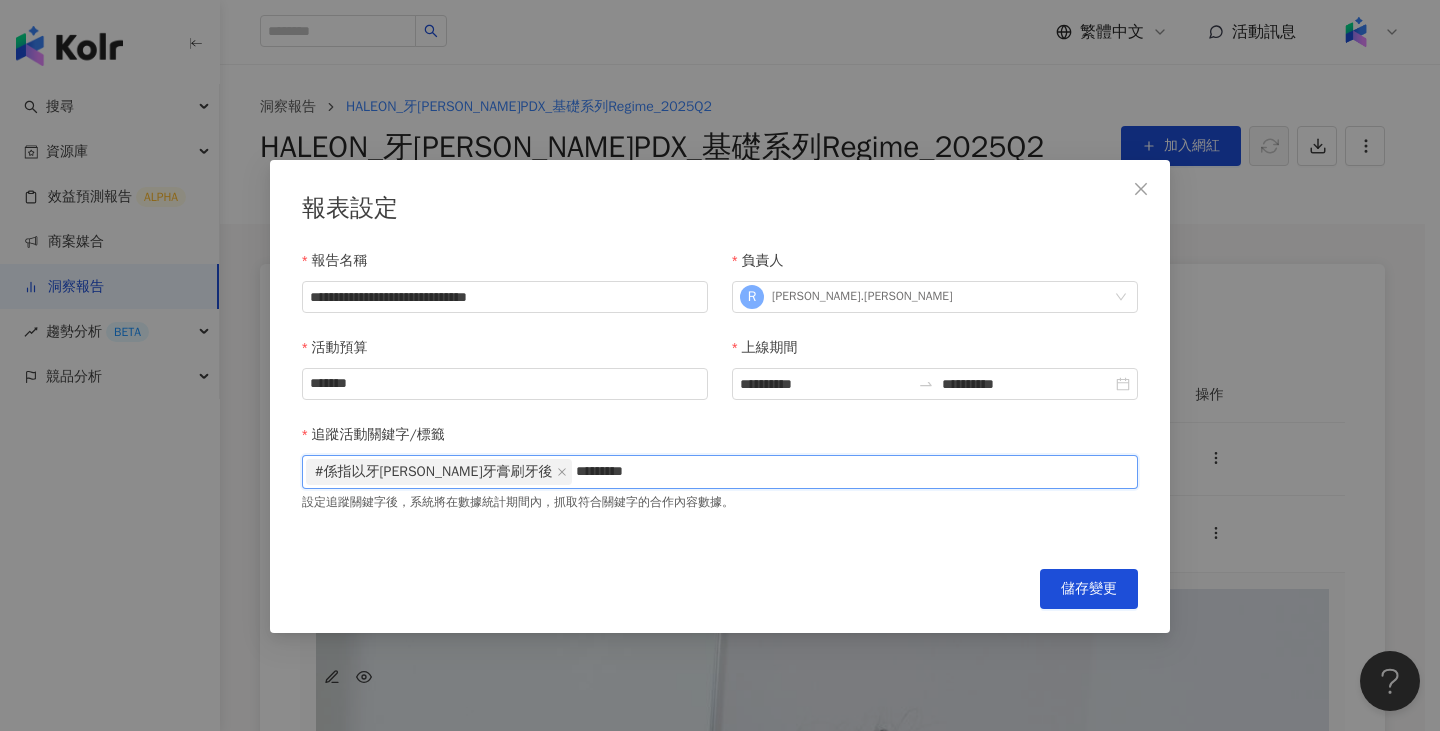 type 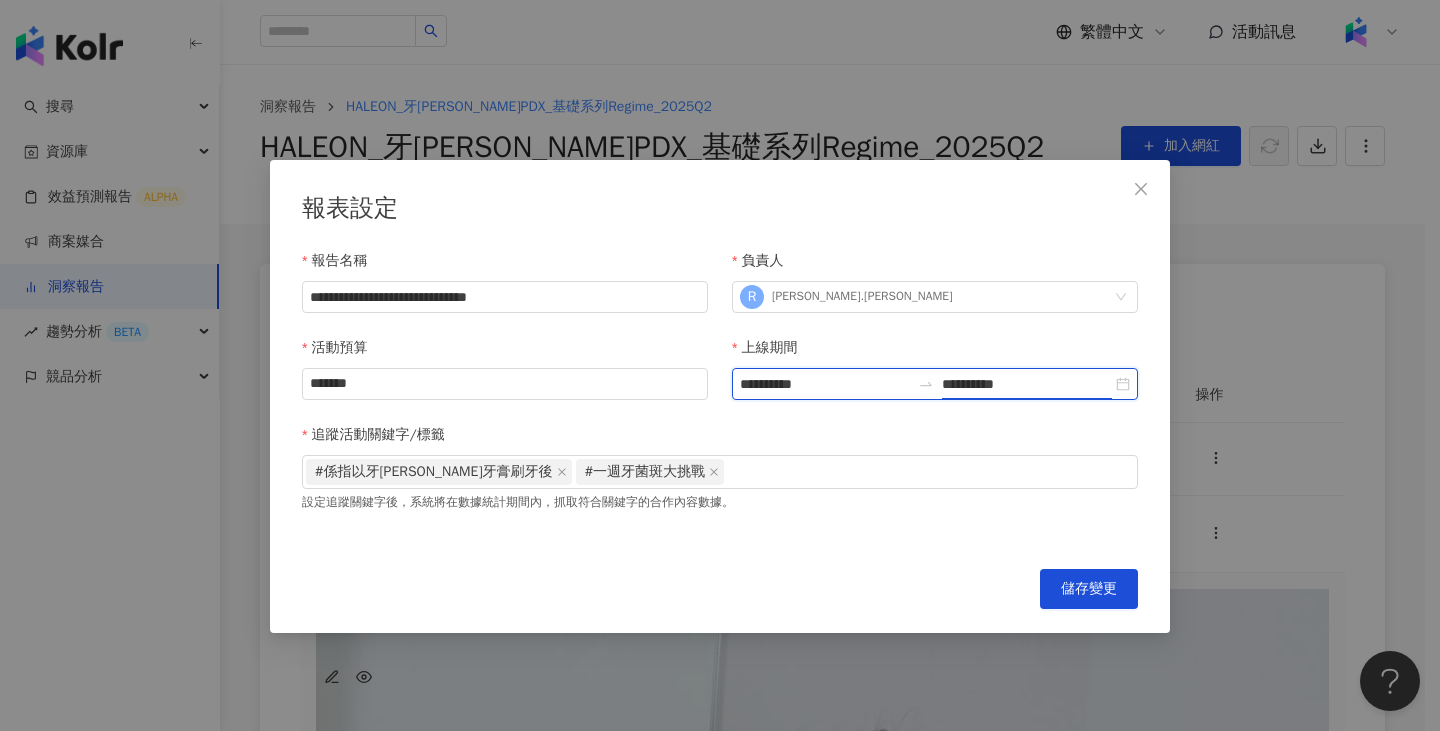 click on "**********" at bounding box center (1027, 384) 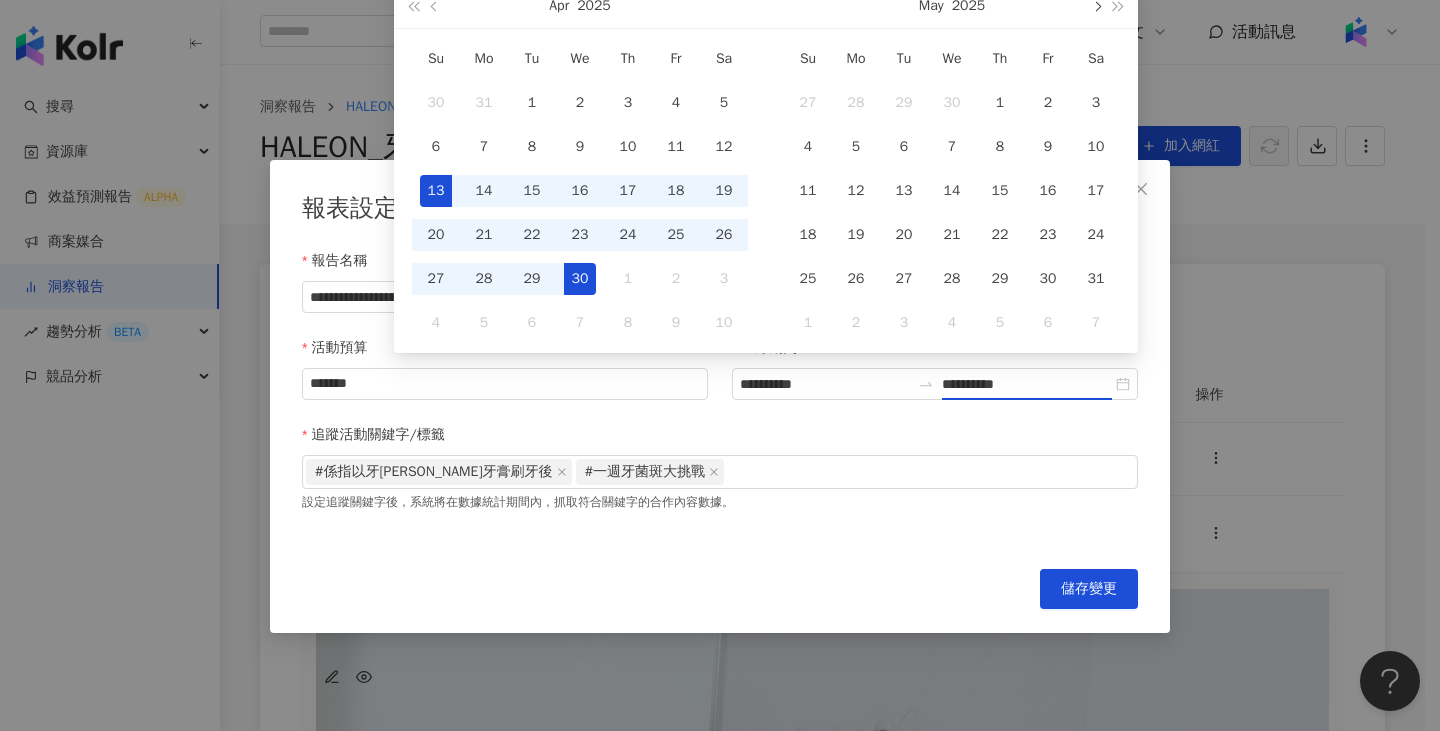 click at bounding box center [1096, 5] 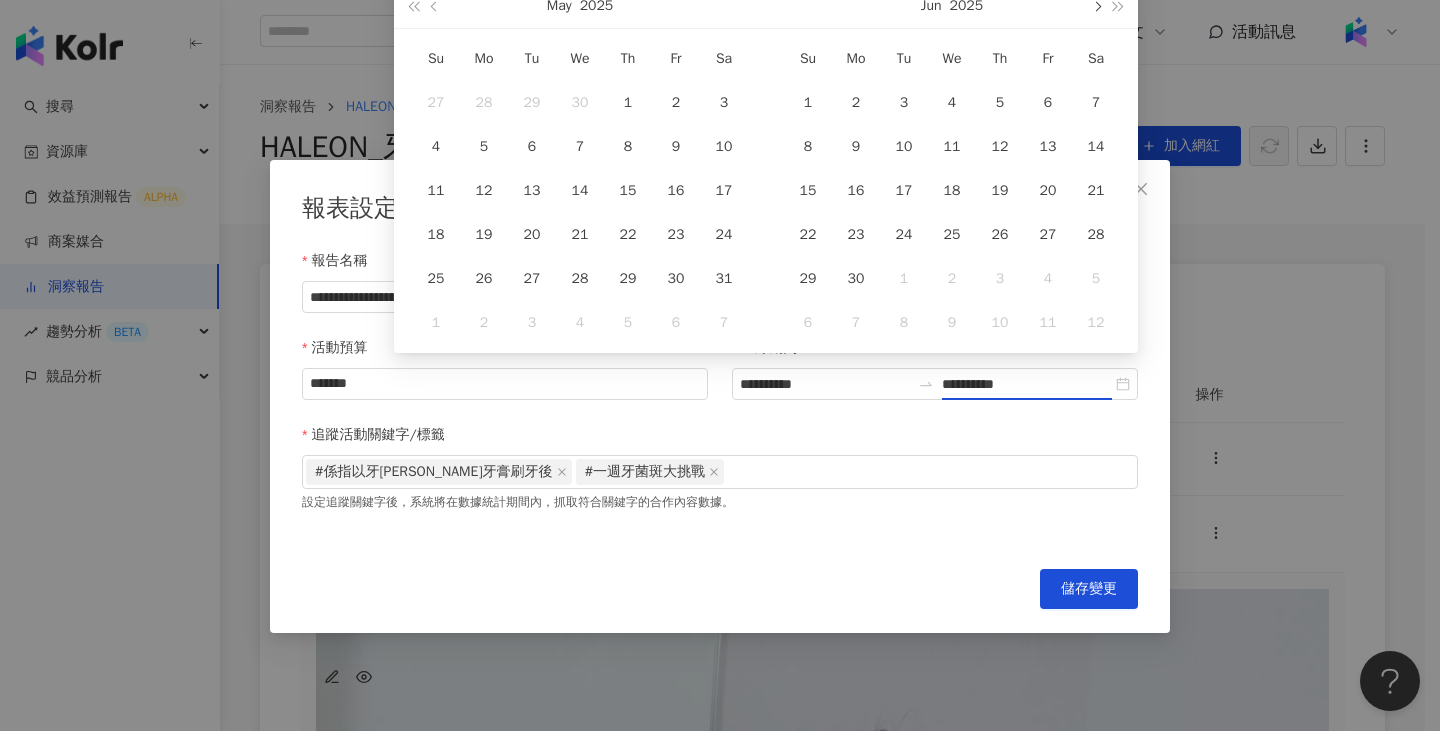 click at bounding box center [1096, 5] 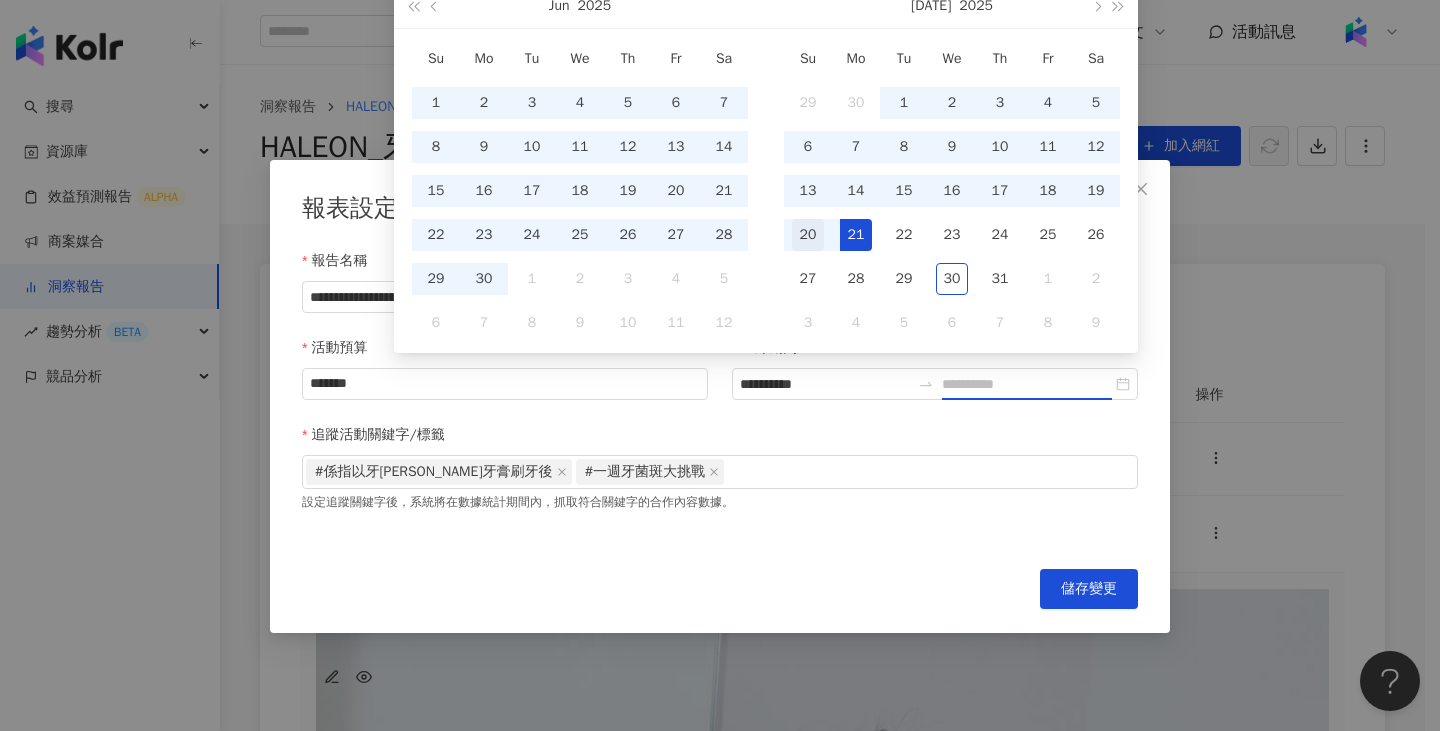 type on "**********" 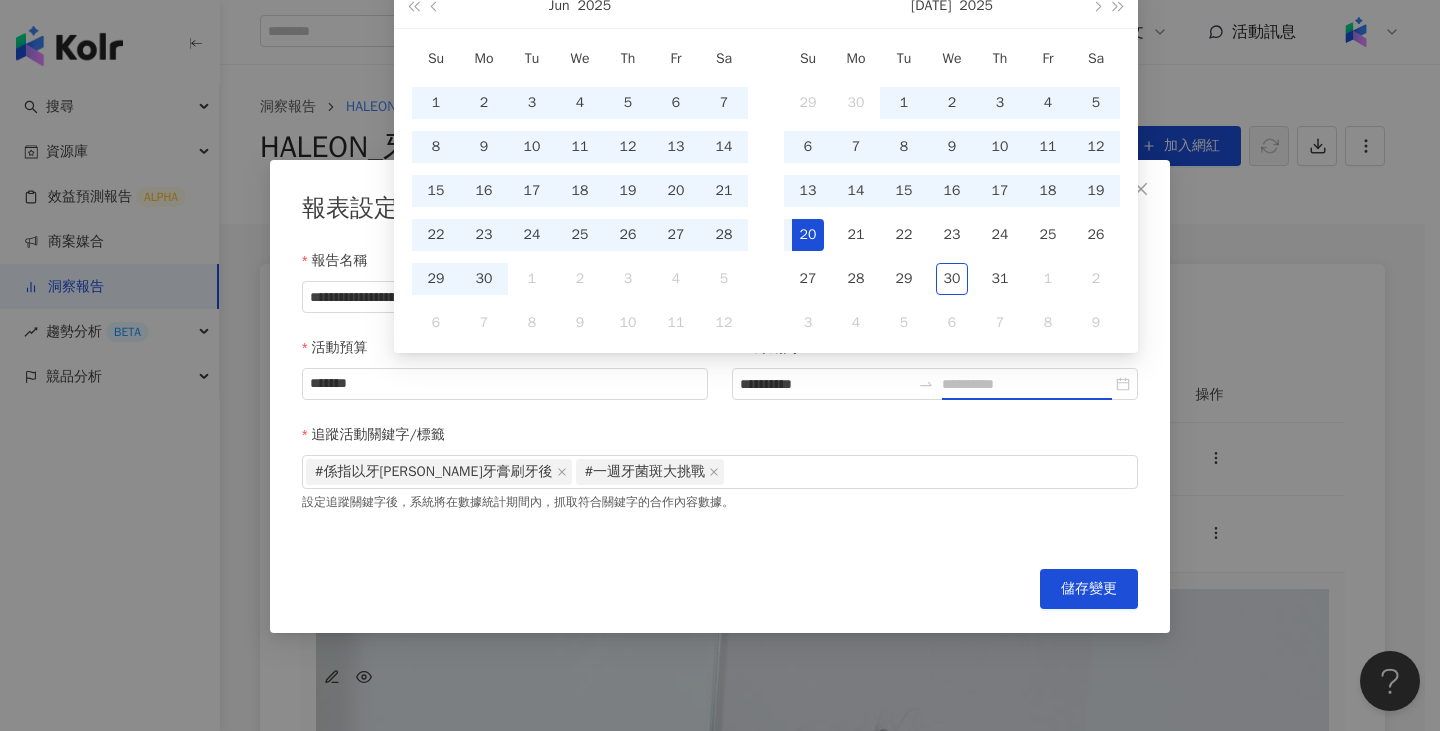 click on "20" at bounding box center (808, 235) 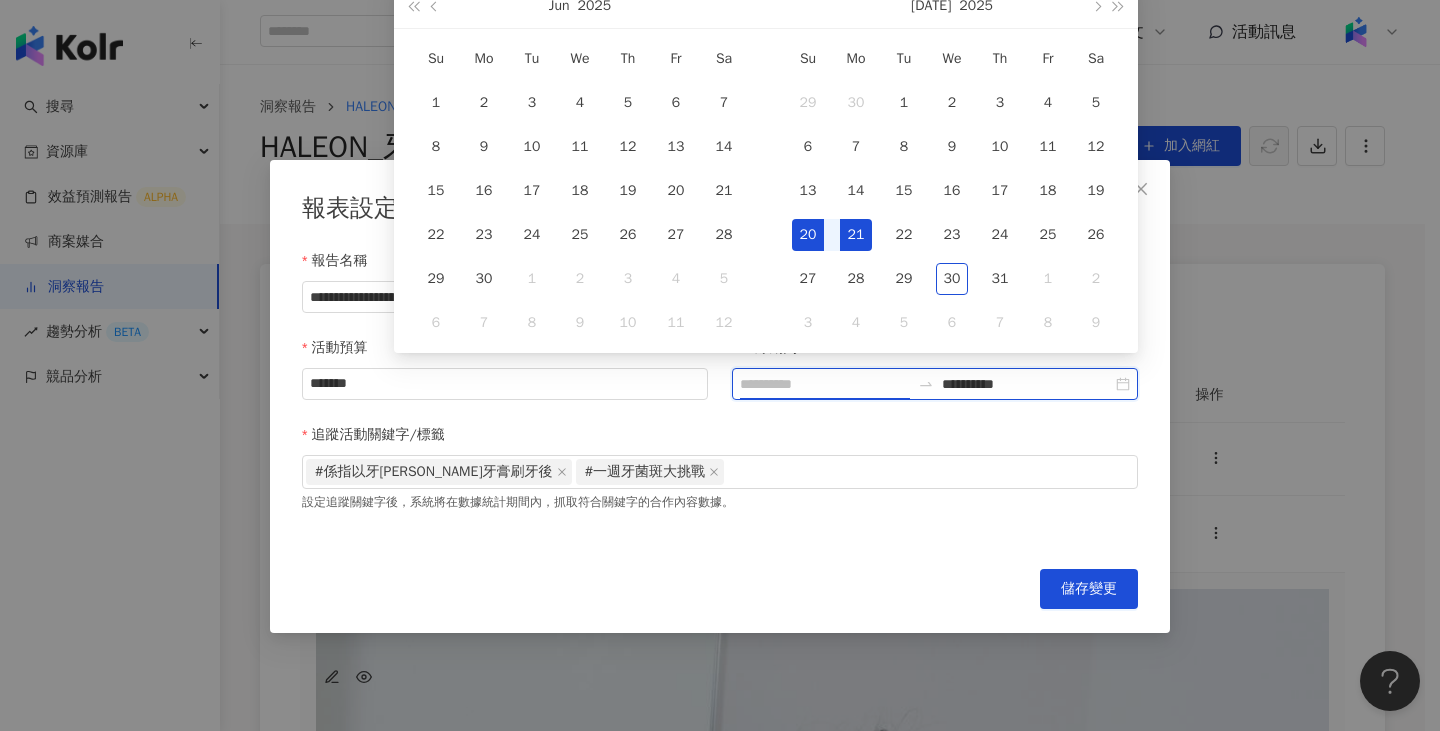 type on "**********" 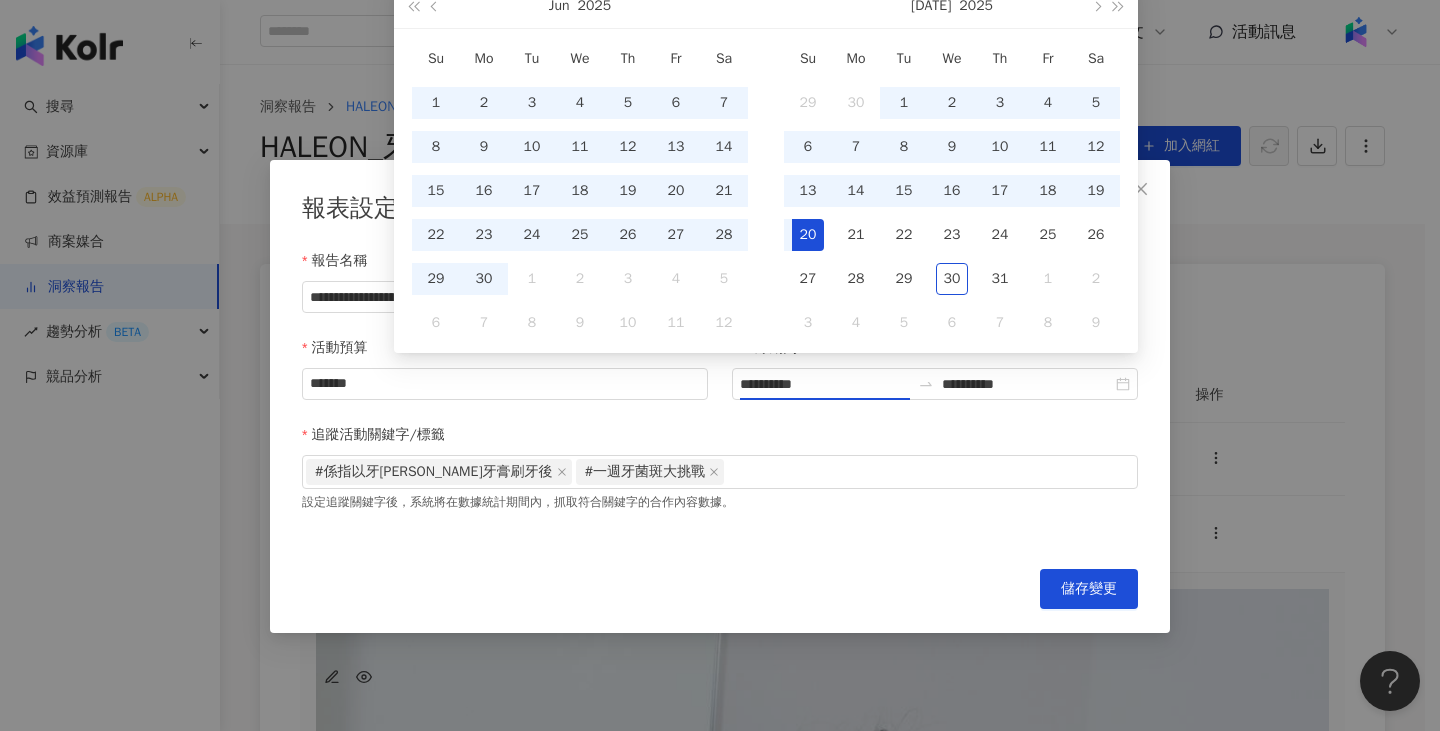 type on "**********" 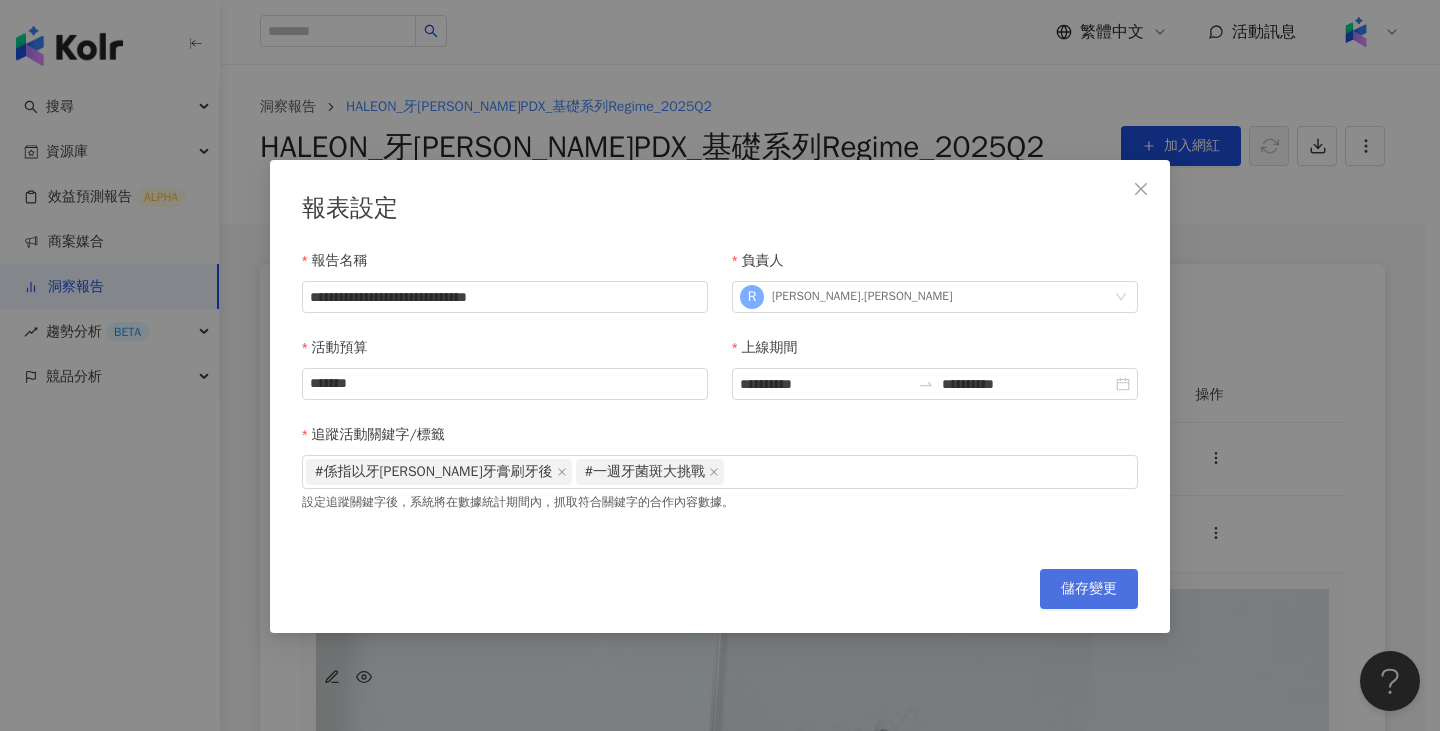 click on "儲存變更" at bounding box center (1089, 589) 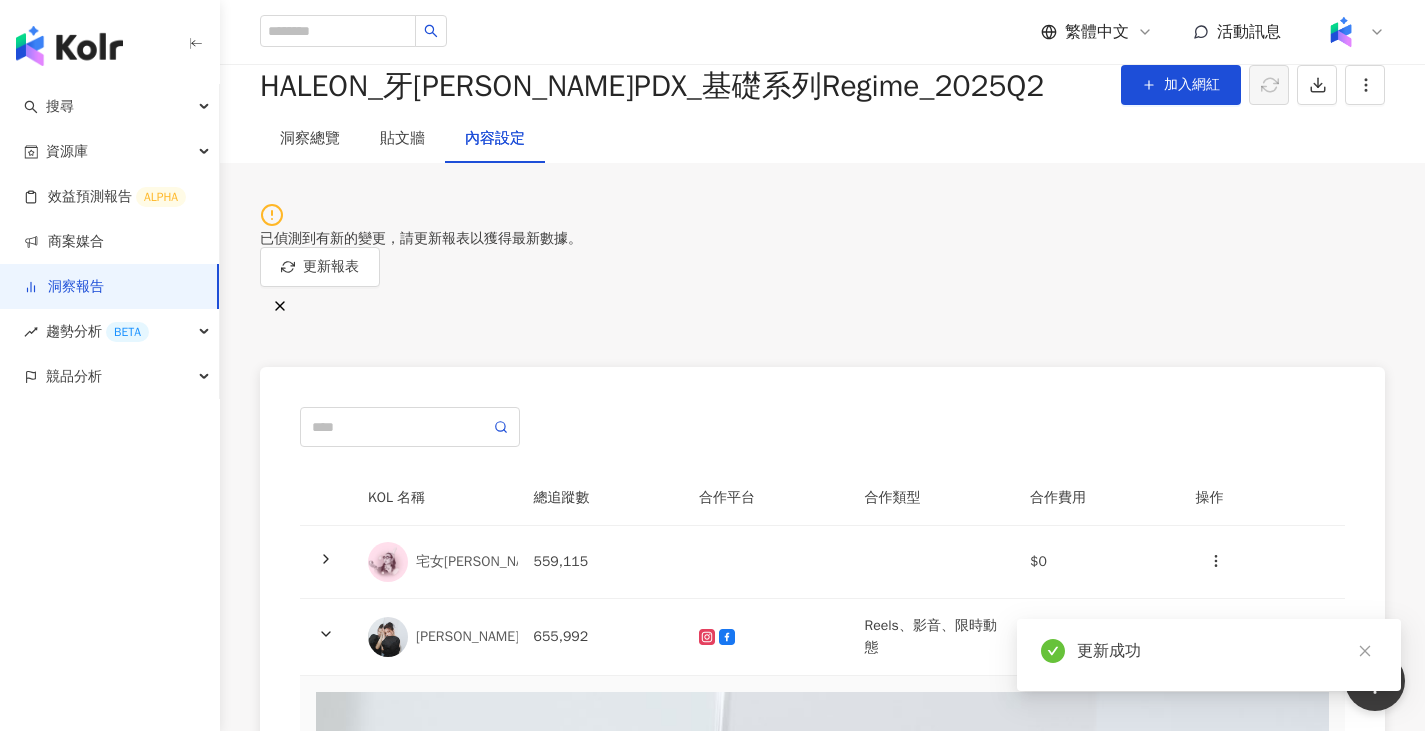 scroll, scrollTop: 100, scrollLeft: 0, axis: vertical 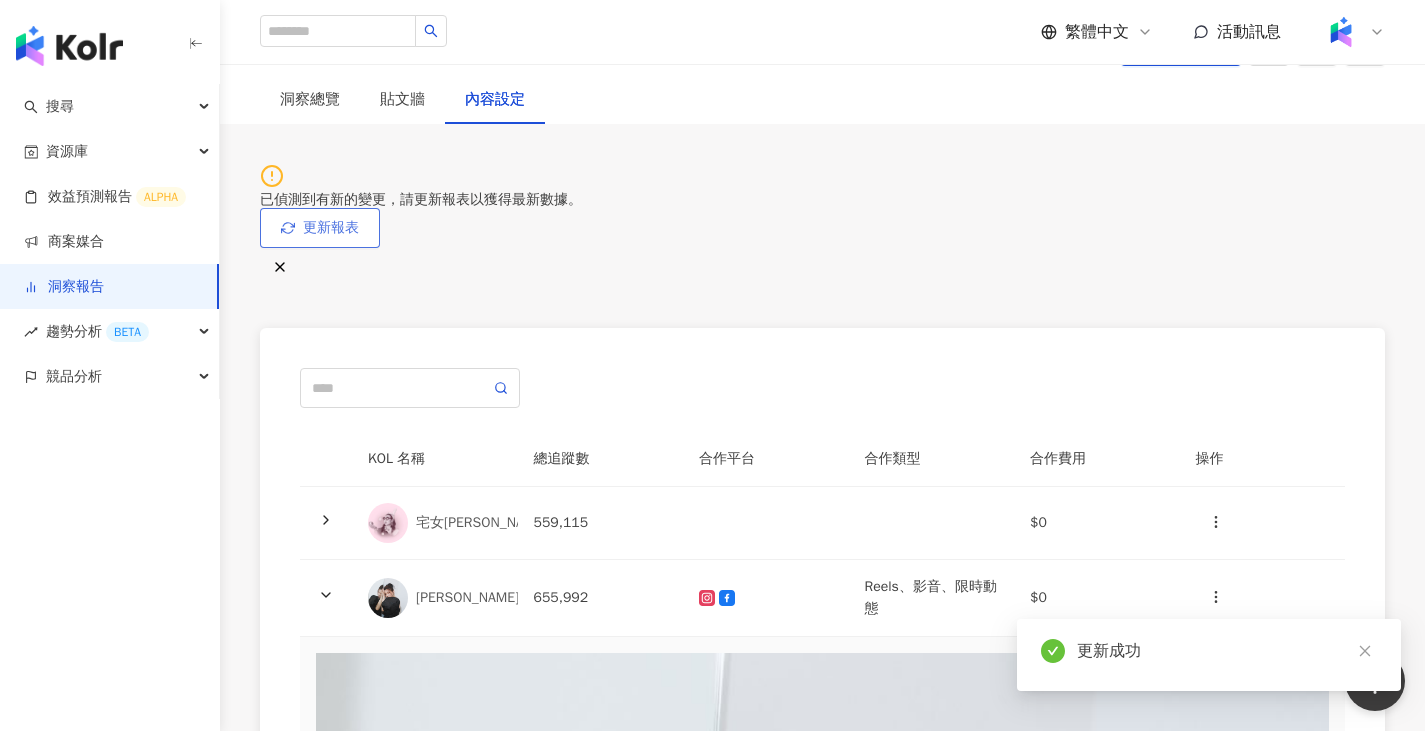 click 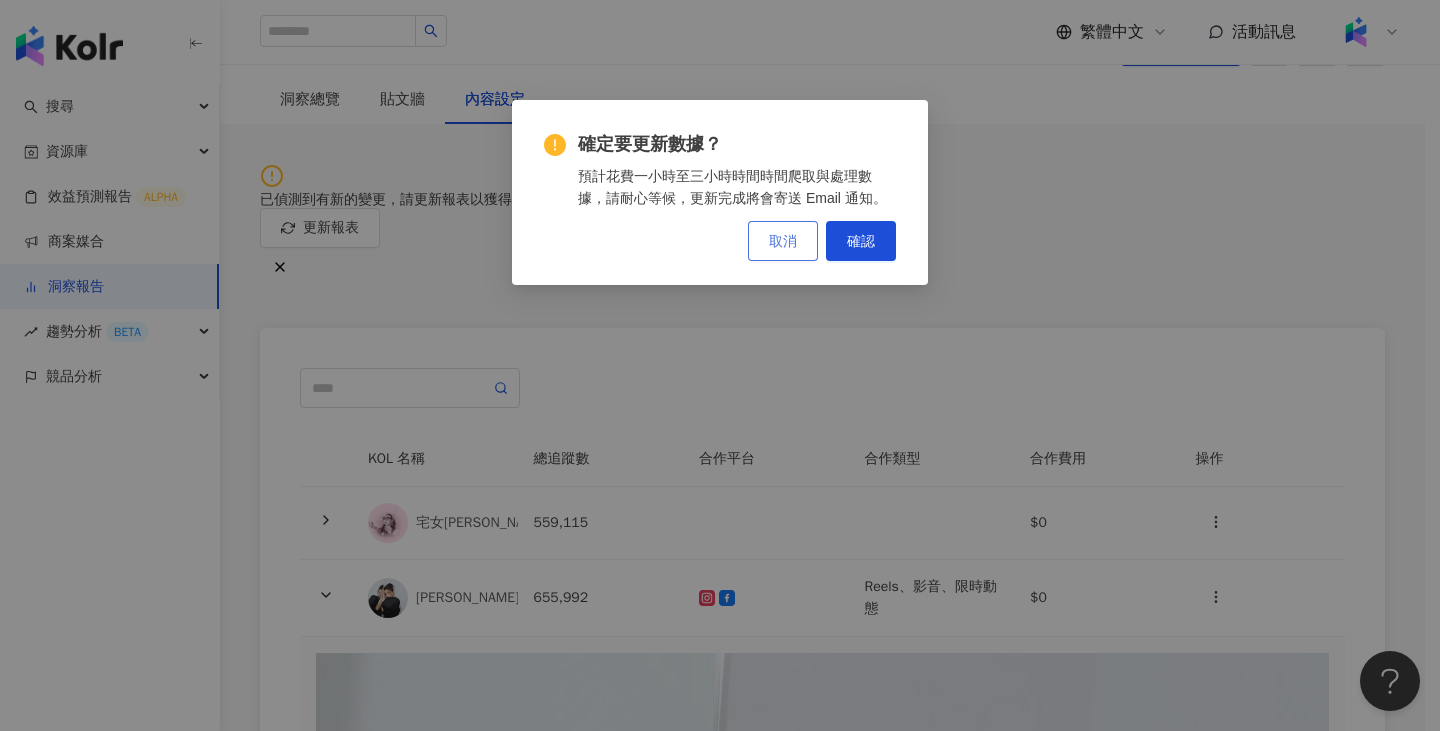 click on "取消" at bounding box center (783, 241) 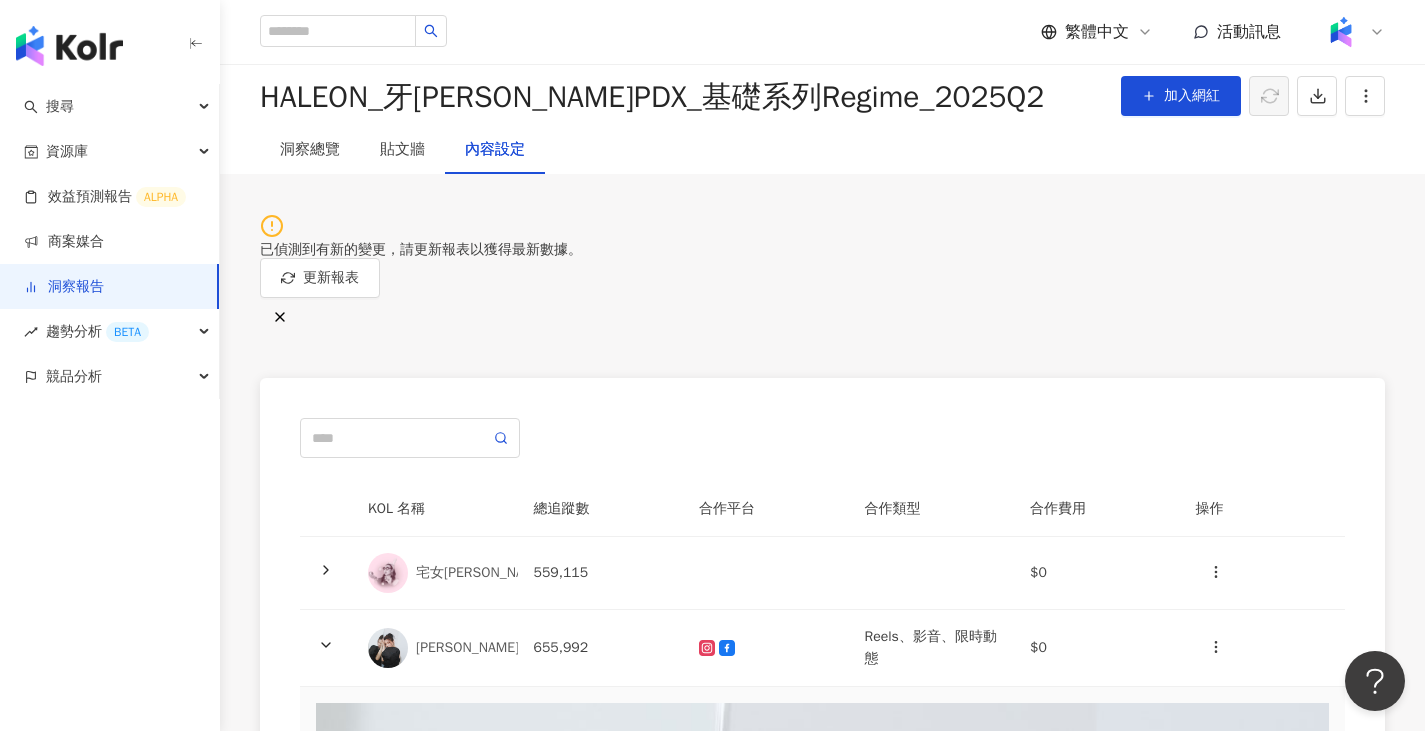 scroll, scrollTop: 0, scrollLeft: 0, axis: both 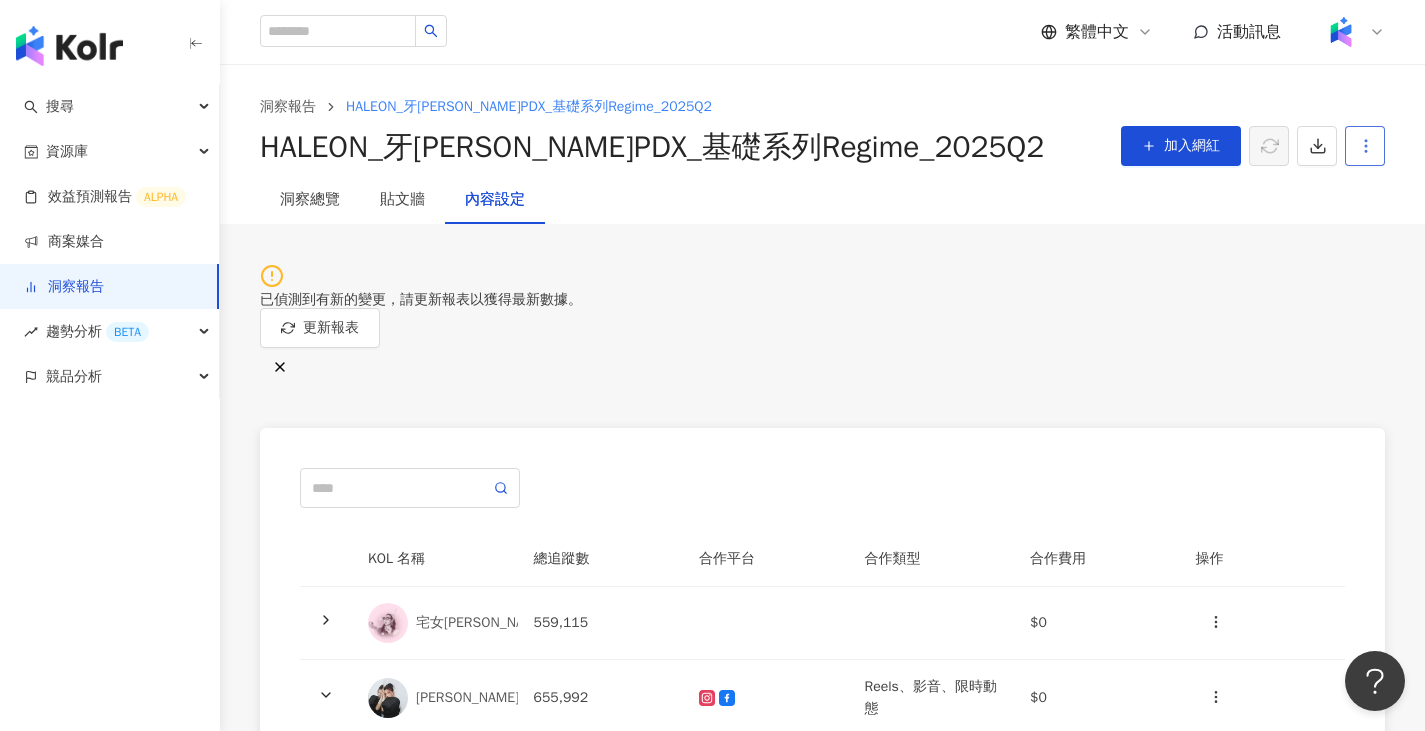 click at bounding box center (1365, 146) 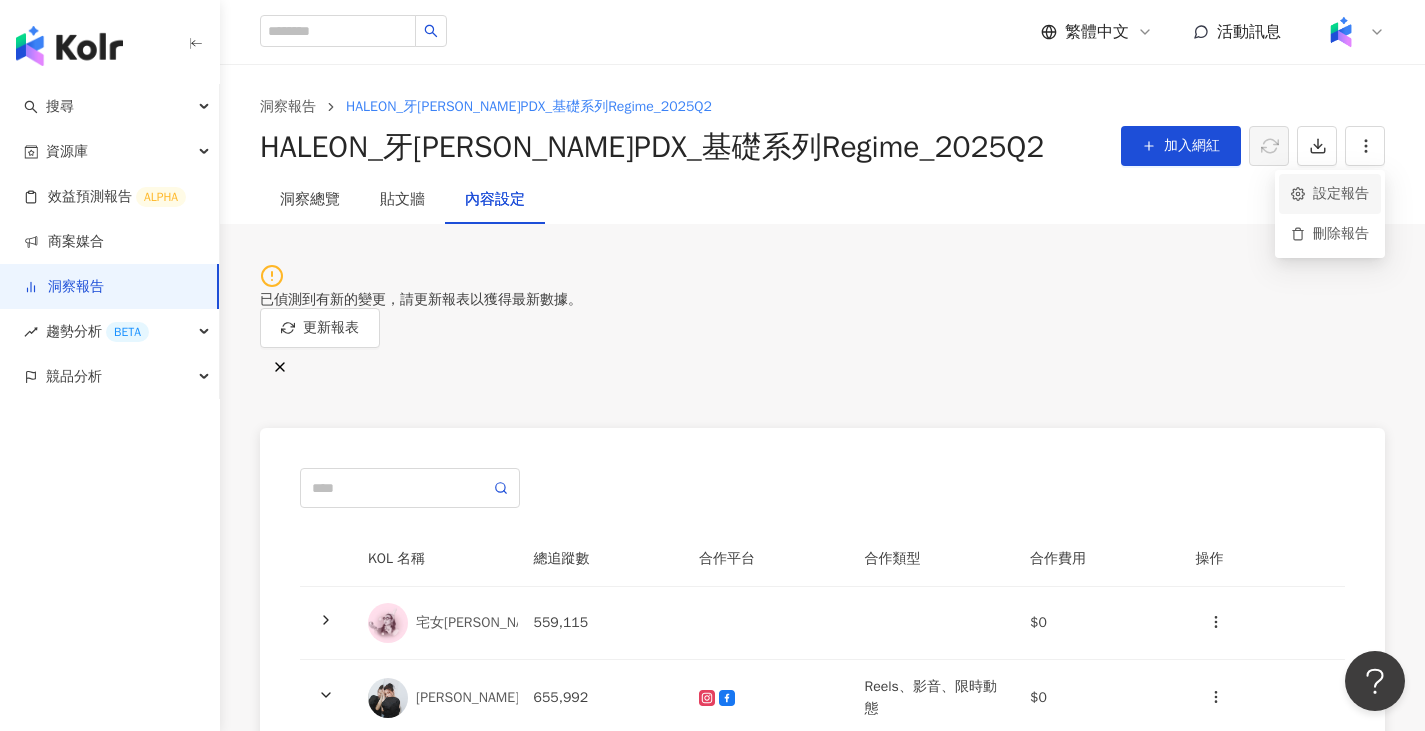 click on "設定報告" at bounding box center (1330, 194) 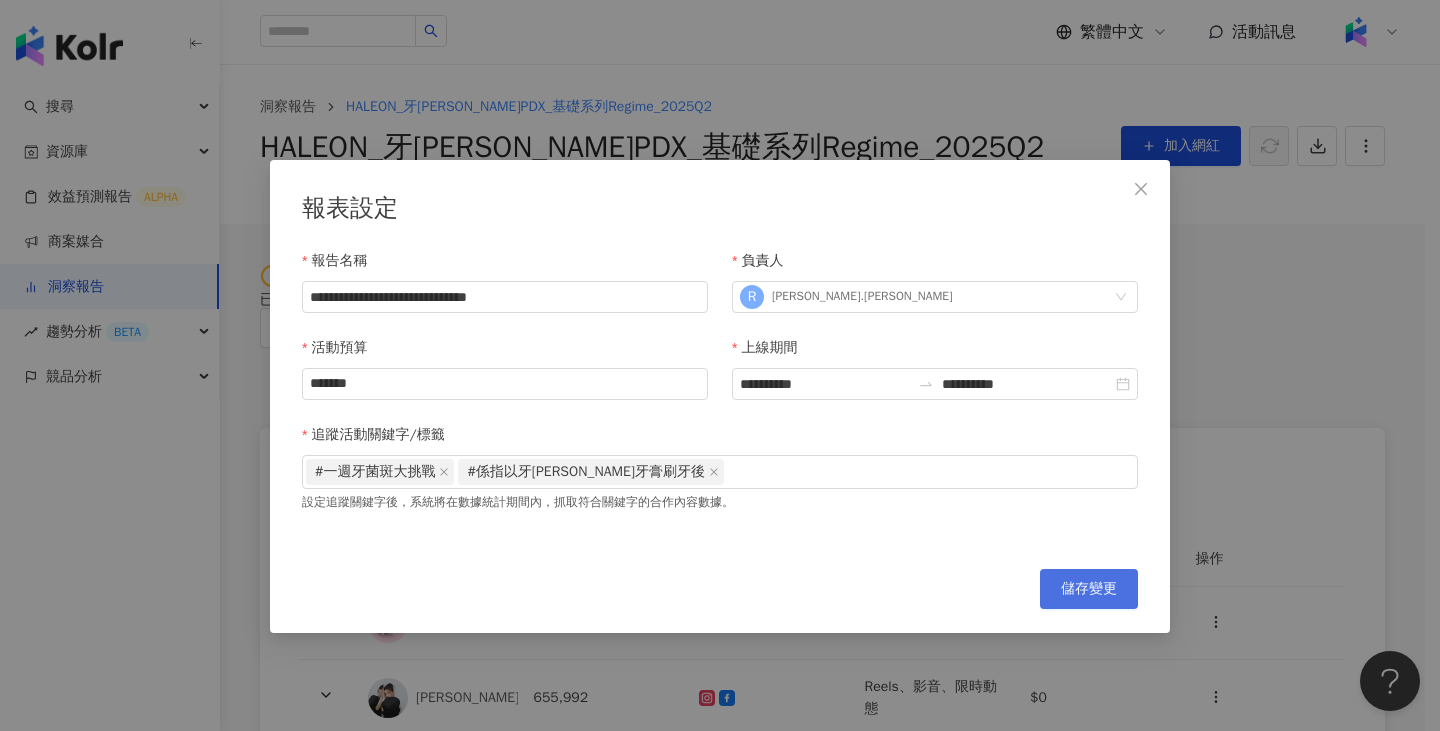 click on "儲存變更" at bounding box center (1089, 589) 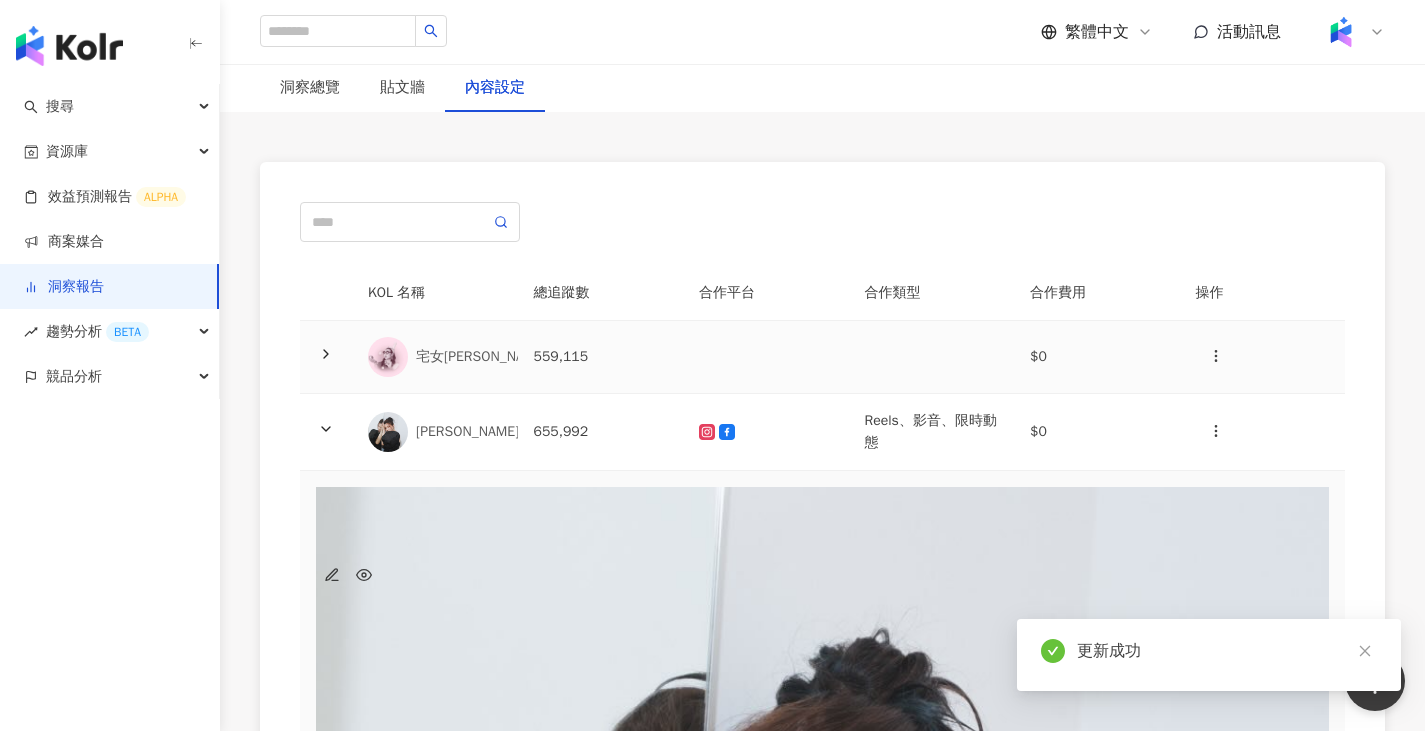 scroll, scrollTop: 0, scrollLeft: 0, axis: both 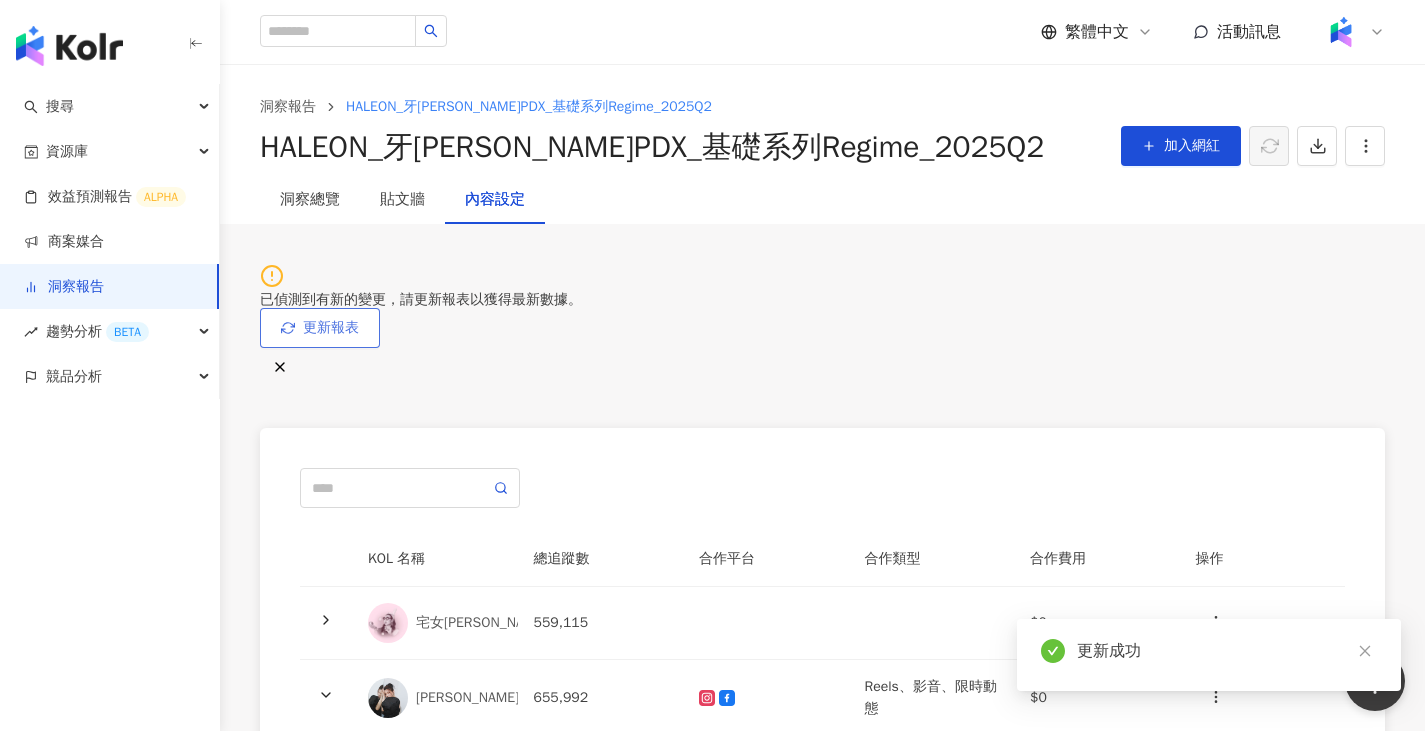 click on "更新報表" at bounding box center [331, 328] 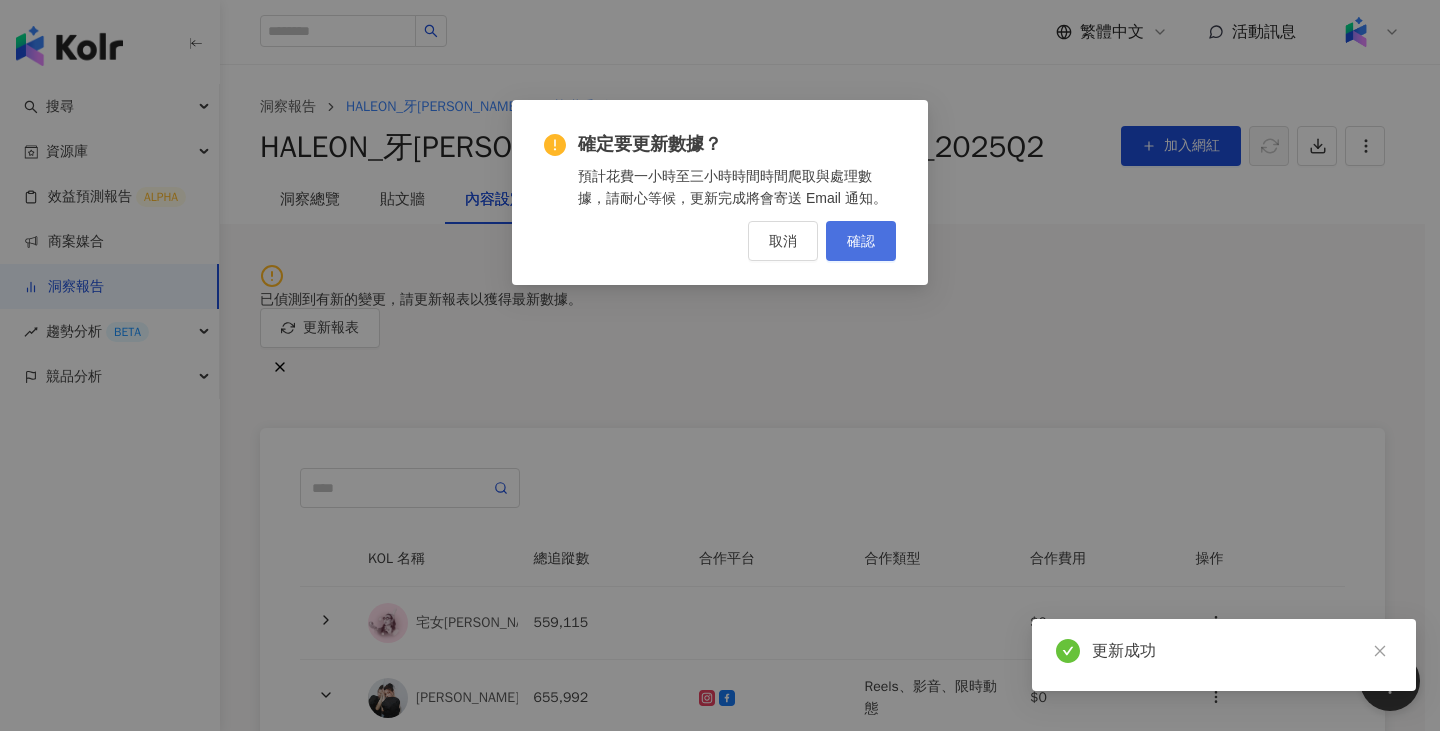 click on "確認" at bounding box center (861, 241) 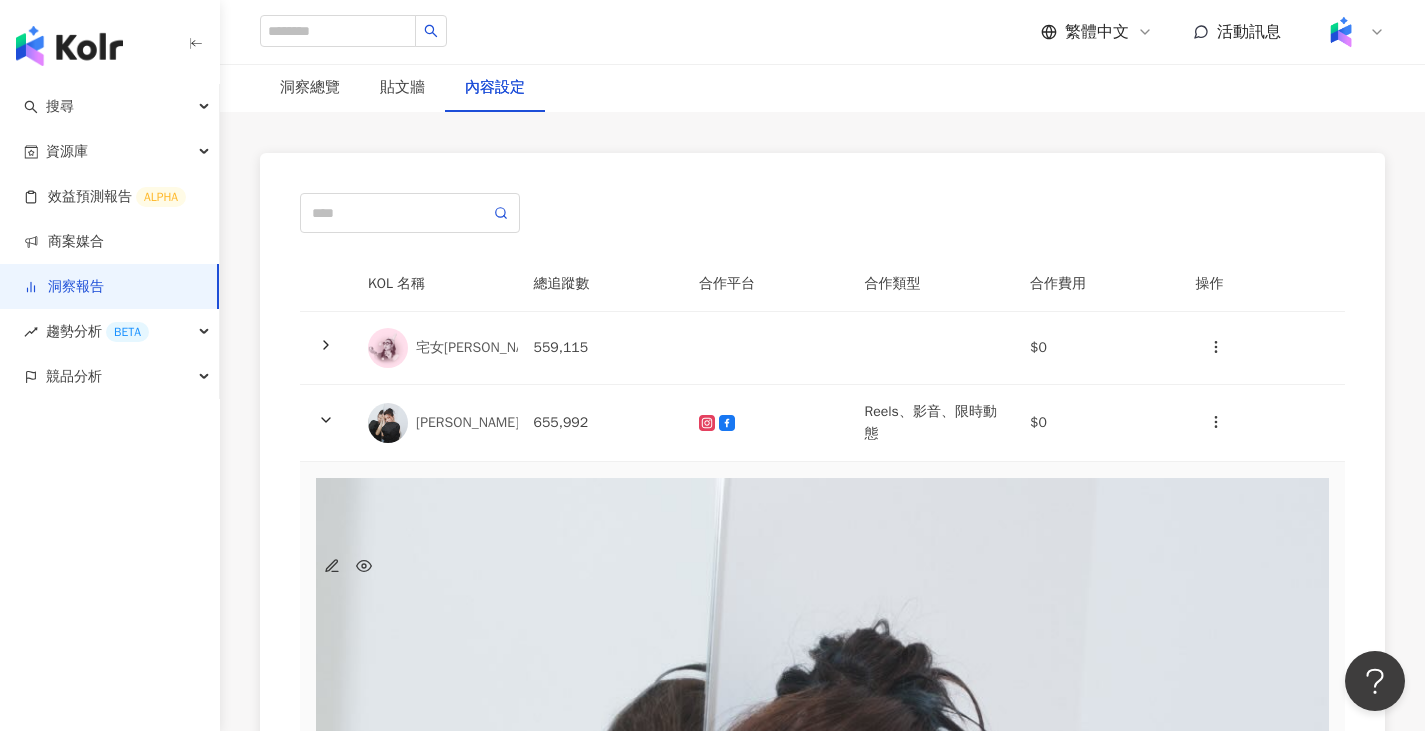 scroll, scrollTop: 300, scrollLeft: 0, axis: vertical 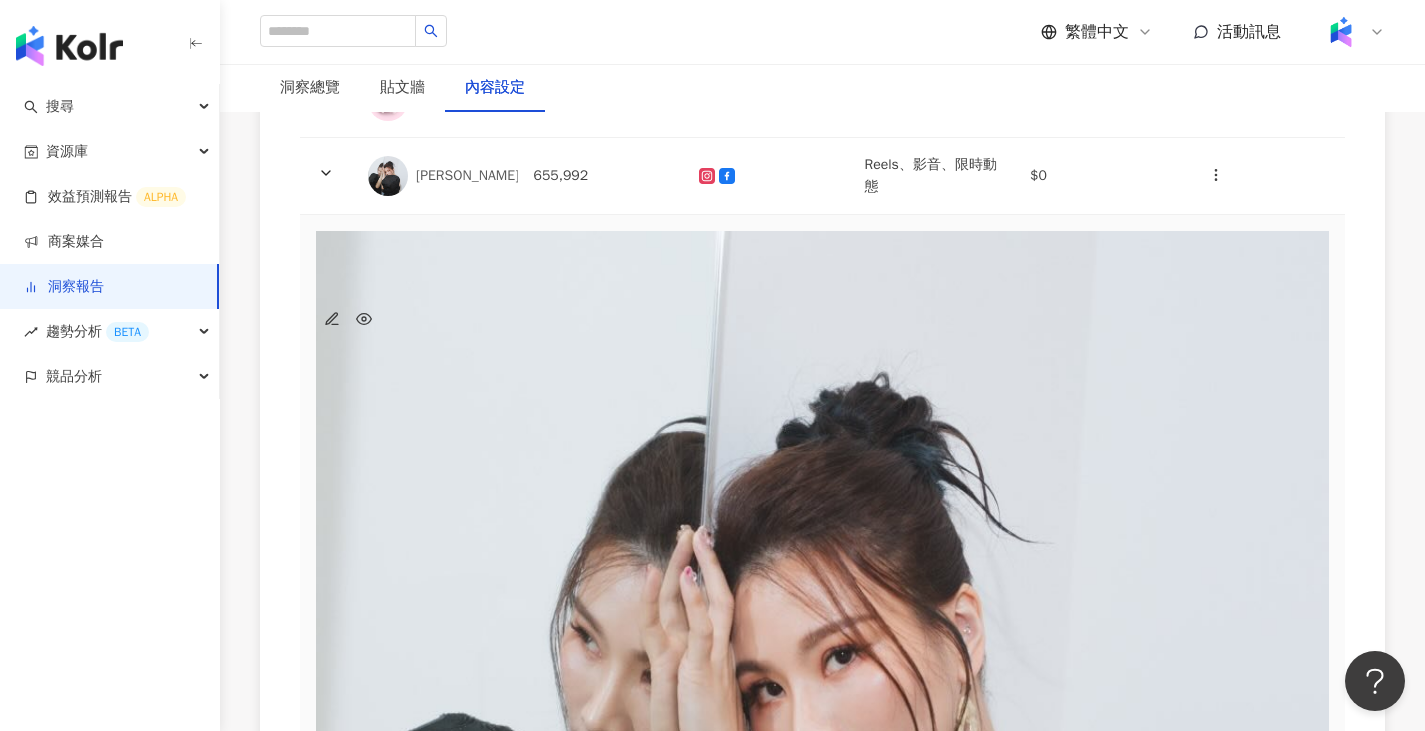 click on "Reels、限時動態" at bounding box center (932, 2573) 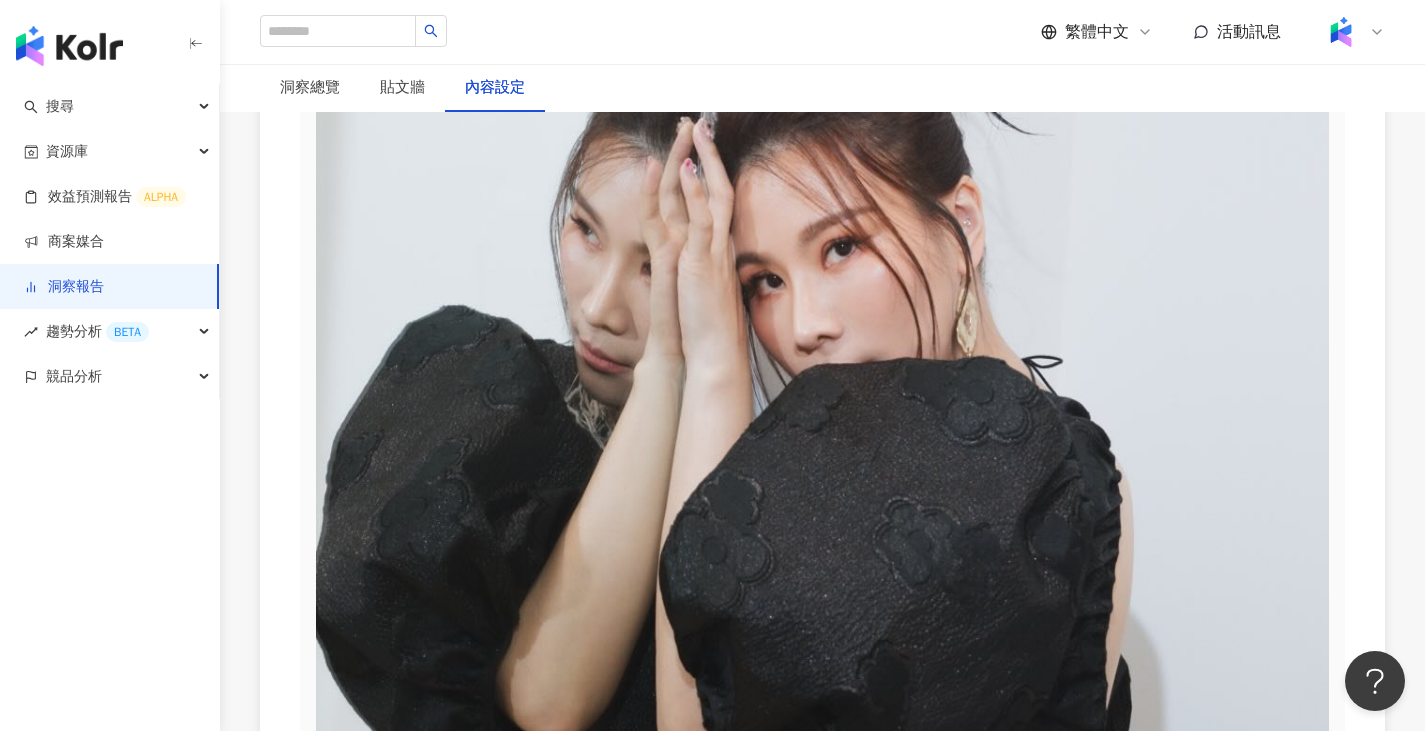 scroll, scrollTop: 939, scrollLeft: 0, axis: vertical 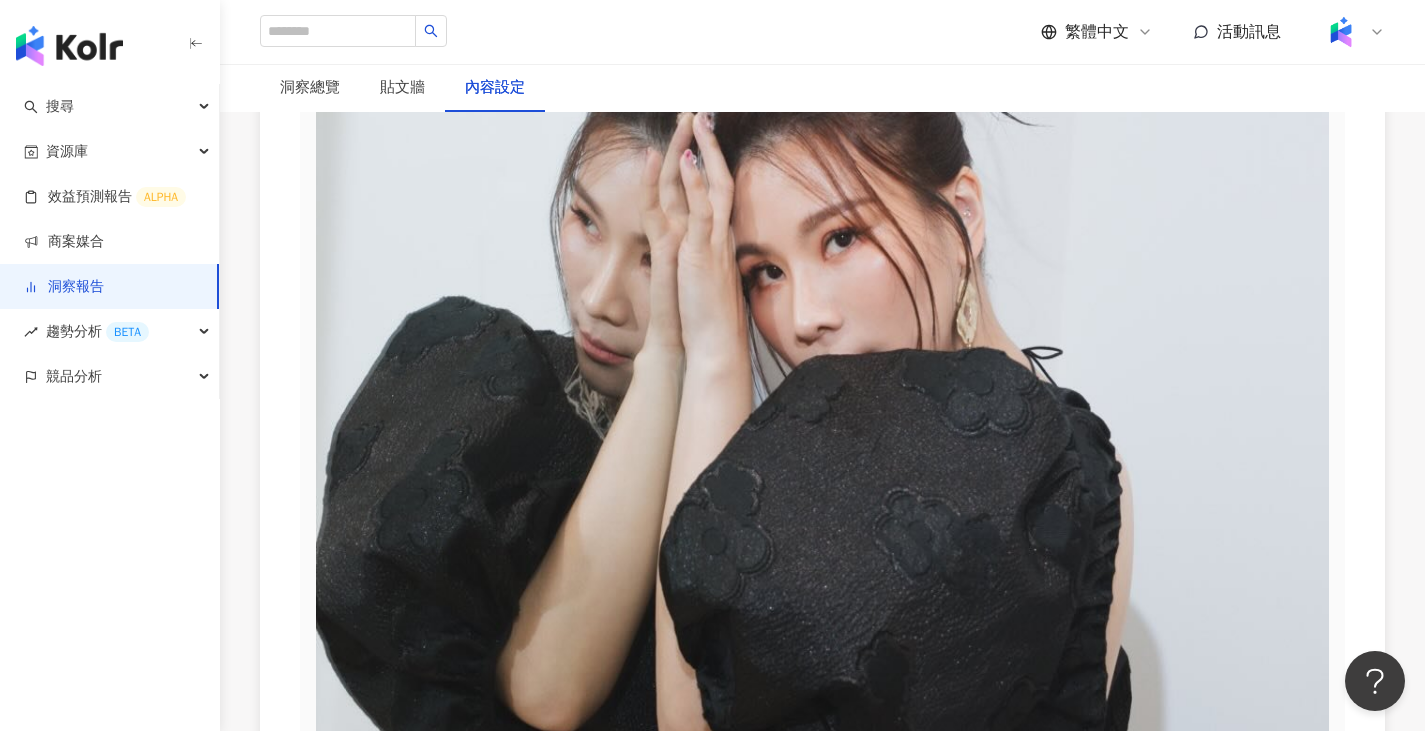 click on "Reels、限時動態" at bounding box center (932, 3737) 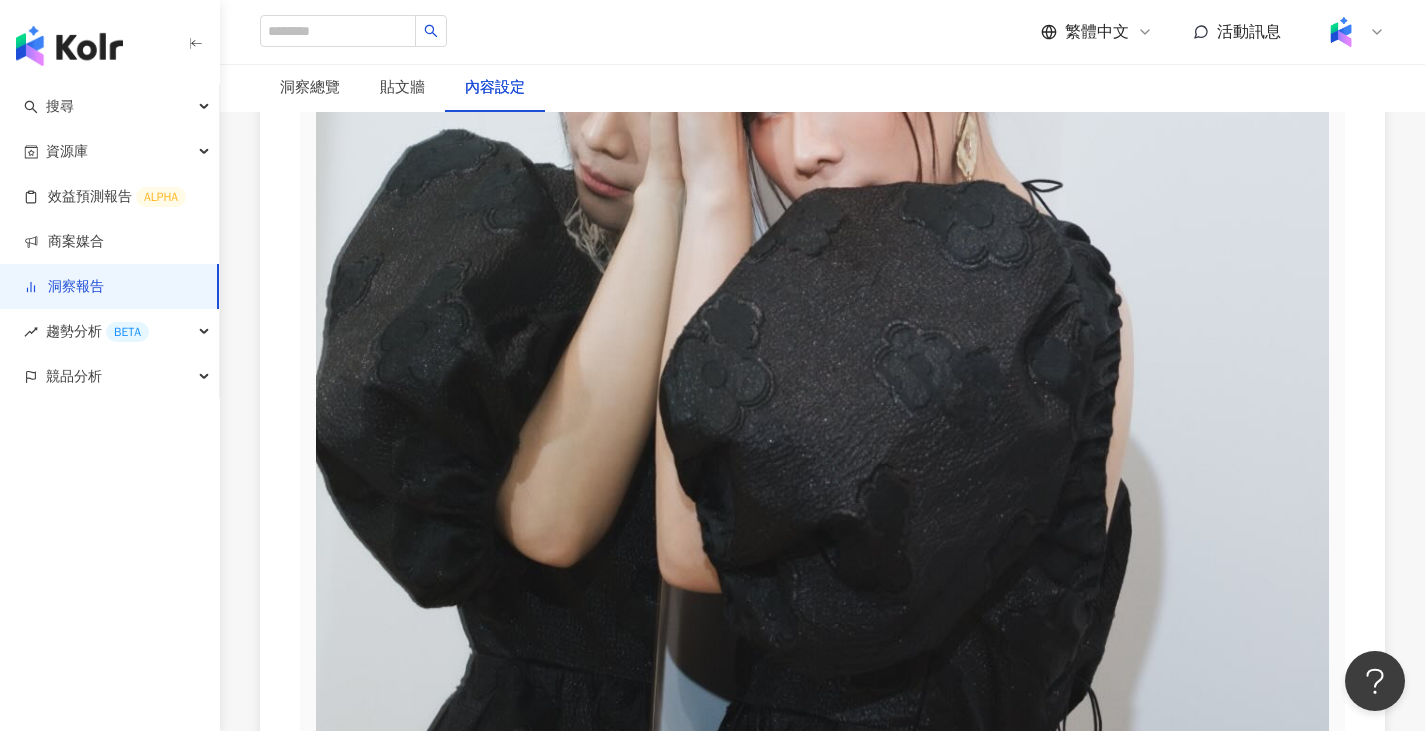 scroll, scrollTop: 1115, scrollLeft: 0, axis: vertical 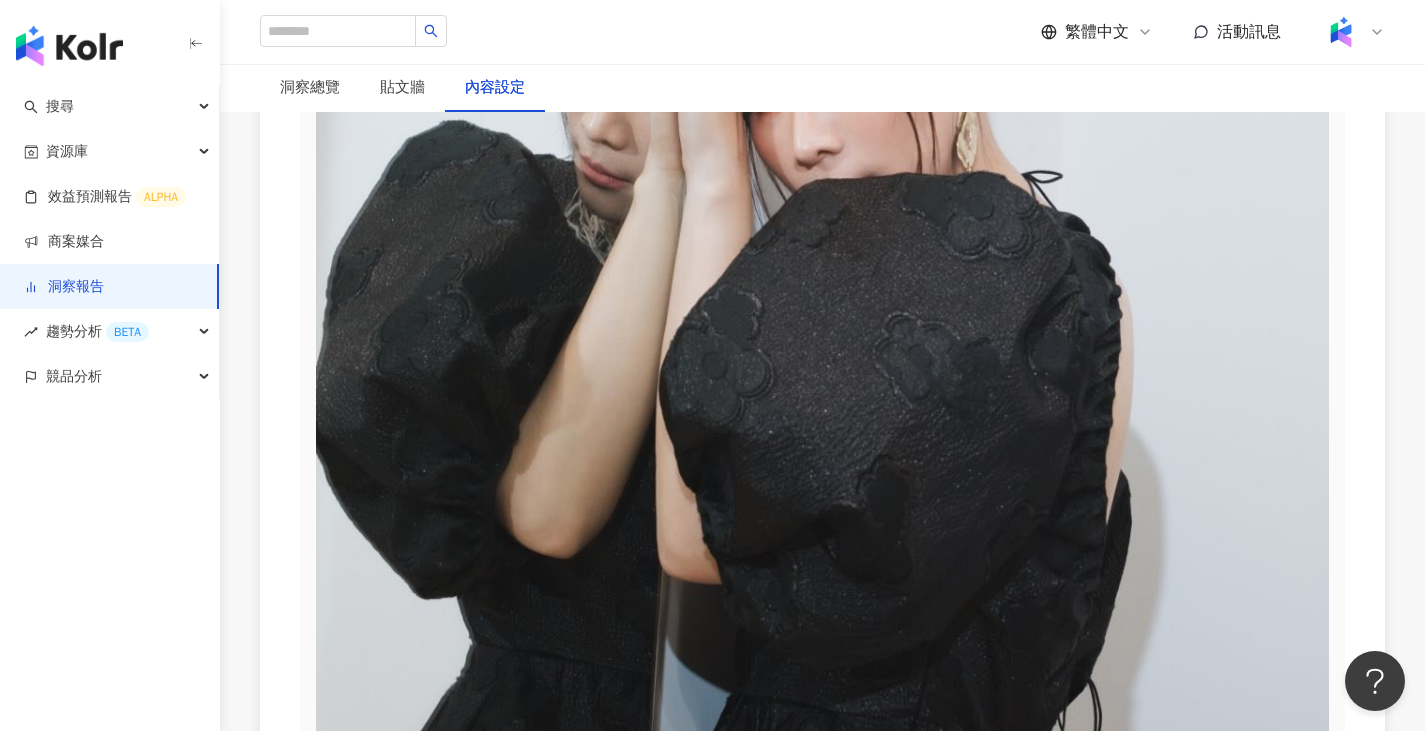 click on "Reels、影音、限時動態" at bounding box center [932, 6105] 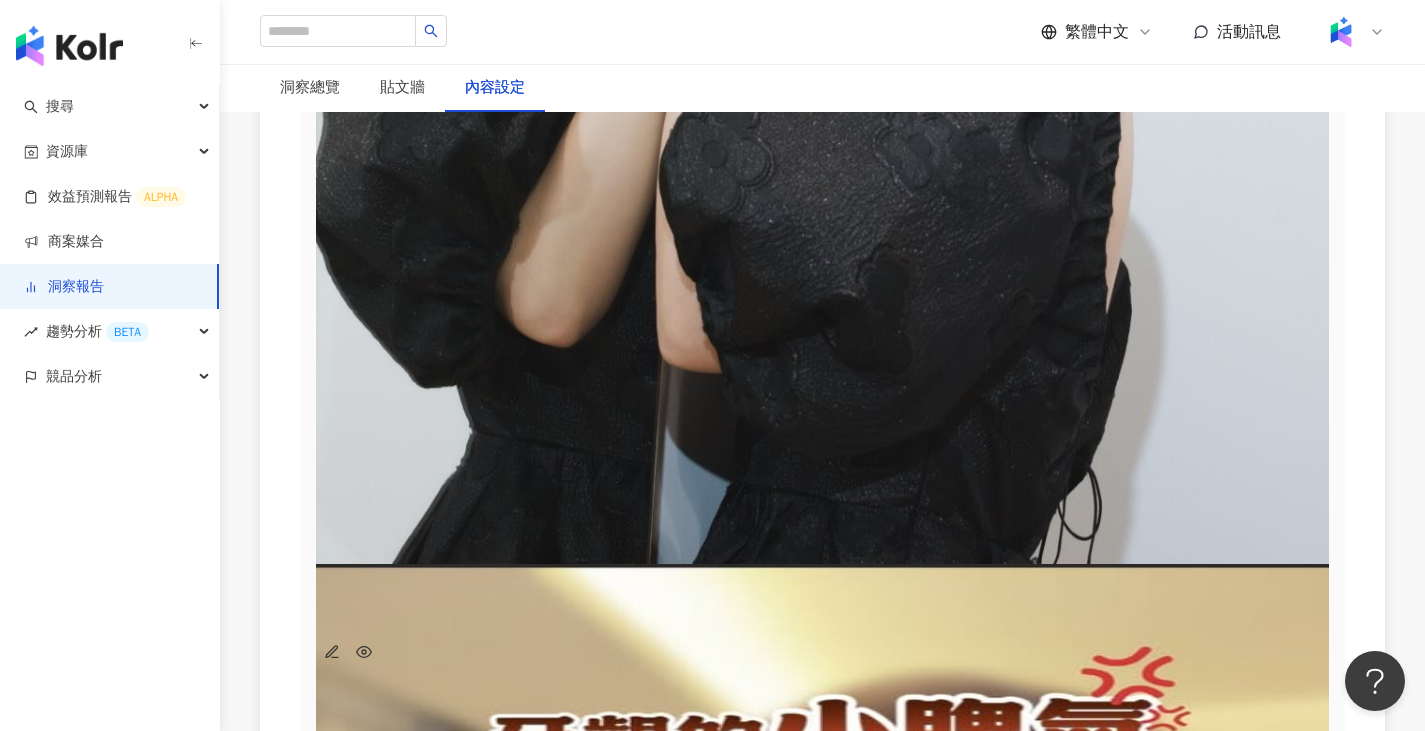 scroll, scrollTop: 1327, scrollLeft: 0, axis: vertical 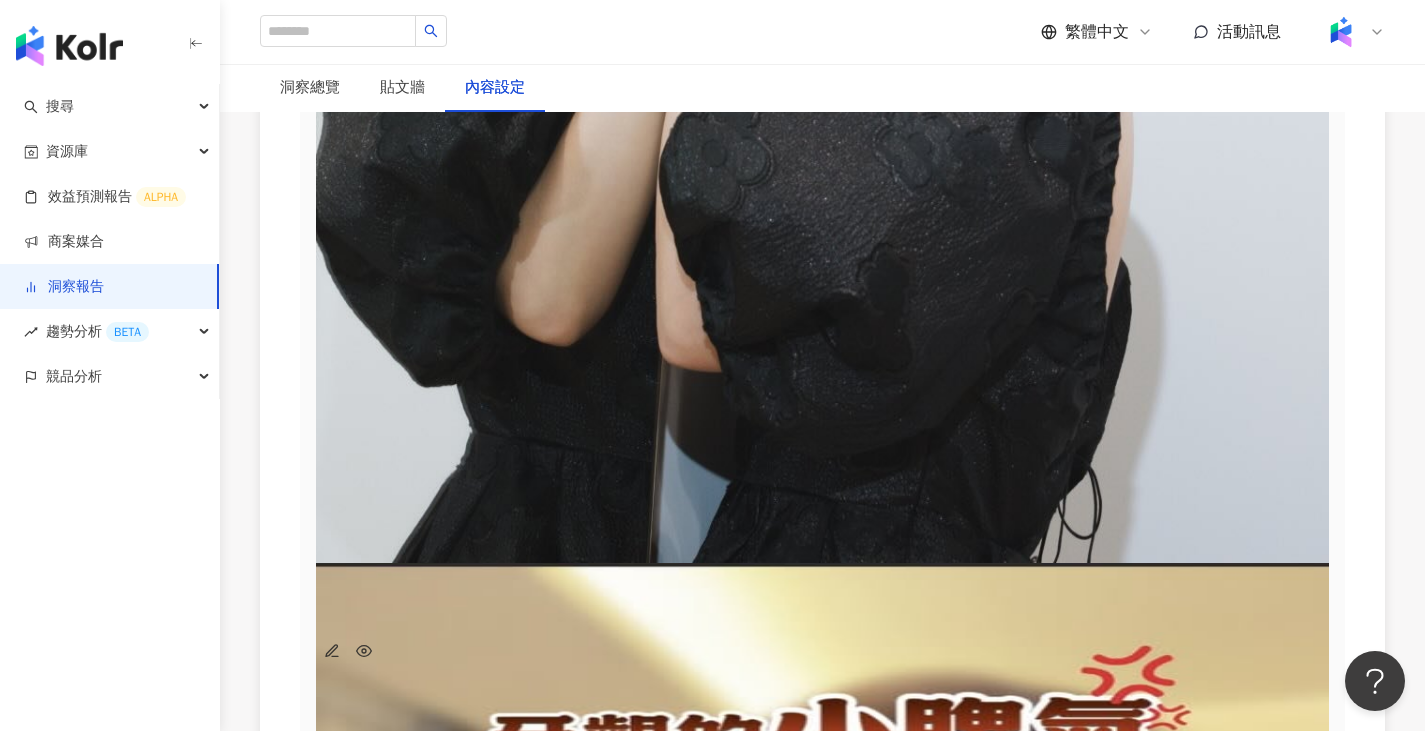 click on "影音、Reels、限時動態" at bounding box center (932, 8336) 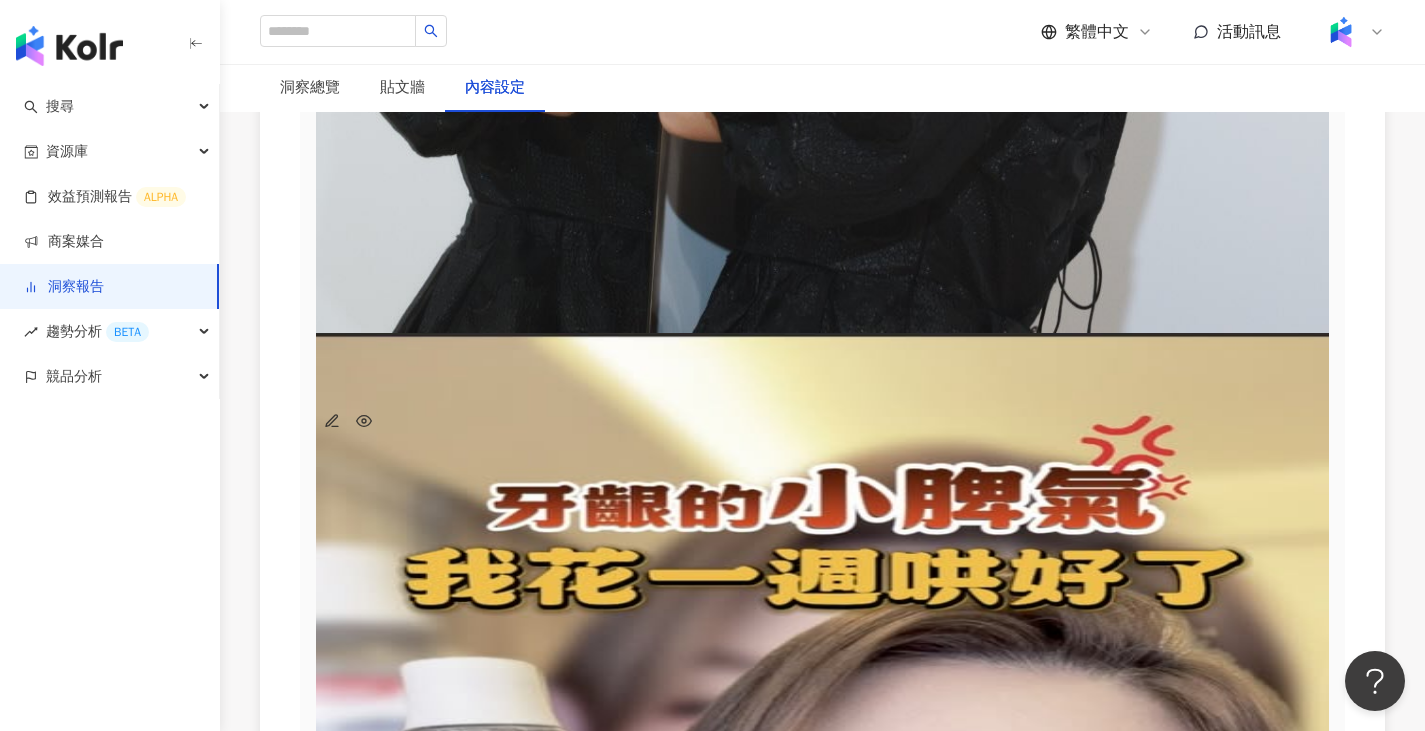 scroll, scrollTop: 1558, scrollLeft: 0, axis: vertical 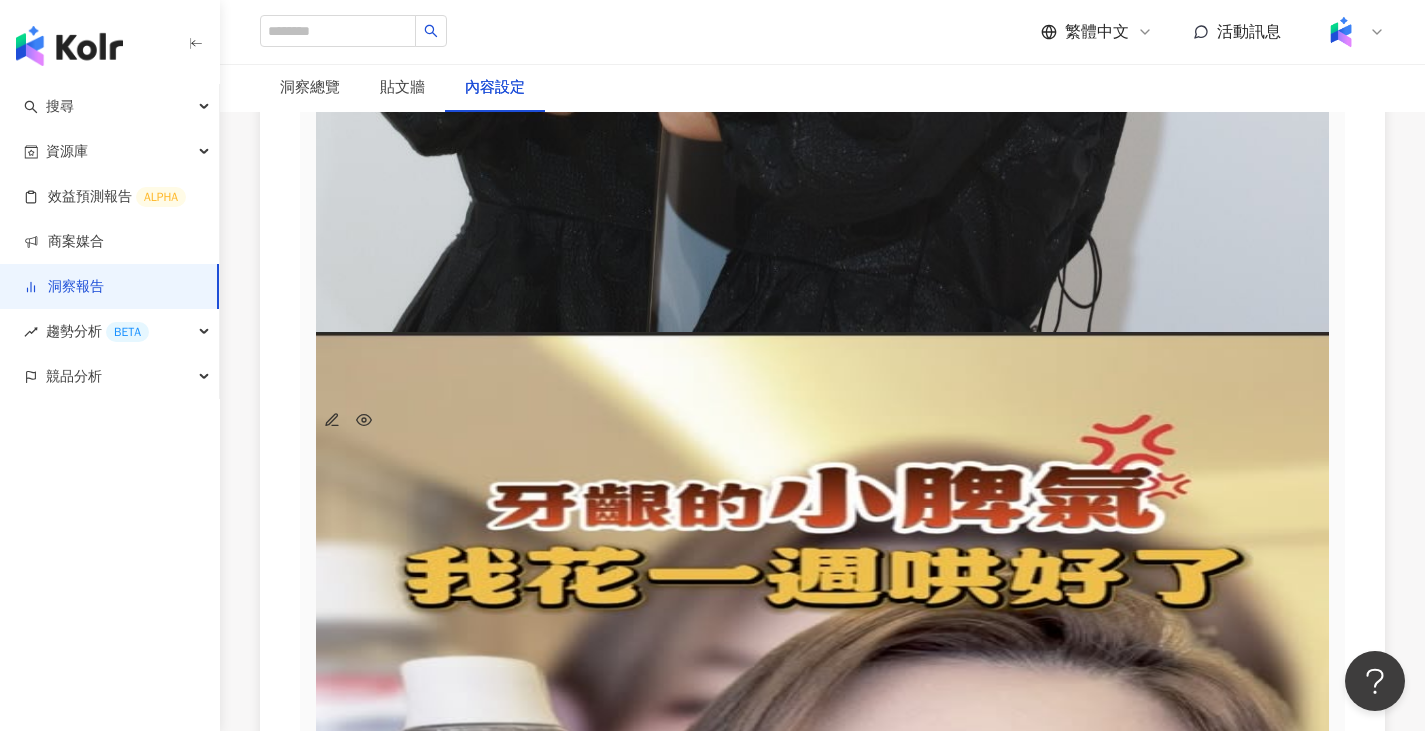 click on "影音、Reels、限時動態" at bounding box center [932, 8105] 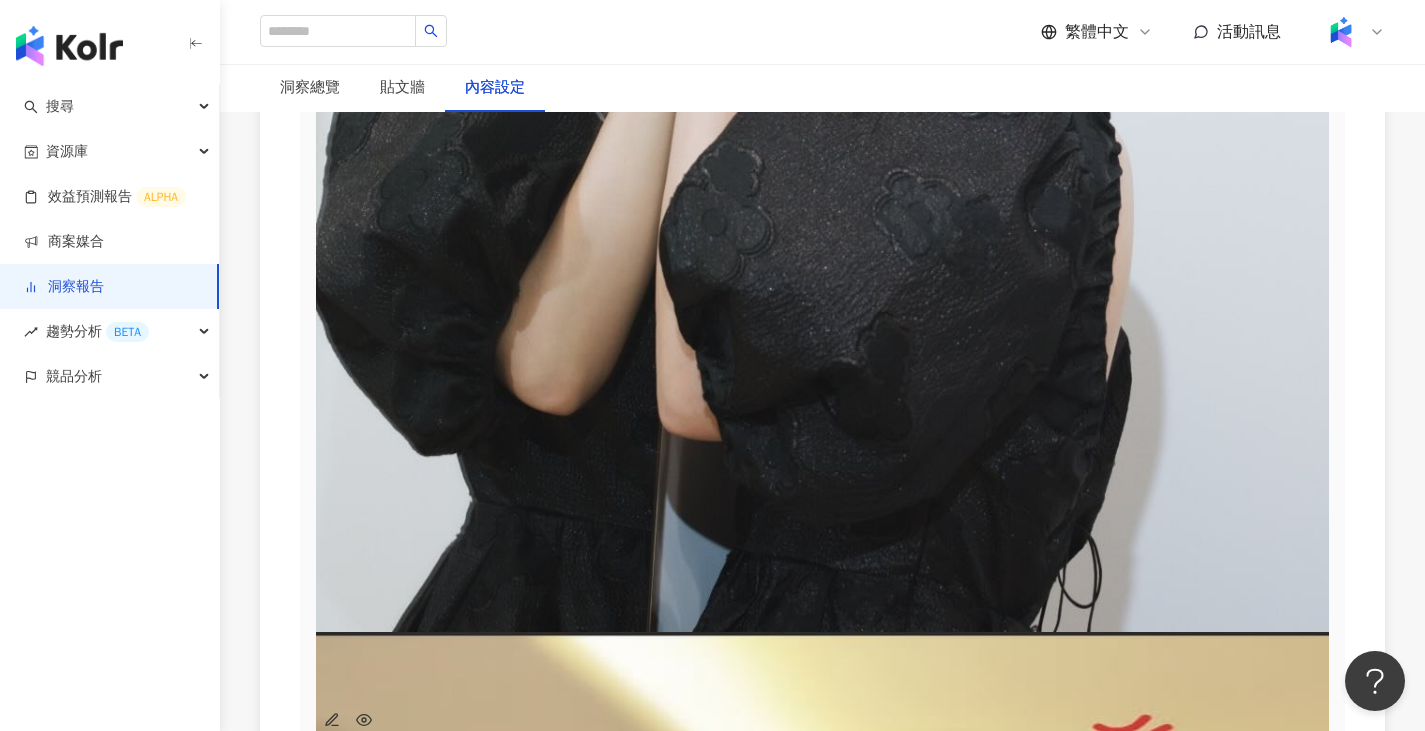 click on "Reels、影音、限時動態" at bounding box center (932, 5962) 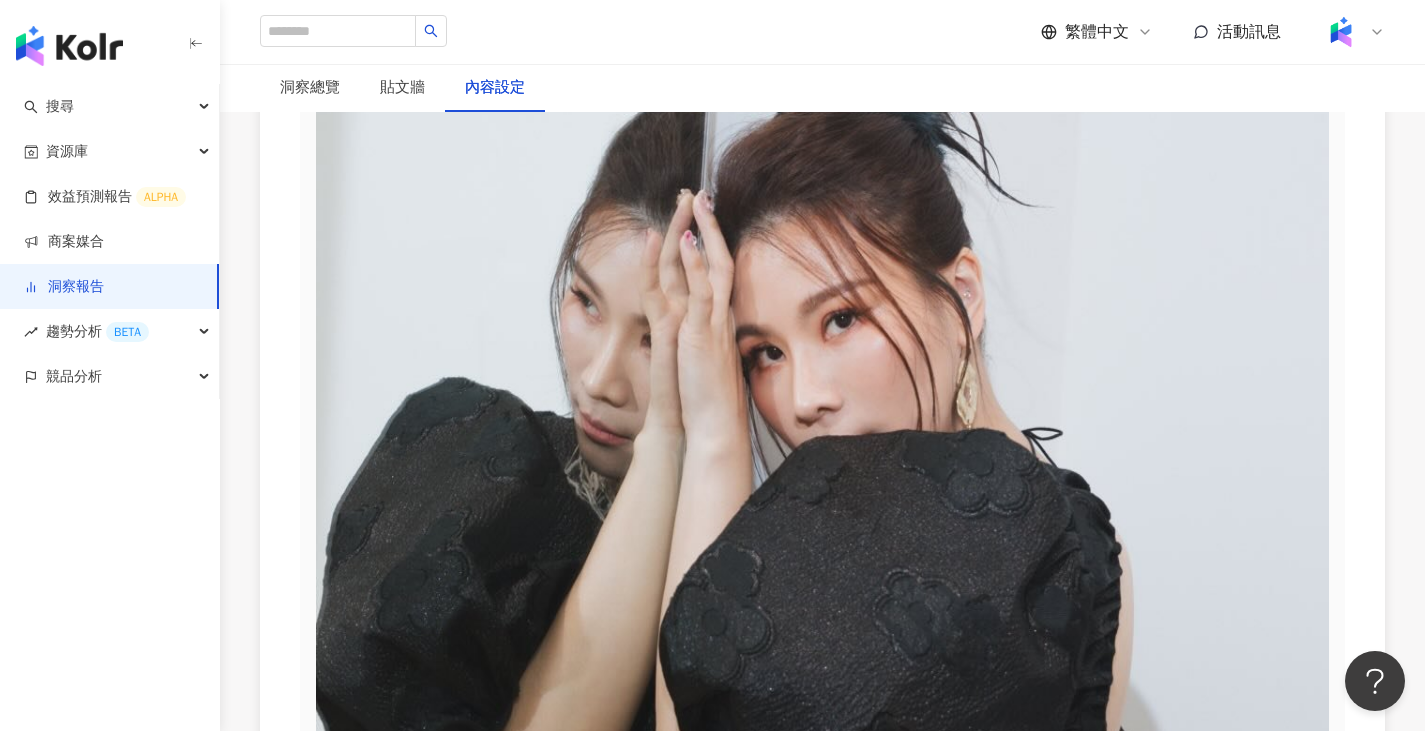 click on "Reels、限時動態" at bounding box center [932, 3818] 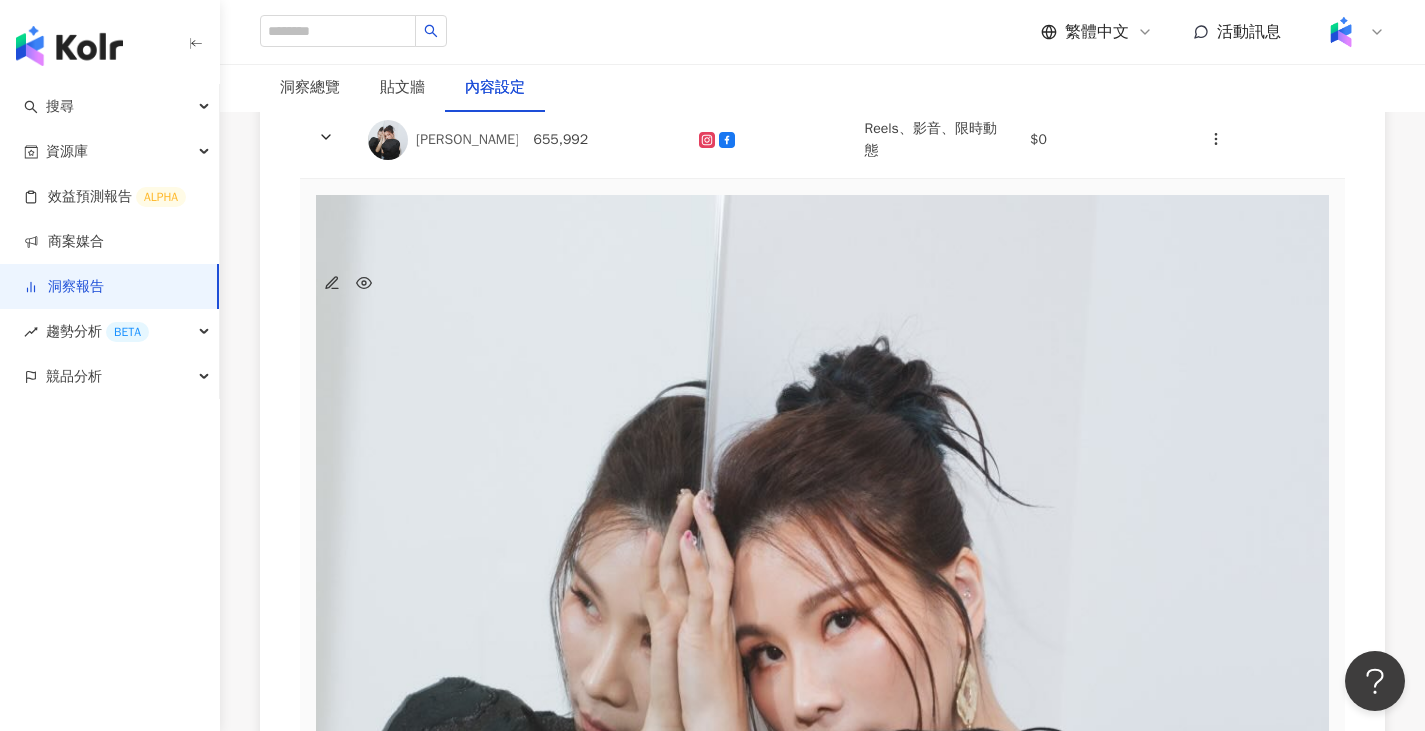 click on "Reels、限時動態" at bounding box center (932, 2537) 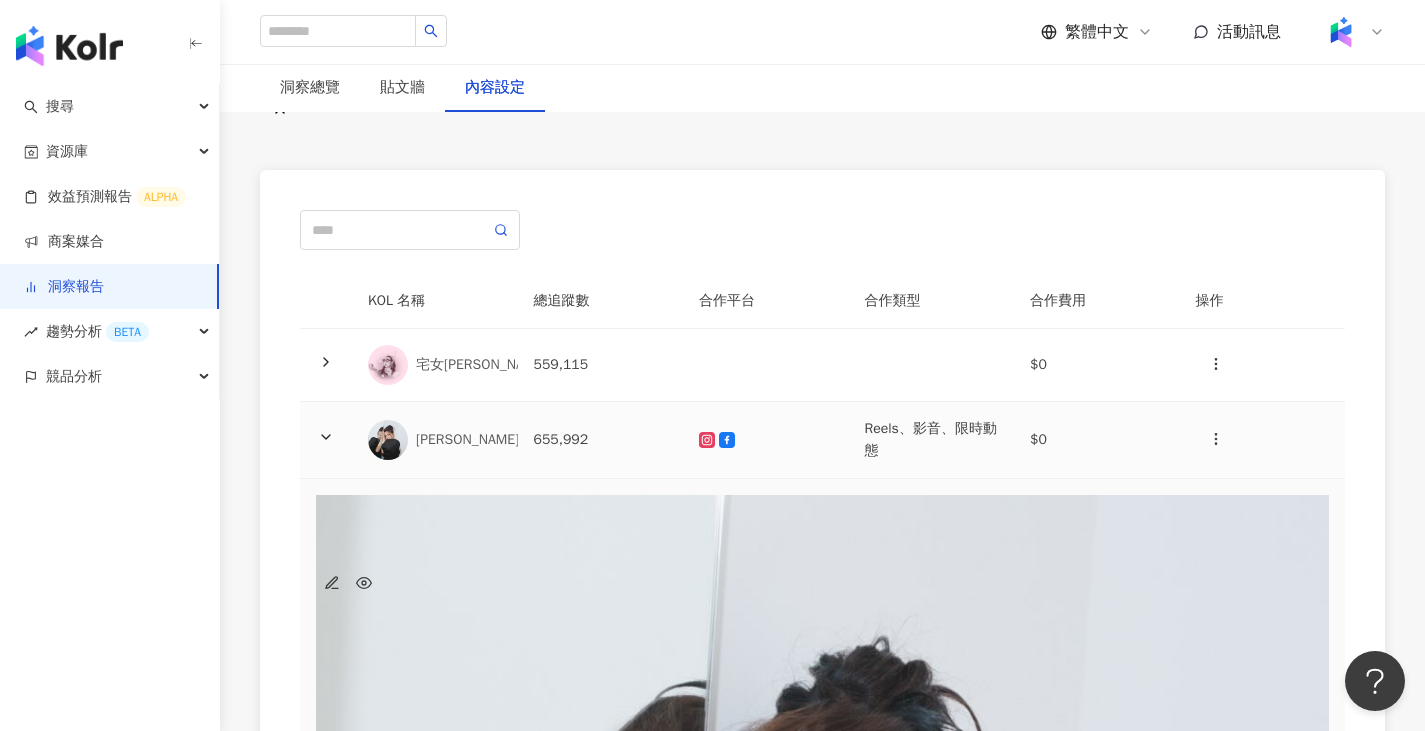 click on "Reels、影音、限時動態" at bounding box center (932, 440) 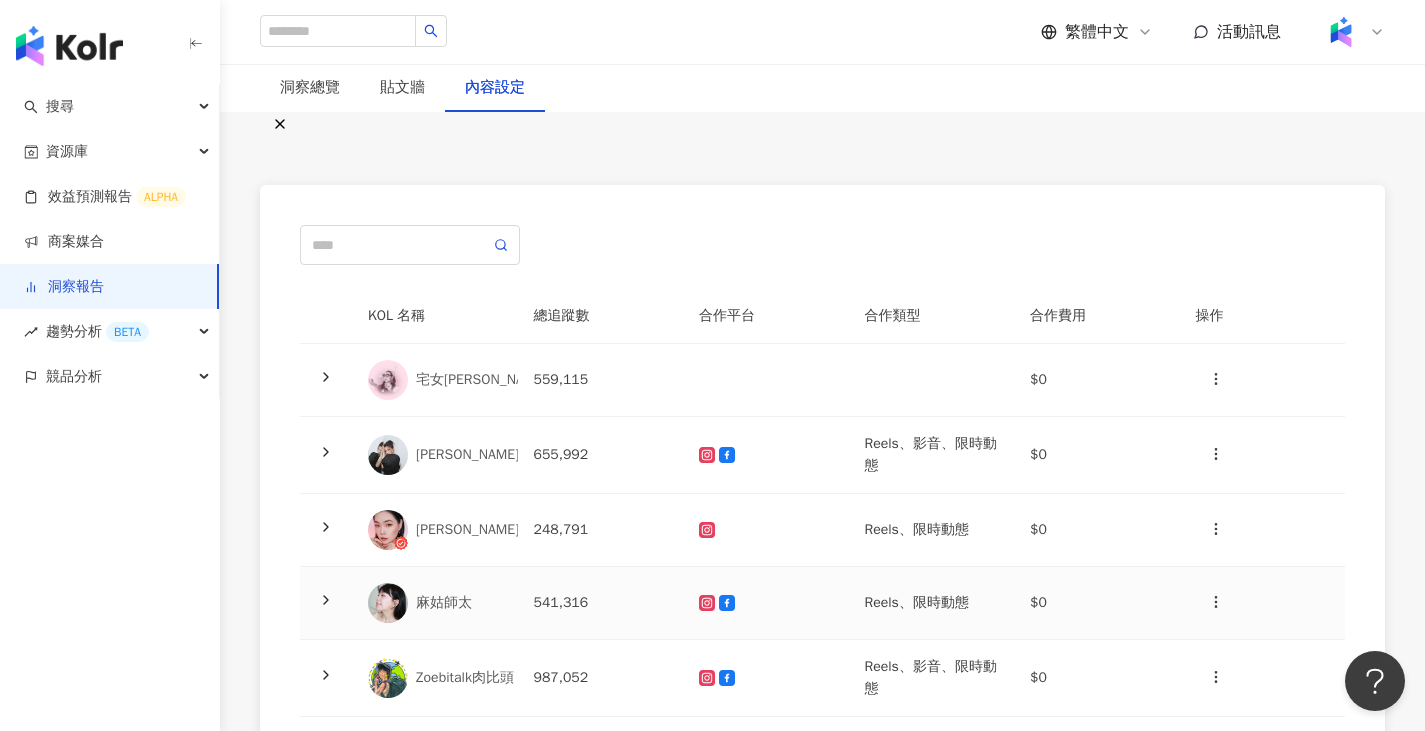 scroll, scrollTop: 58, scrollLeft: 0, axis: vertical 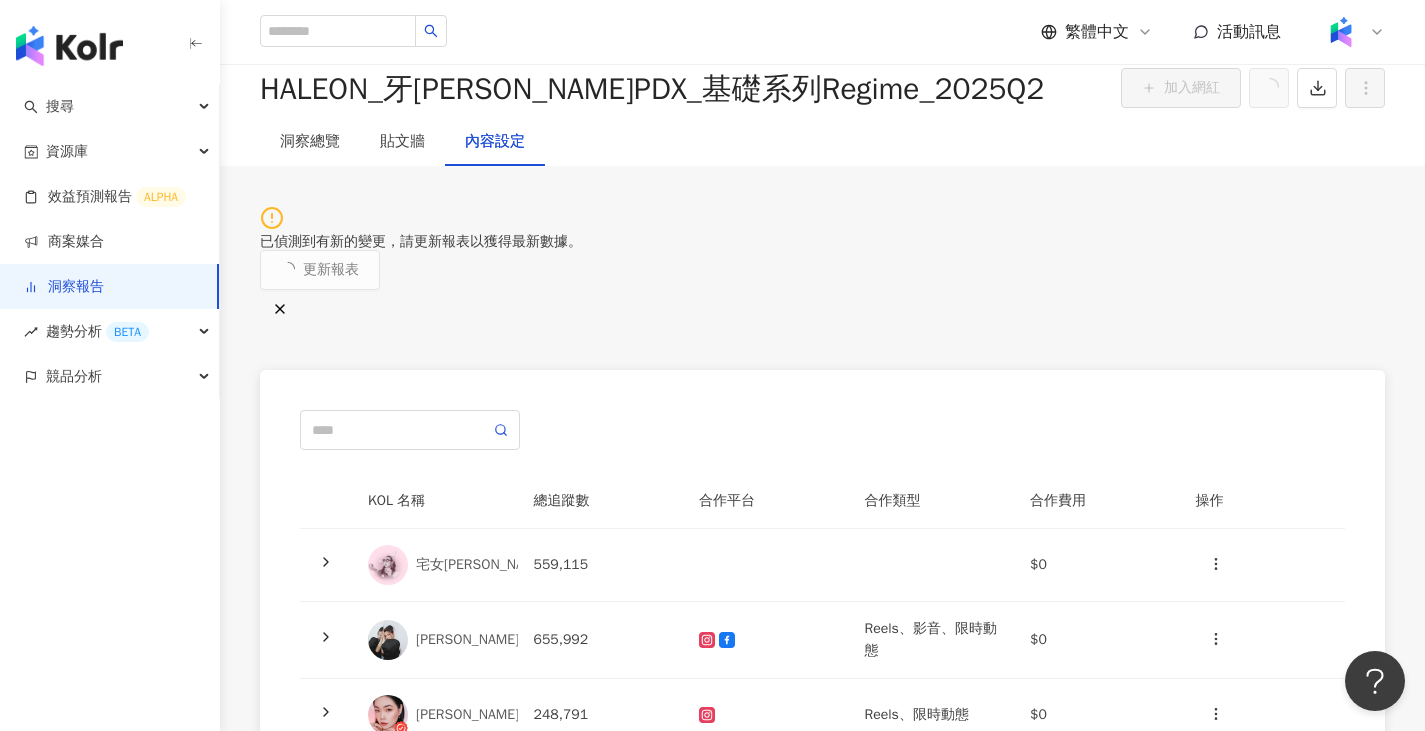 click at bounding box center (932, 565) 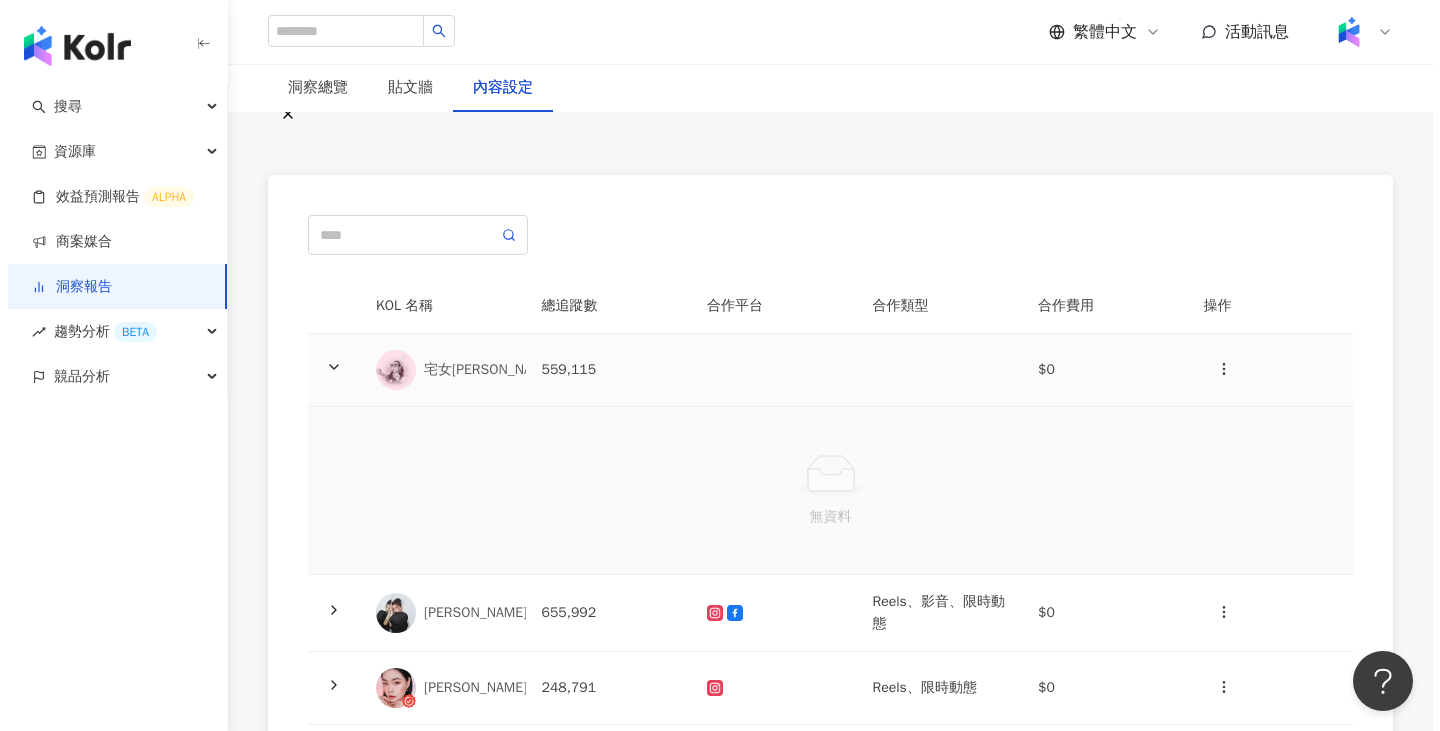 scroll, scrollTop: 258, scrollLeft: 0, axis: vertical 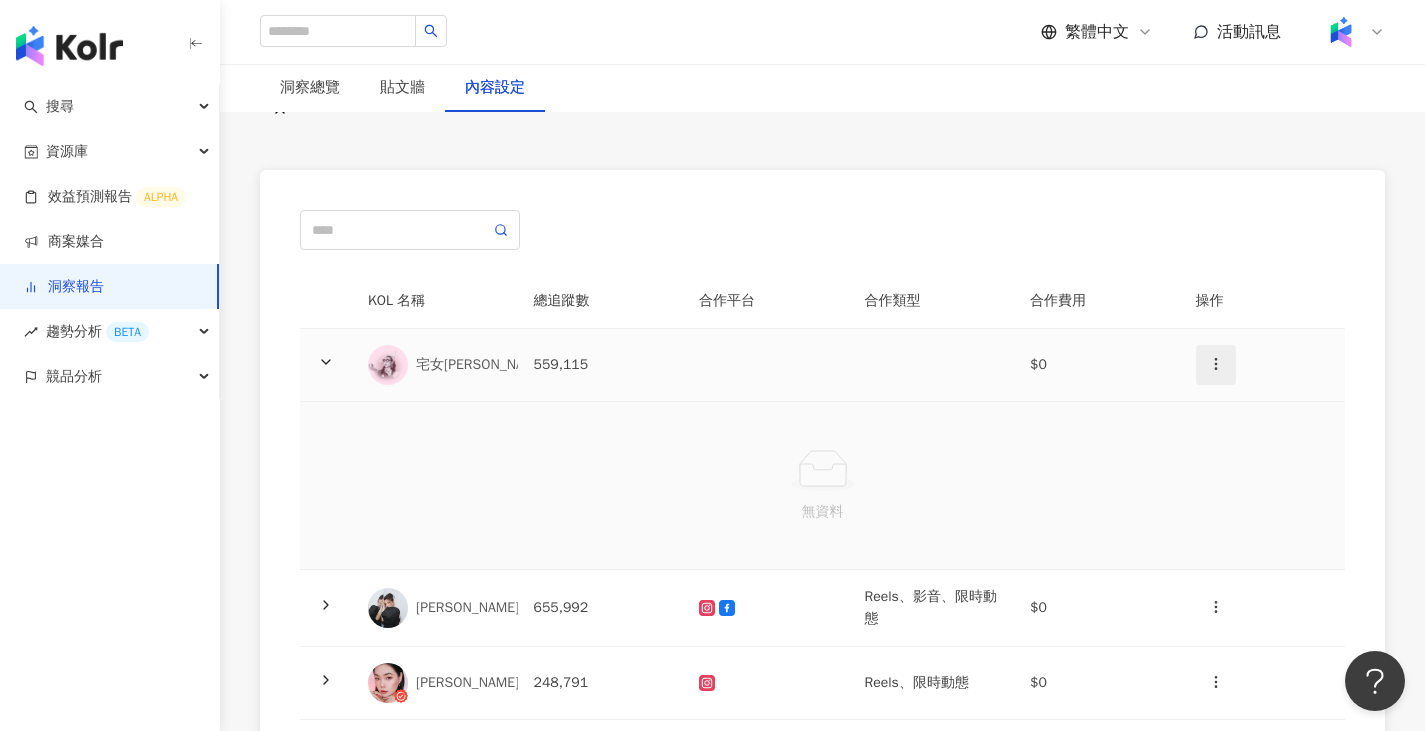 click at bounding box center (1216, 365) 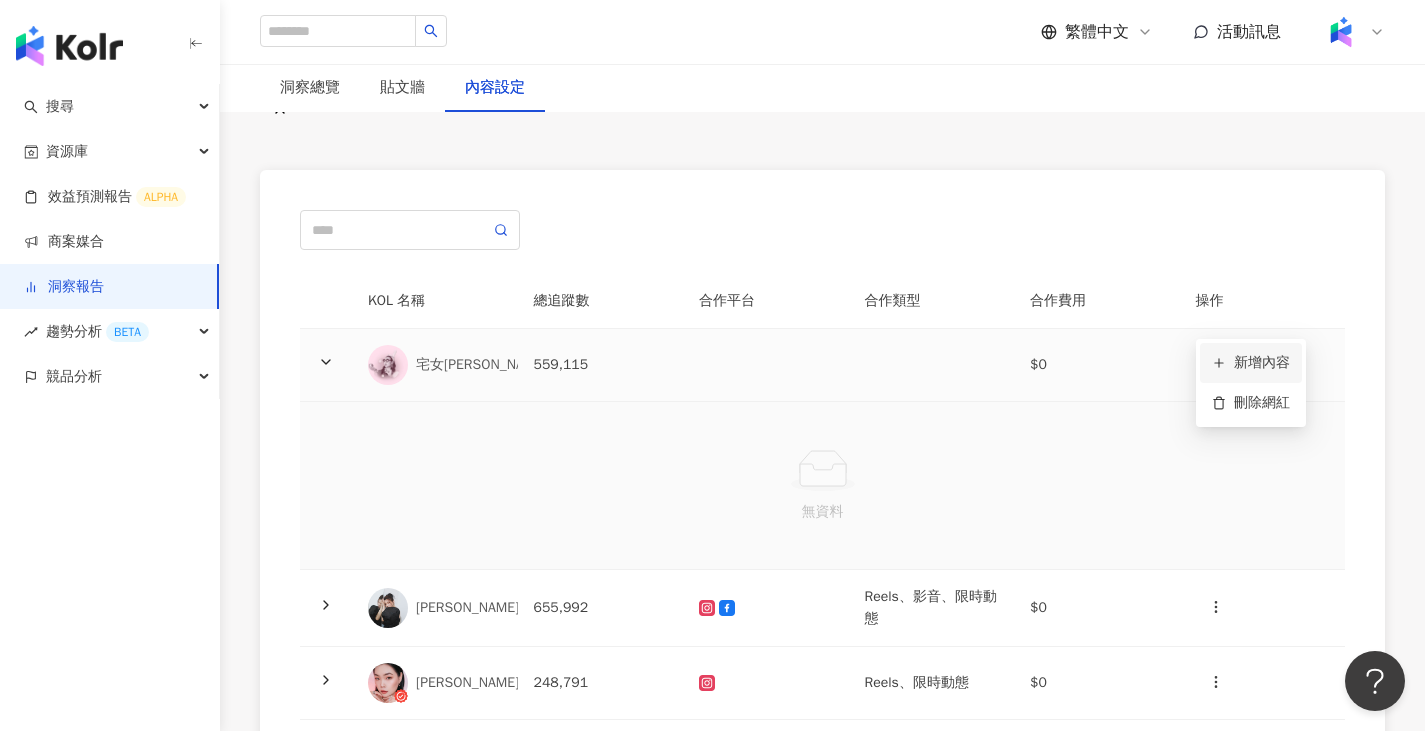click on "新增內容" at bounding box center (1251, 363) 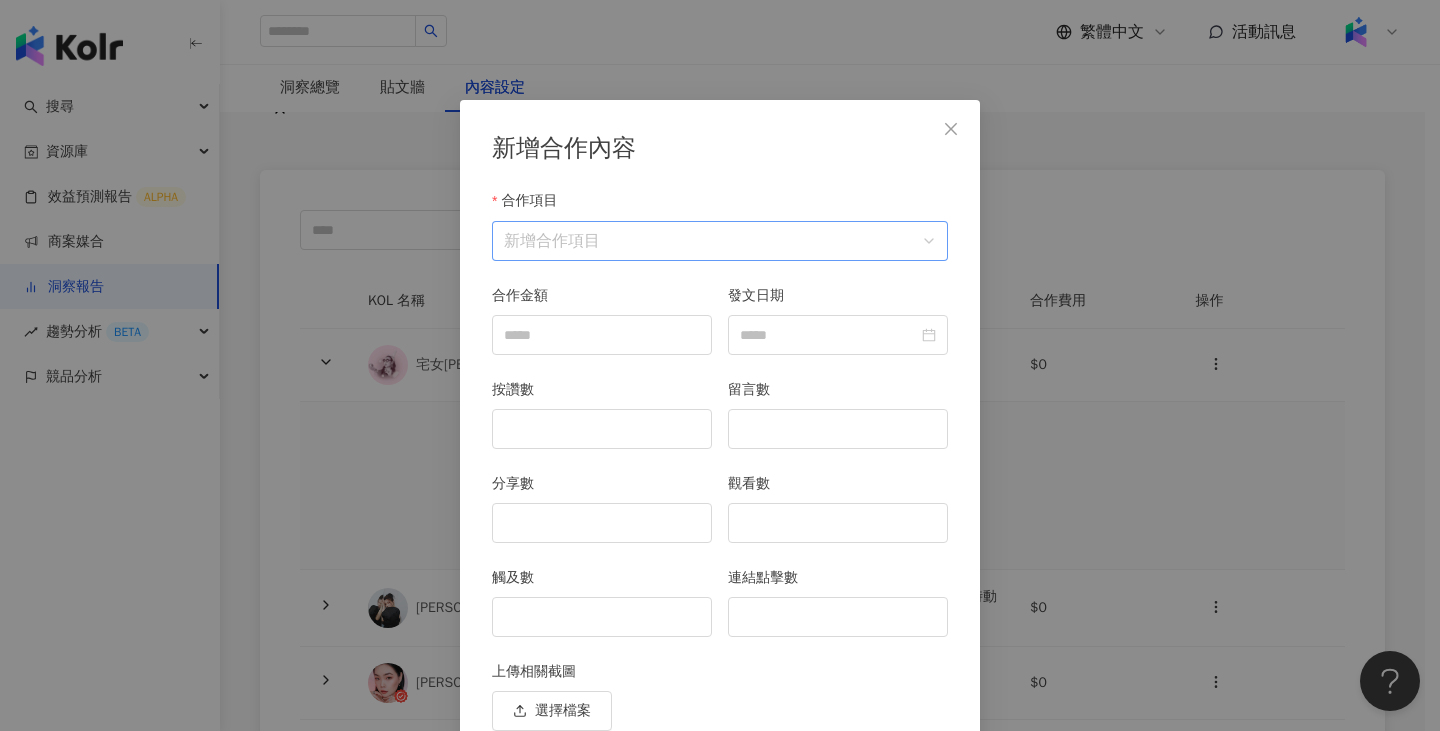scroll, scrollTop: 87, scrollLeft: 0, axis: vertical 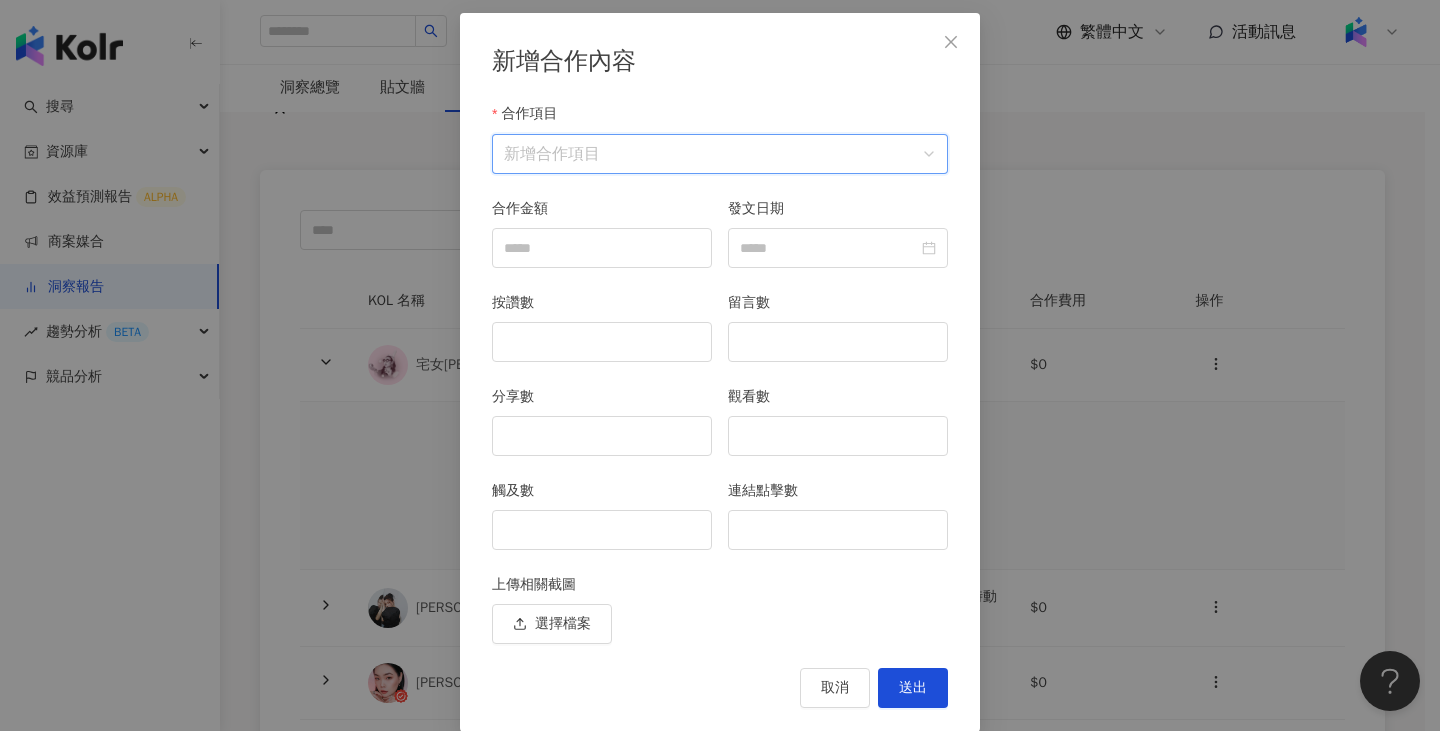 click on "合作項目" at bounding box center [720, 154] 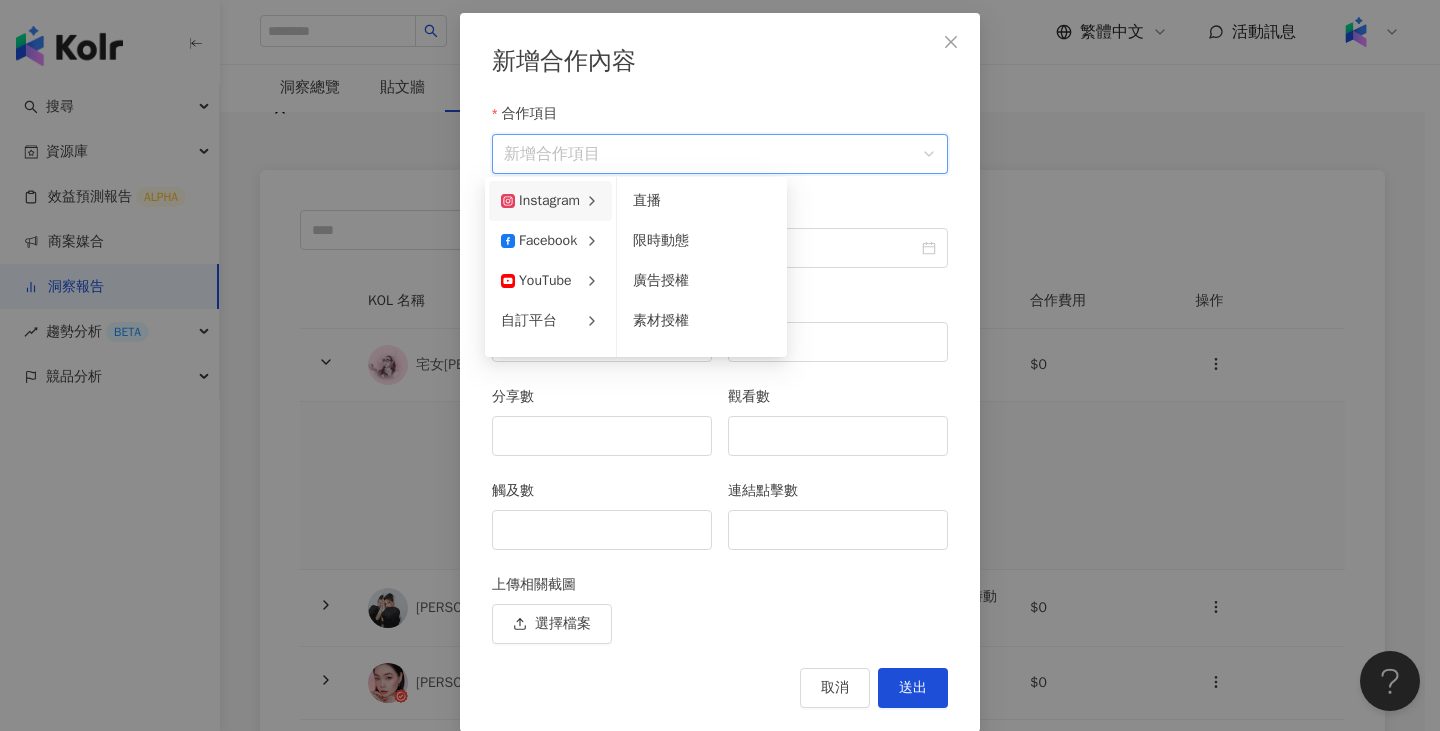 click 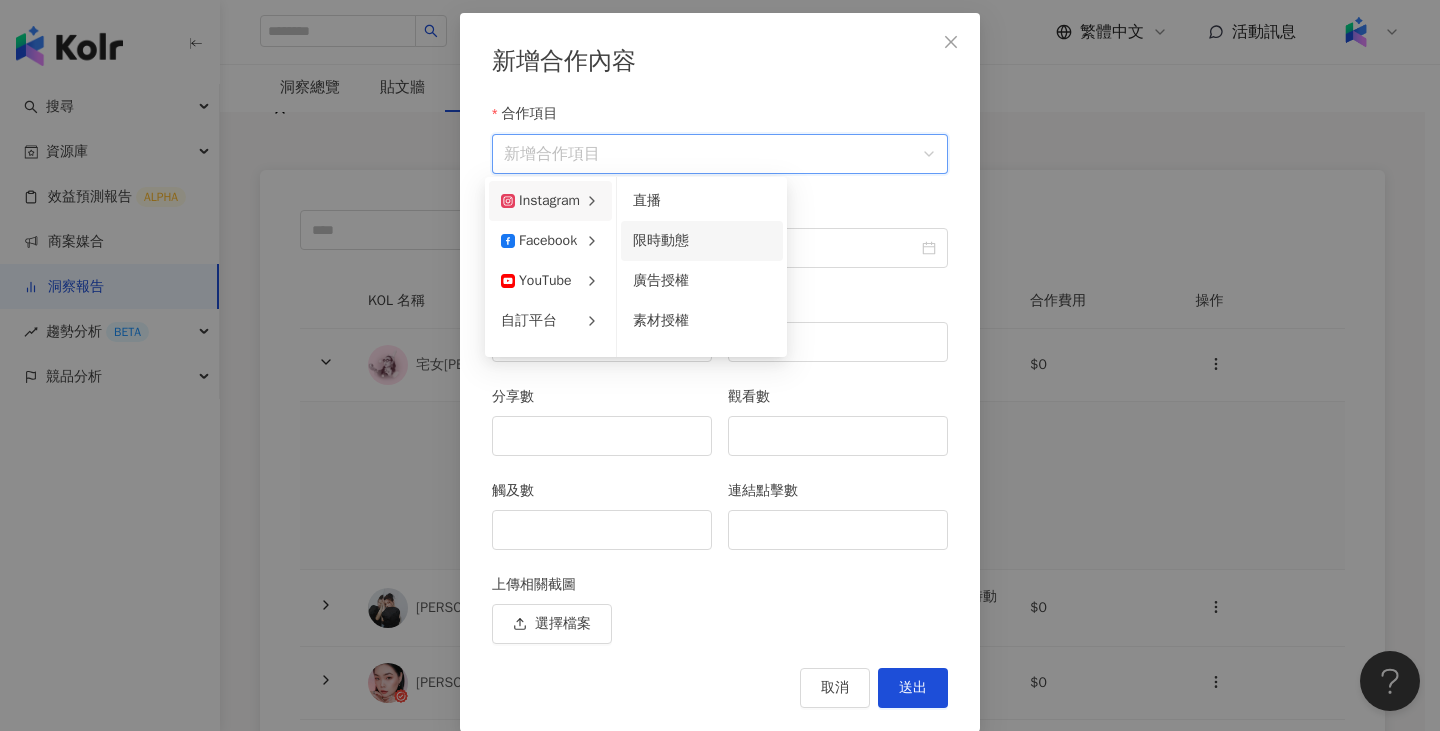 click on "限時動態" at bounding box center (661, 240) 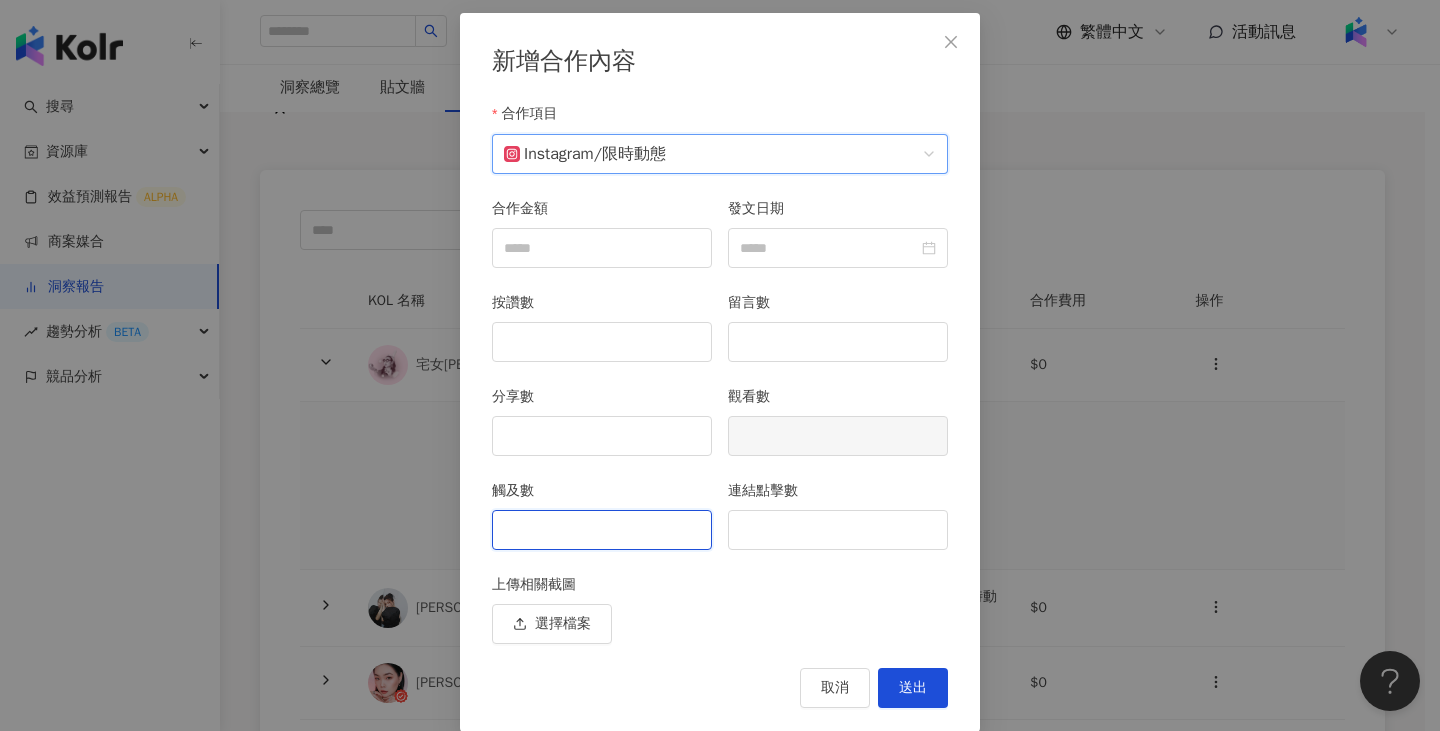 click on "觸及數" at bounding box center [602, 530] 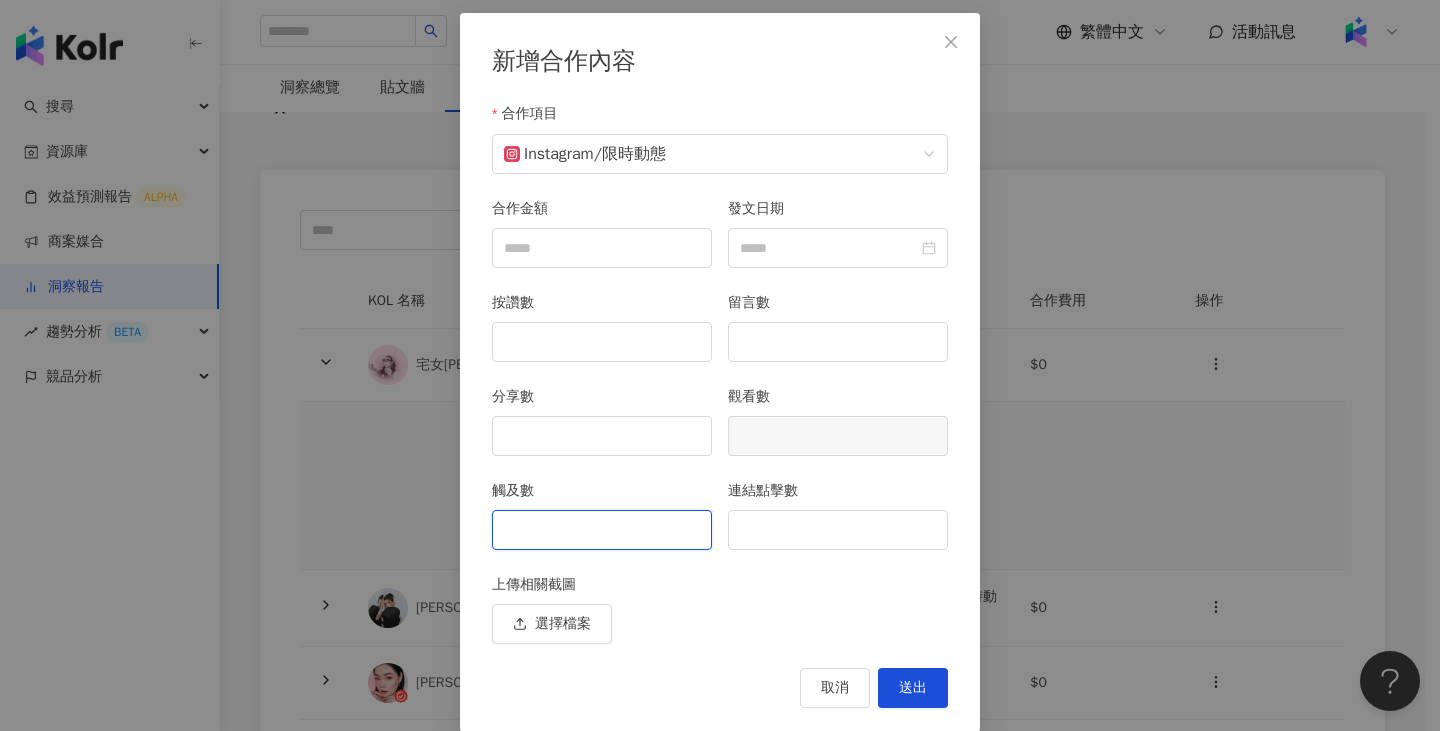 type on "*" 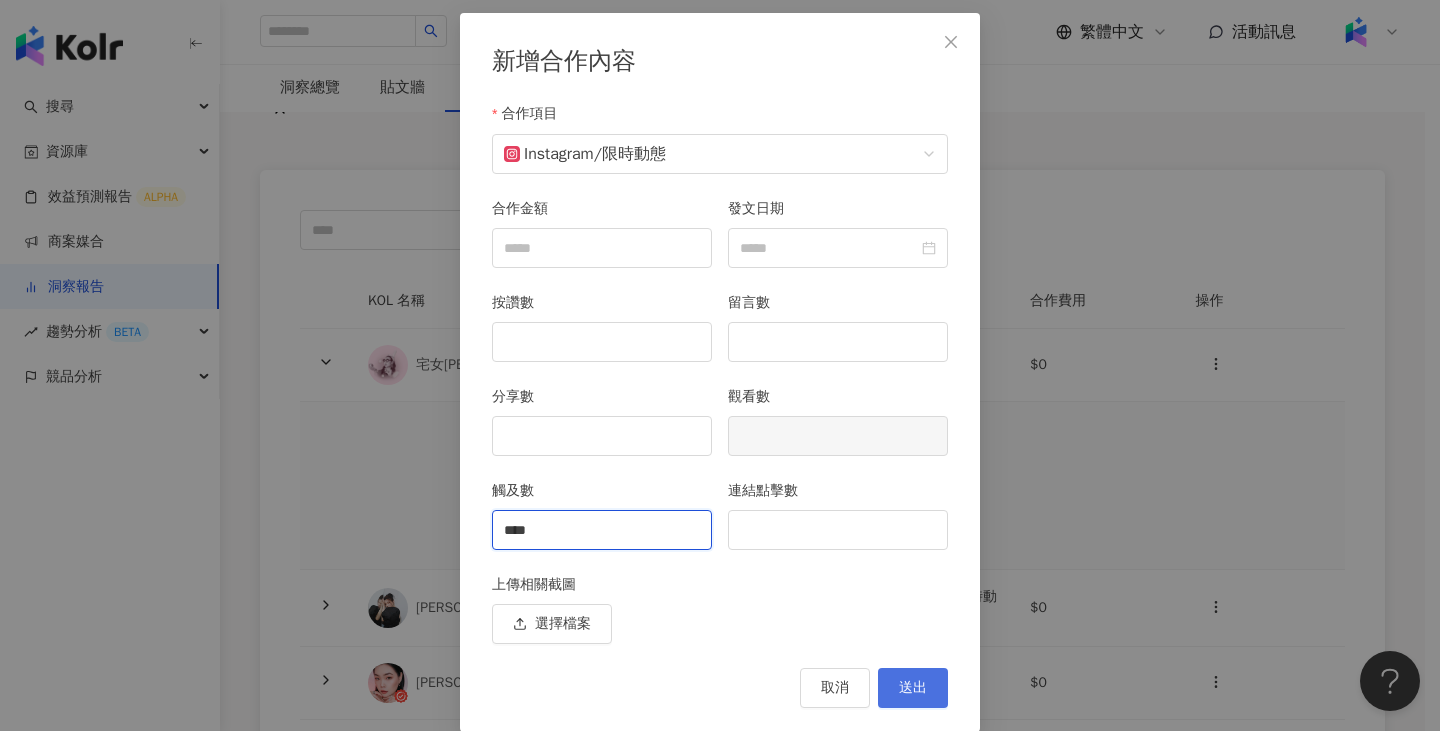 type on "****" 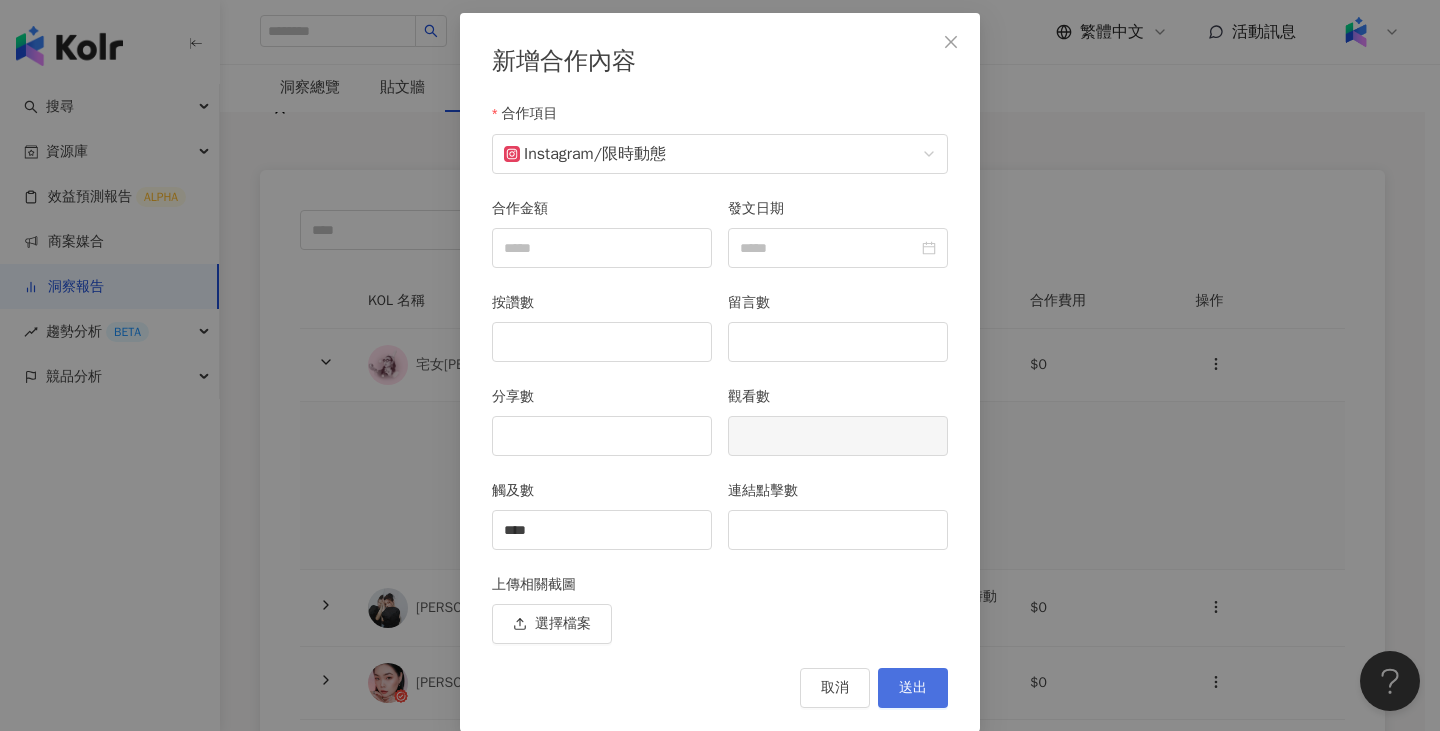 click on "送出" at bounding box center (913, 688) 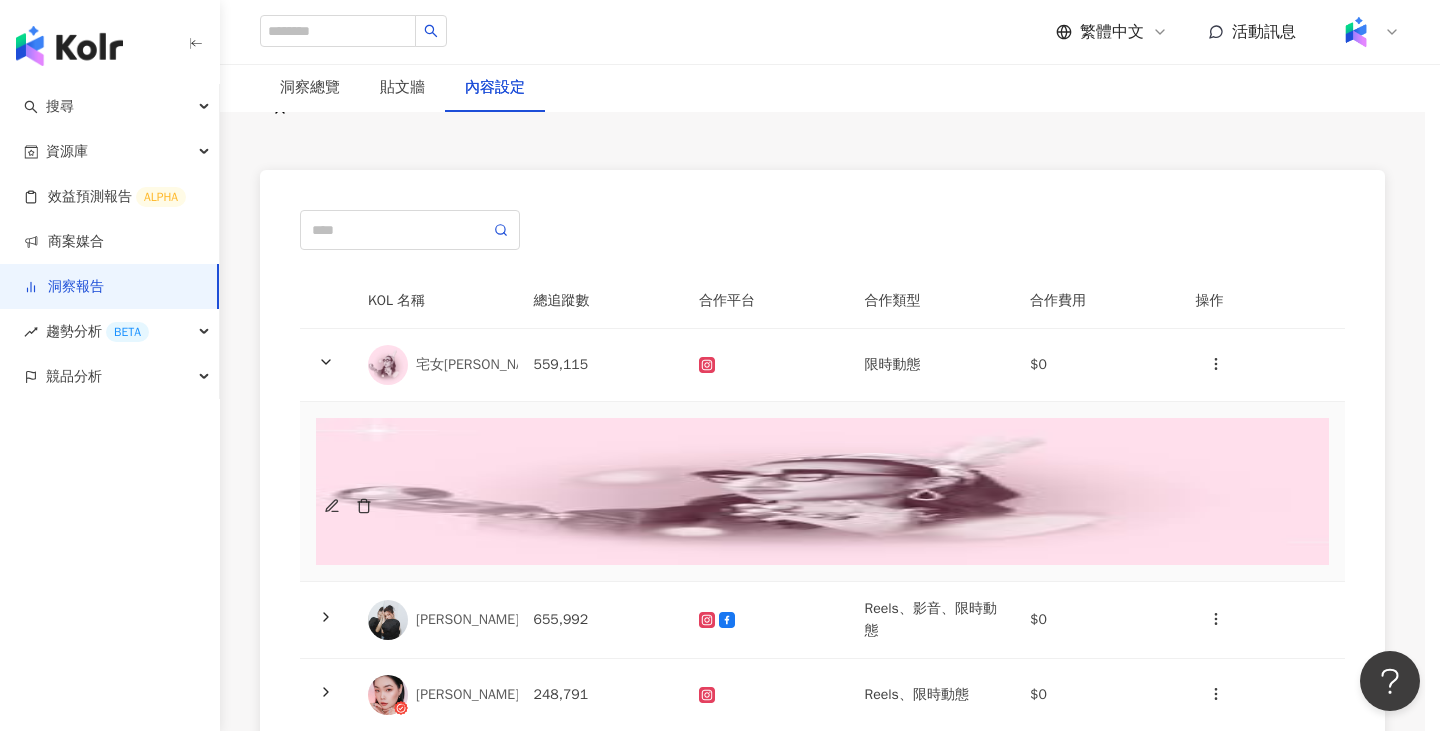scroll, scrollTop: 0, scrollLeft: 0, axis: both 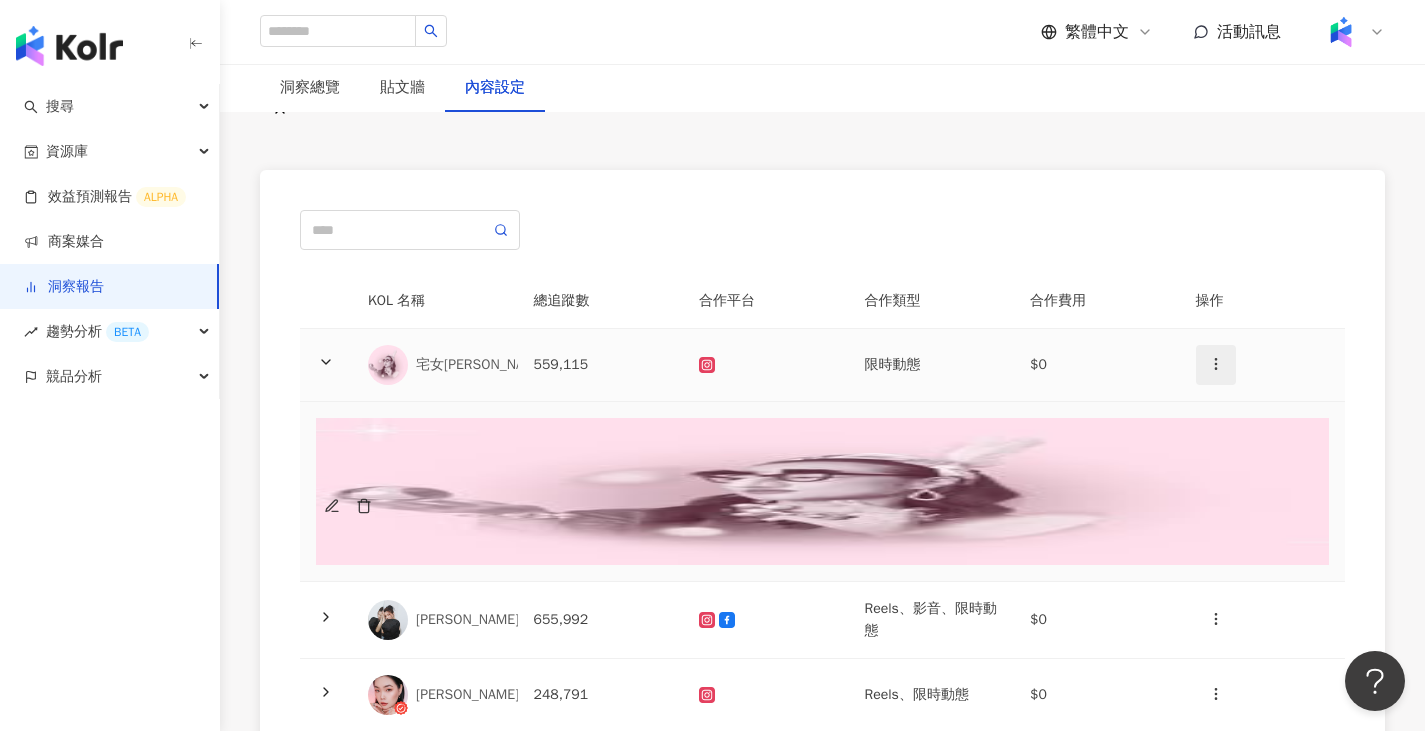 click at bounding box center (1216, 365) 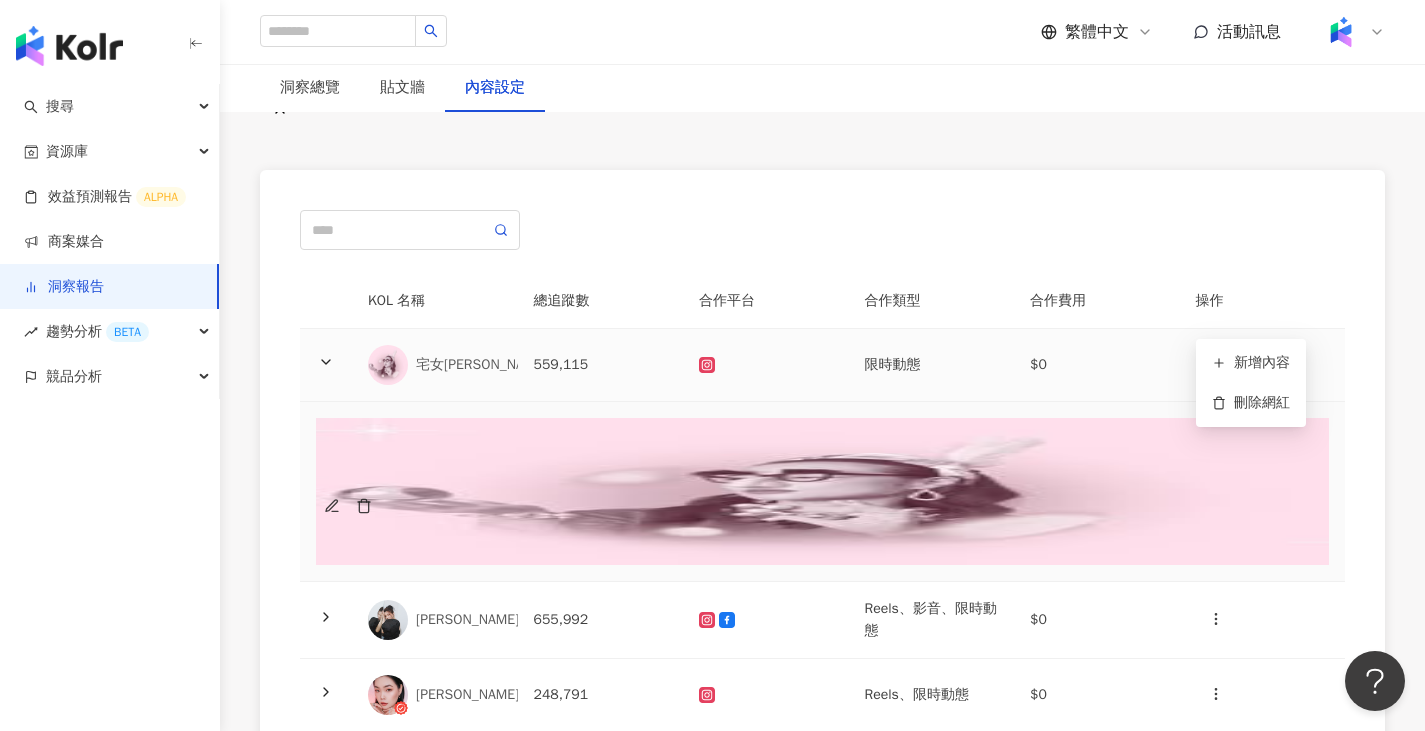 click 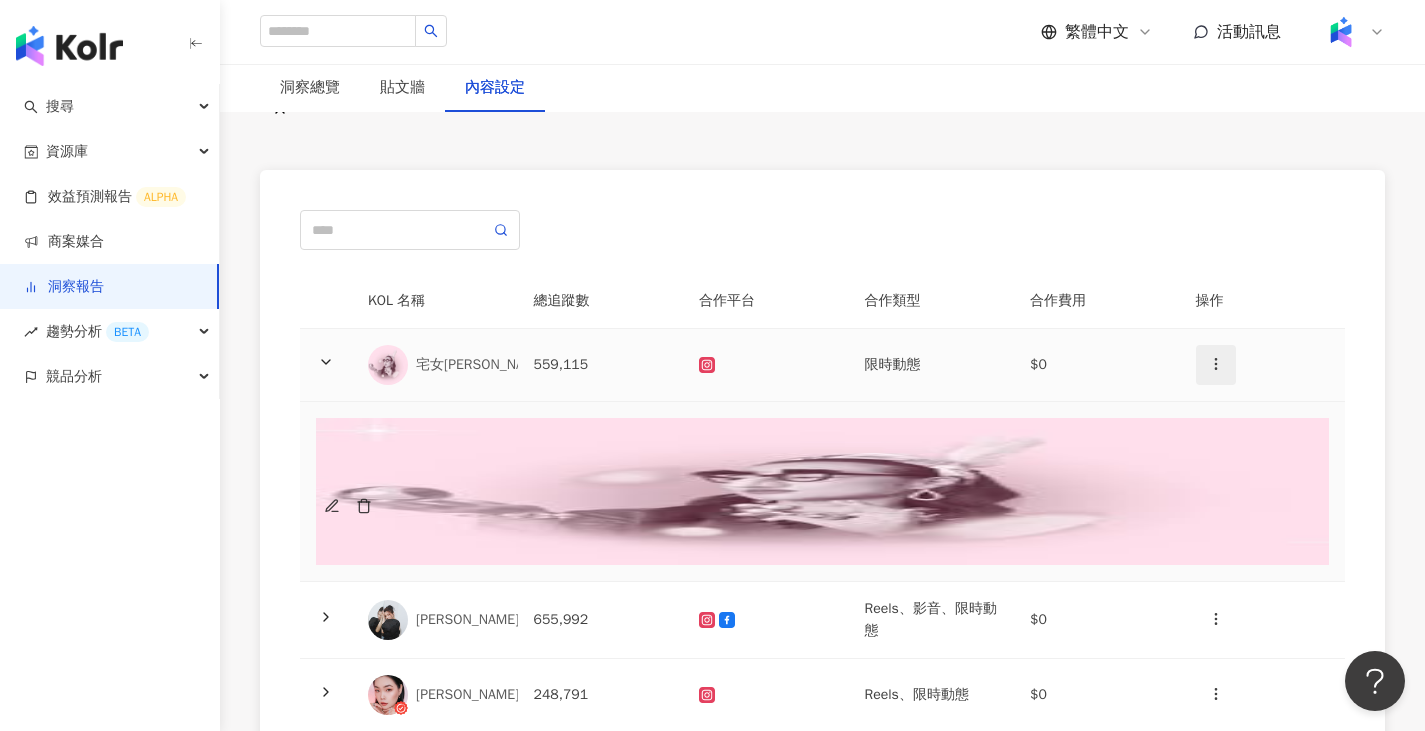 click 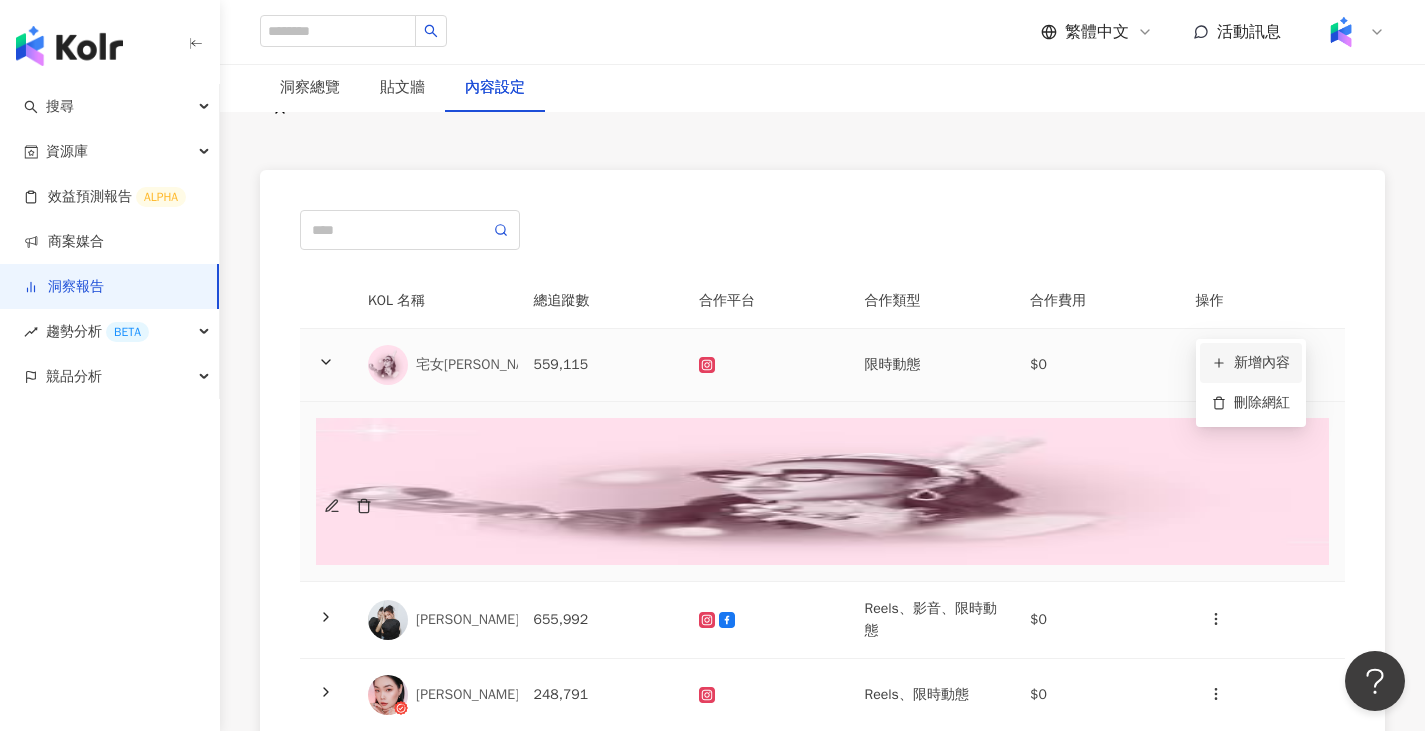 click on "新增內容" at bounding box center (1251, 363) 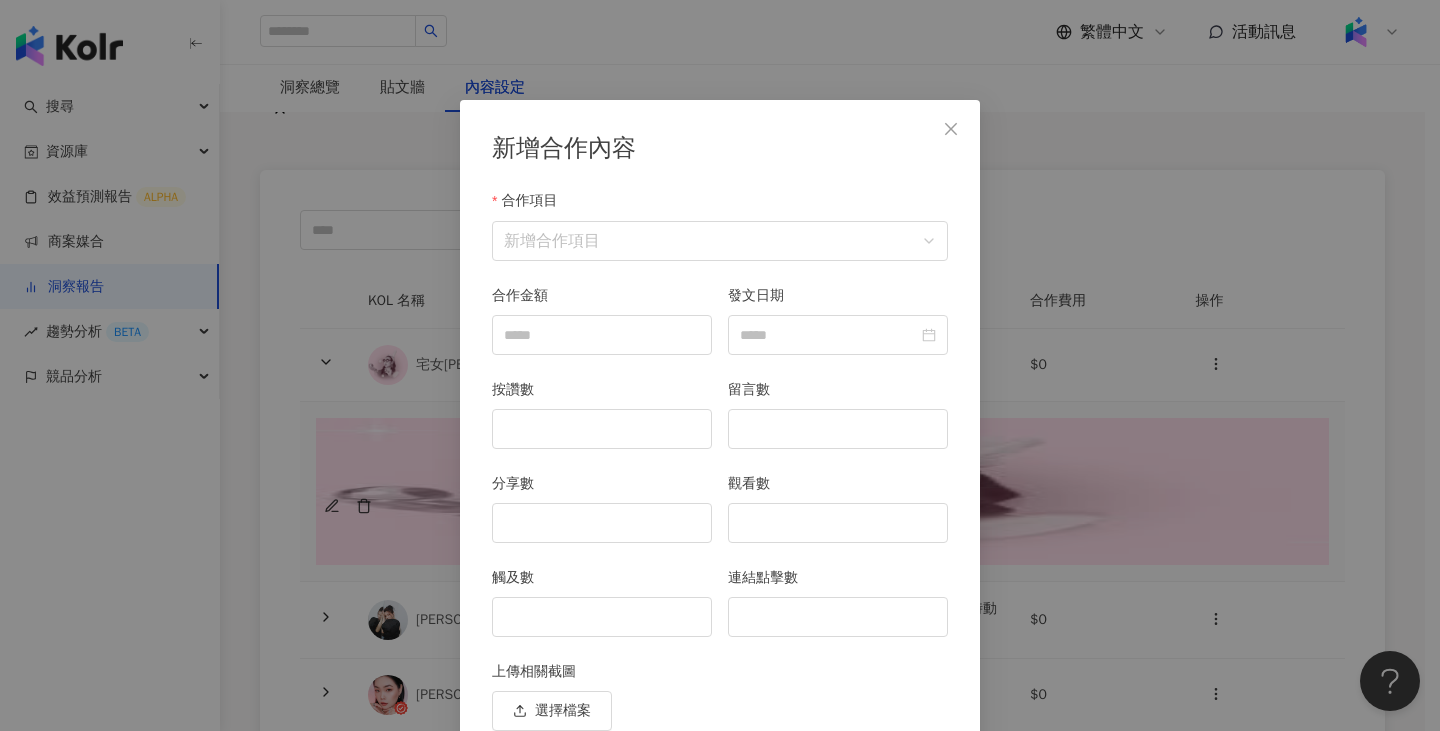 scroll, scrollTop: 87, scrollLeft: 0, axis: vertical 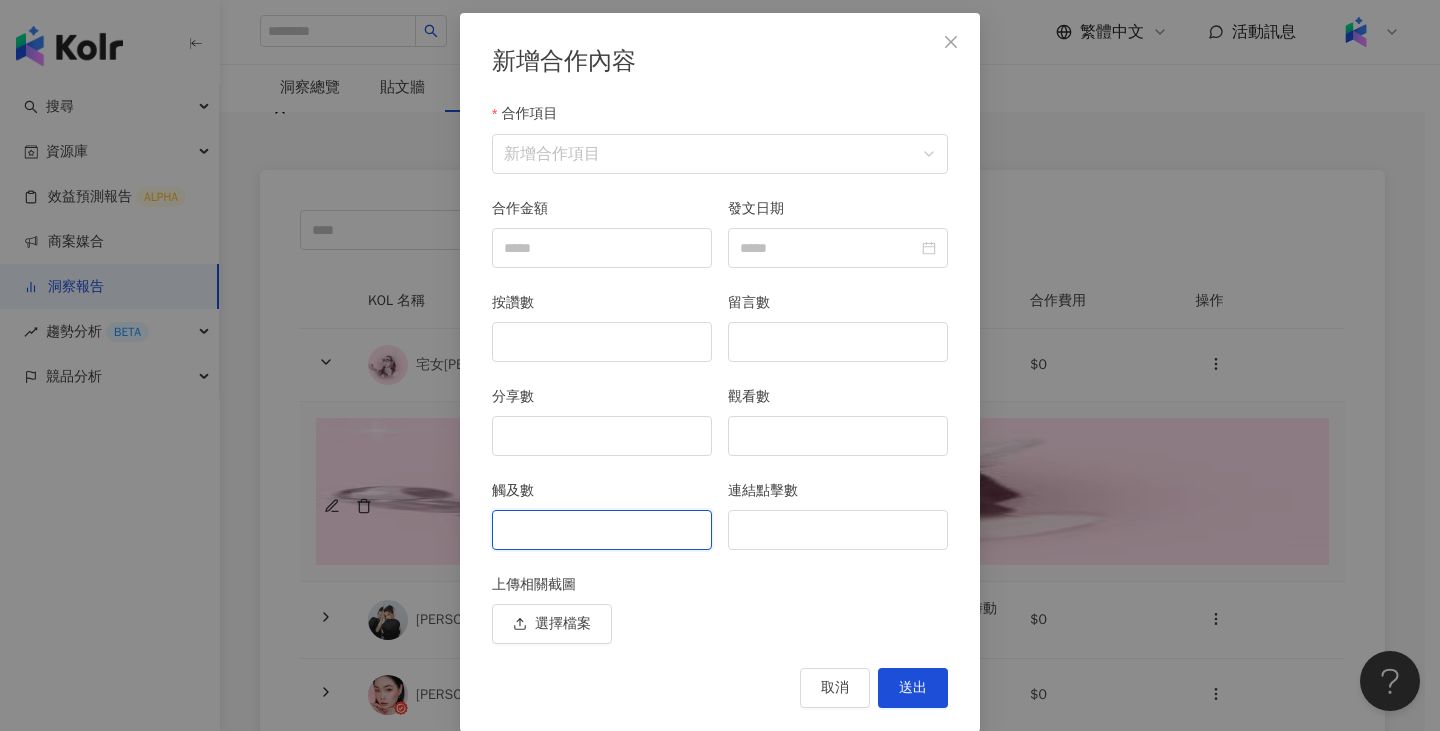 click on "觸及數" at bounding box center (602, 530) 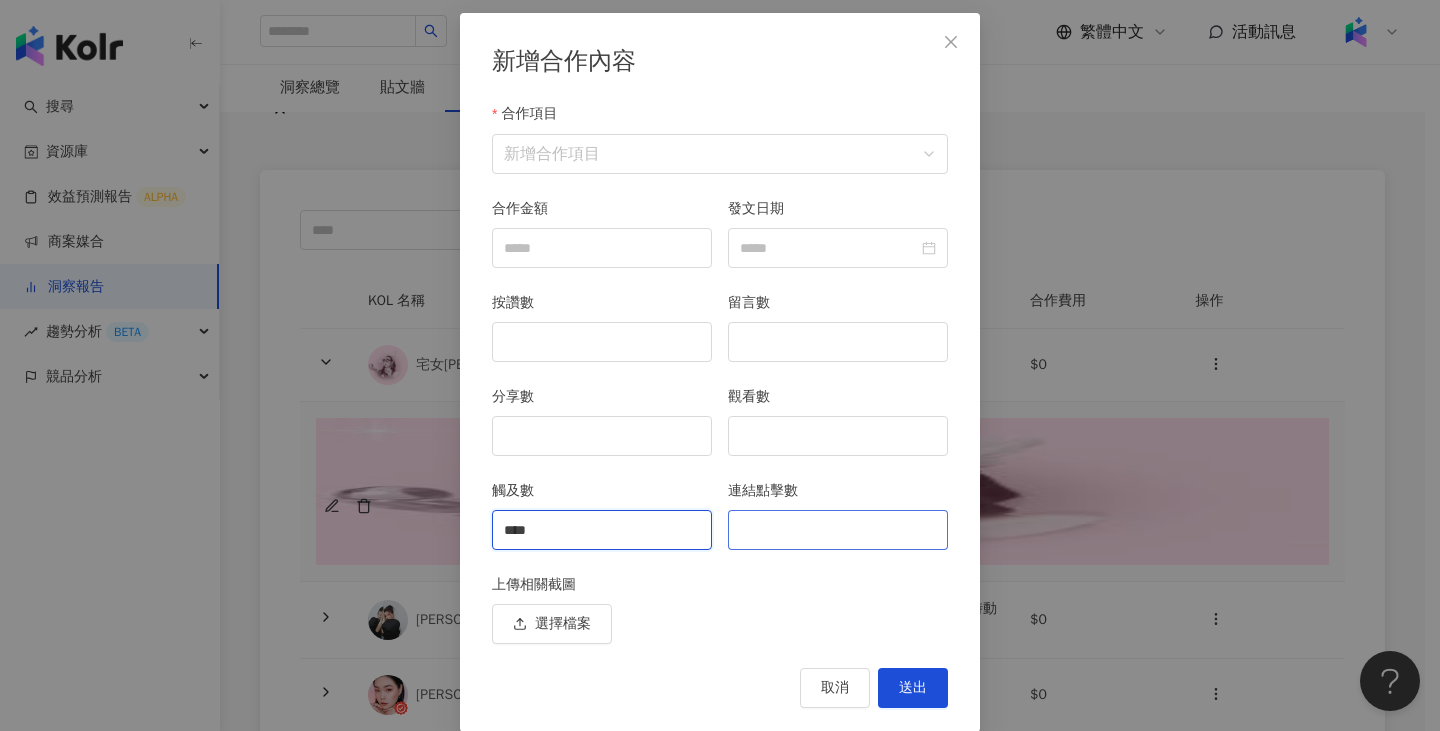 type on "****" 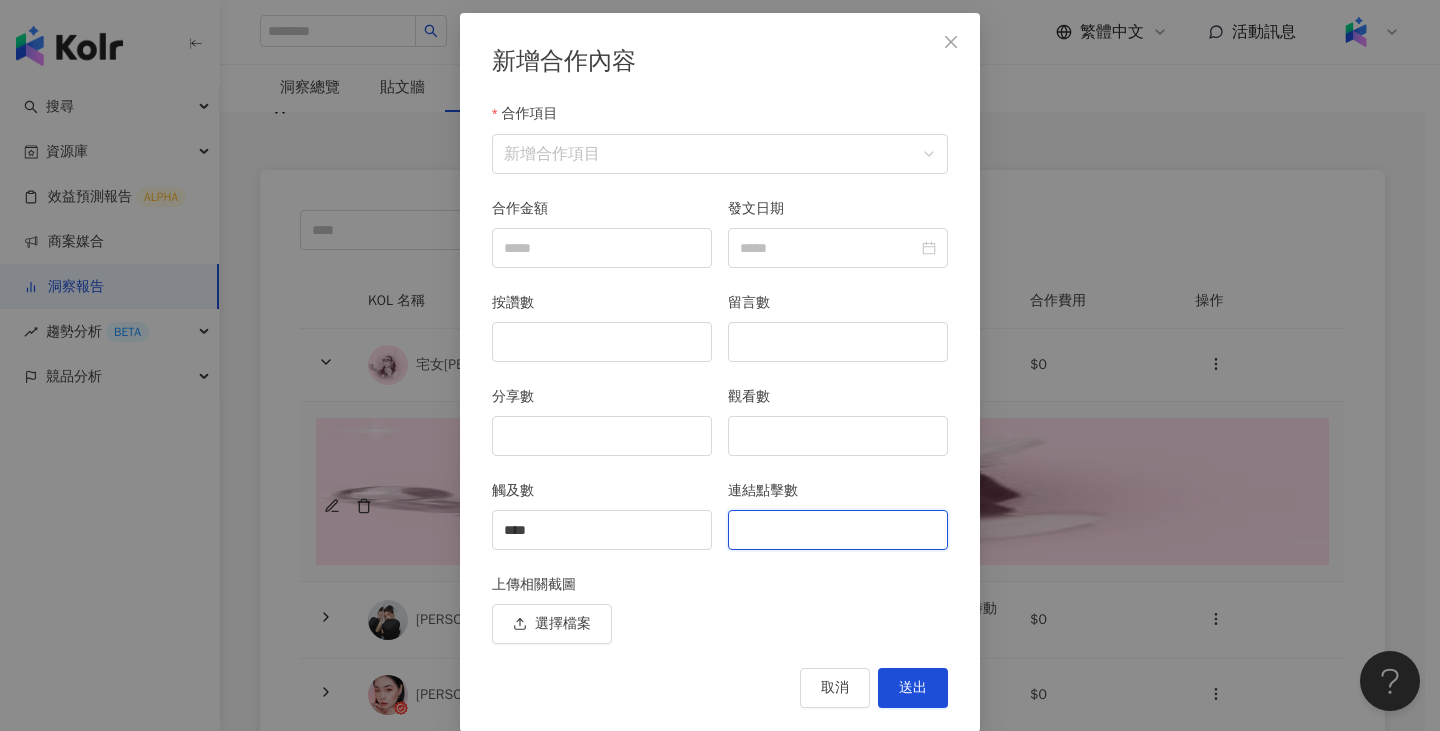 click on "連結點擊數" at bounding box center [838, 530] 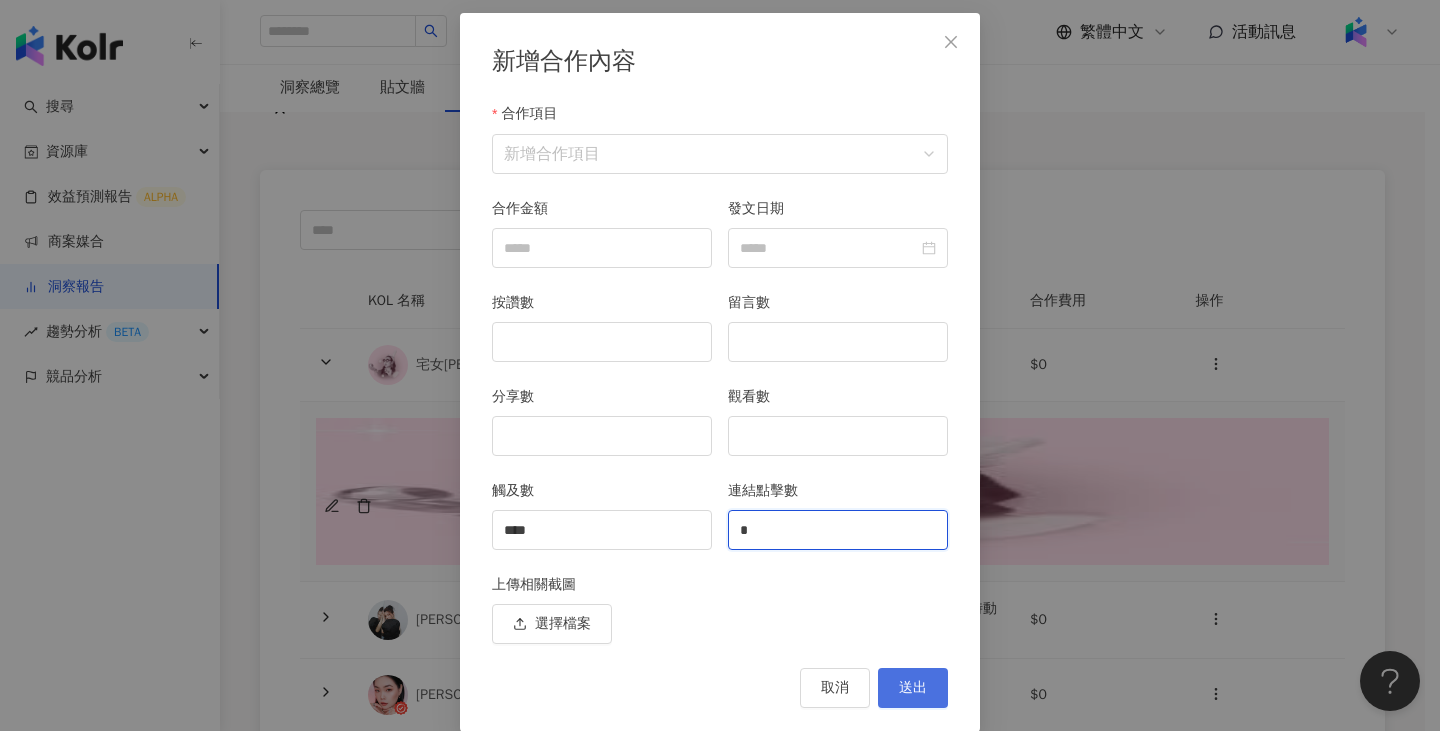 type on "*" 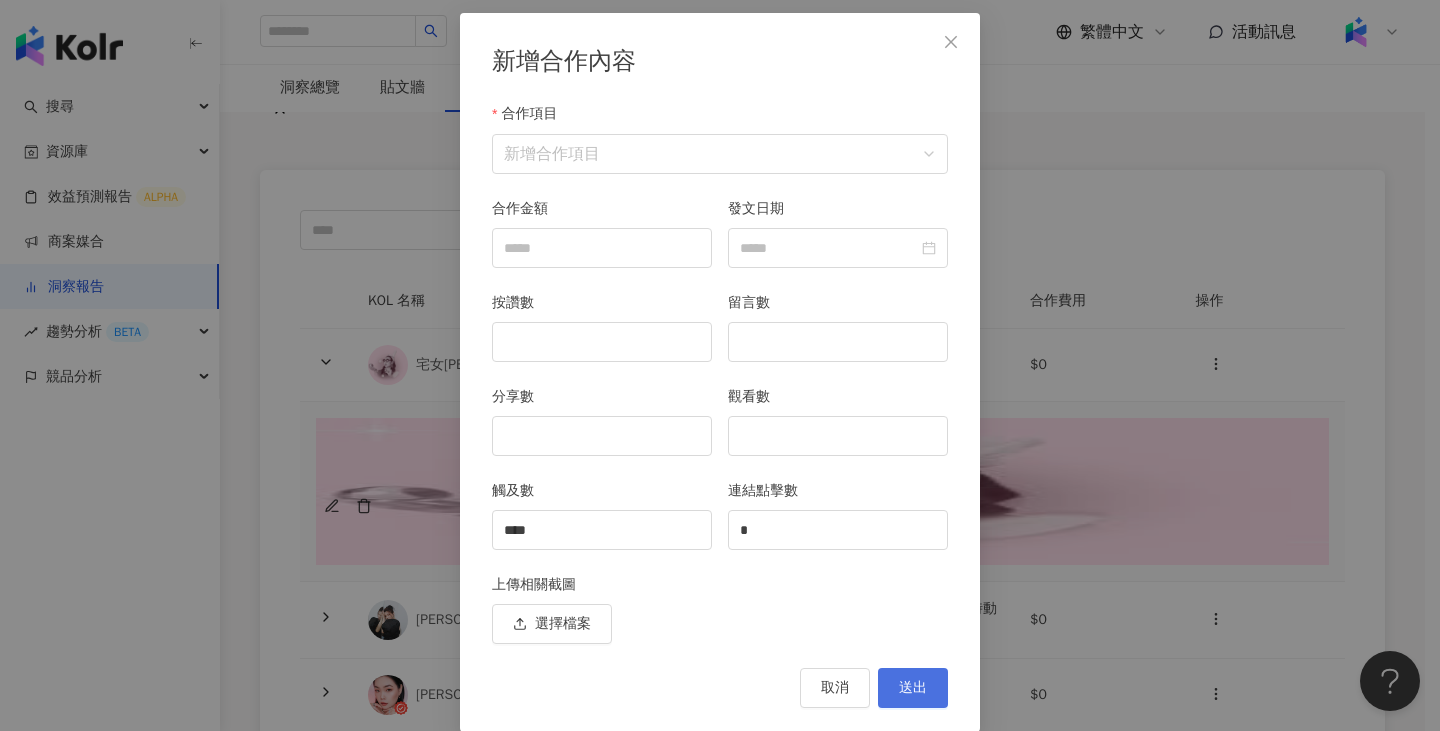 click on "送出" at bounding box center [913, 688] 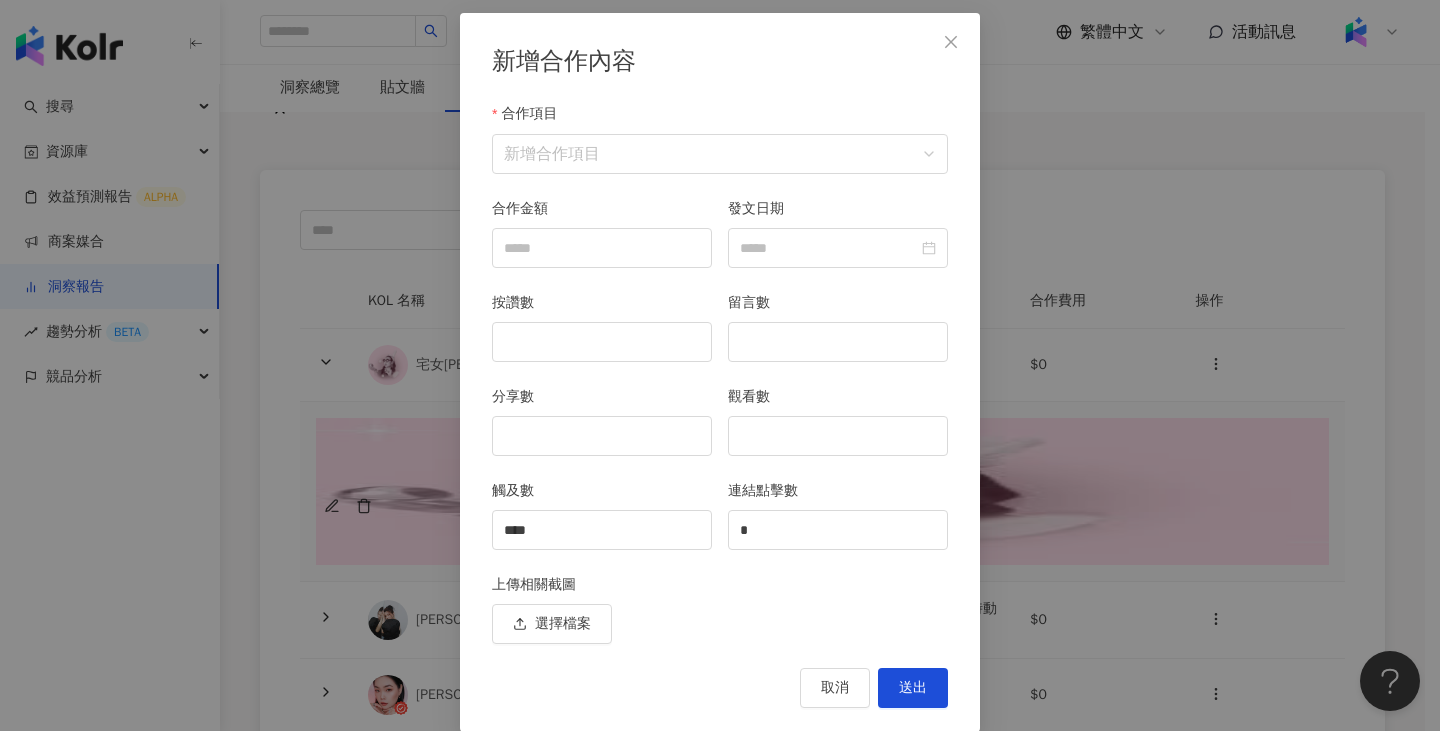 click on "合作項目" at bounding box center (720, 118) 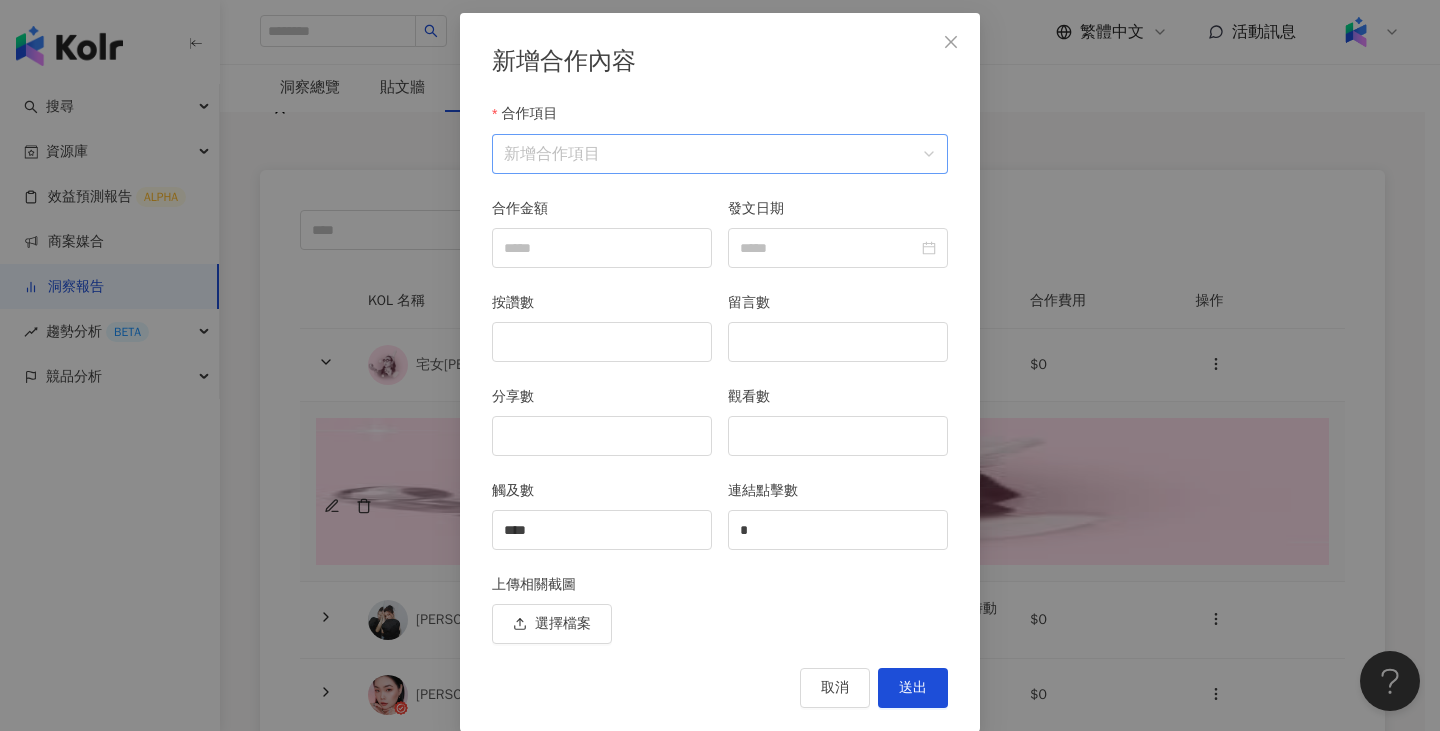 click on "合作項目" at bounding box center [720, 154] 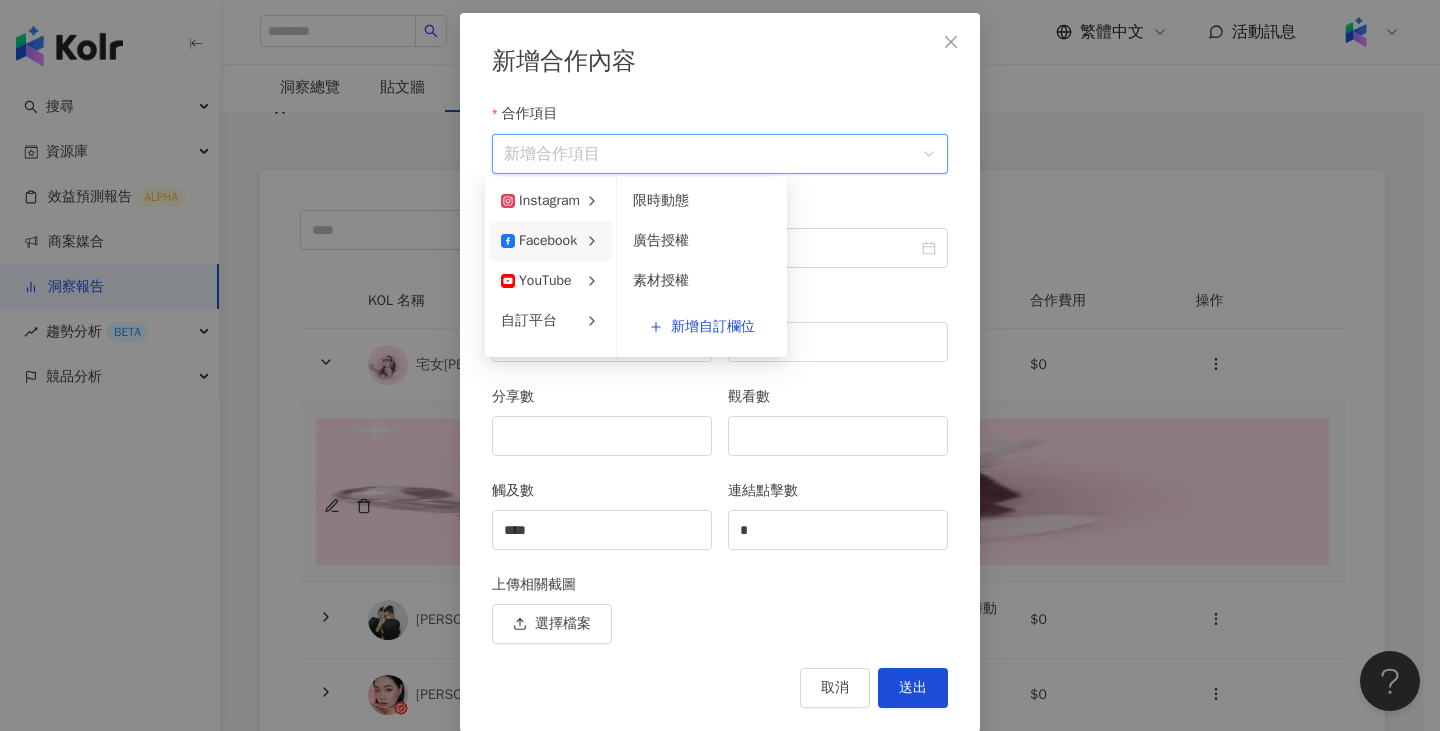 click on "廣告授權" at bounding box center [661, 240] 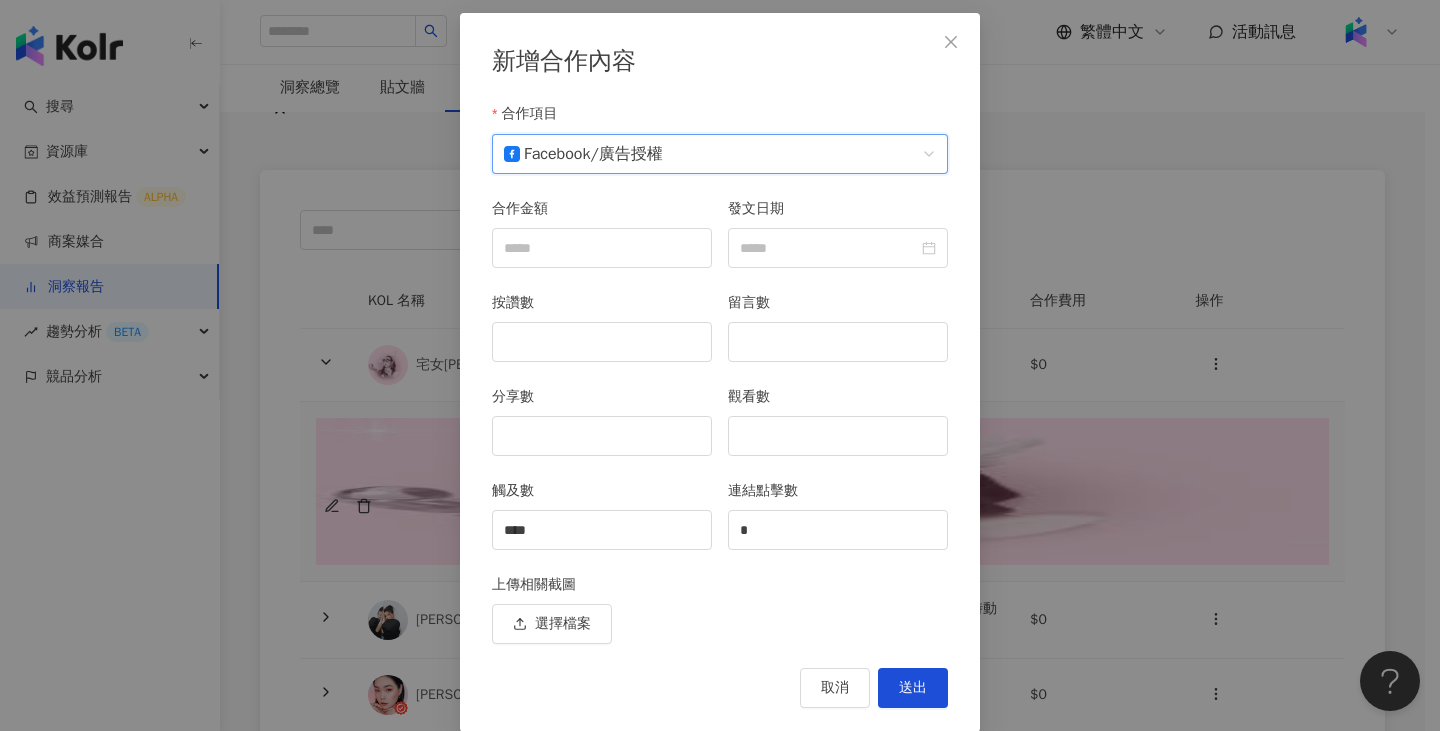 click on "Facebook" at bounding box center [547, 154] 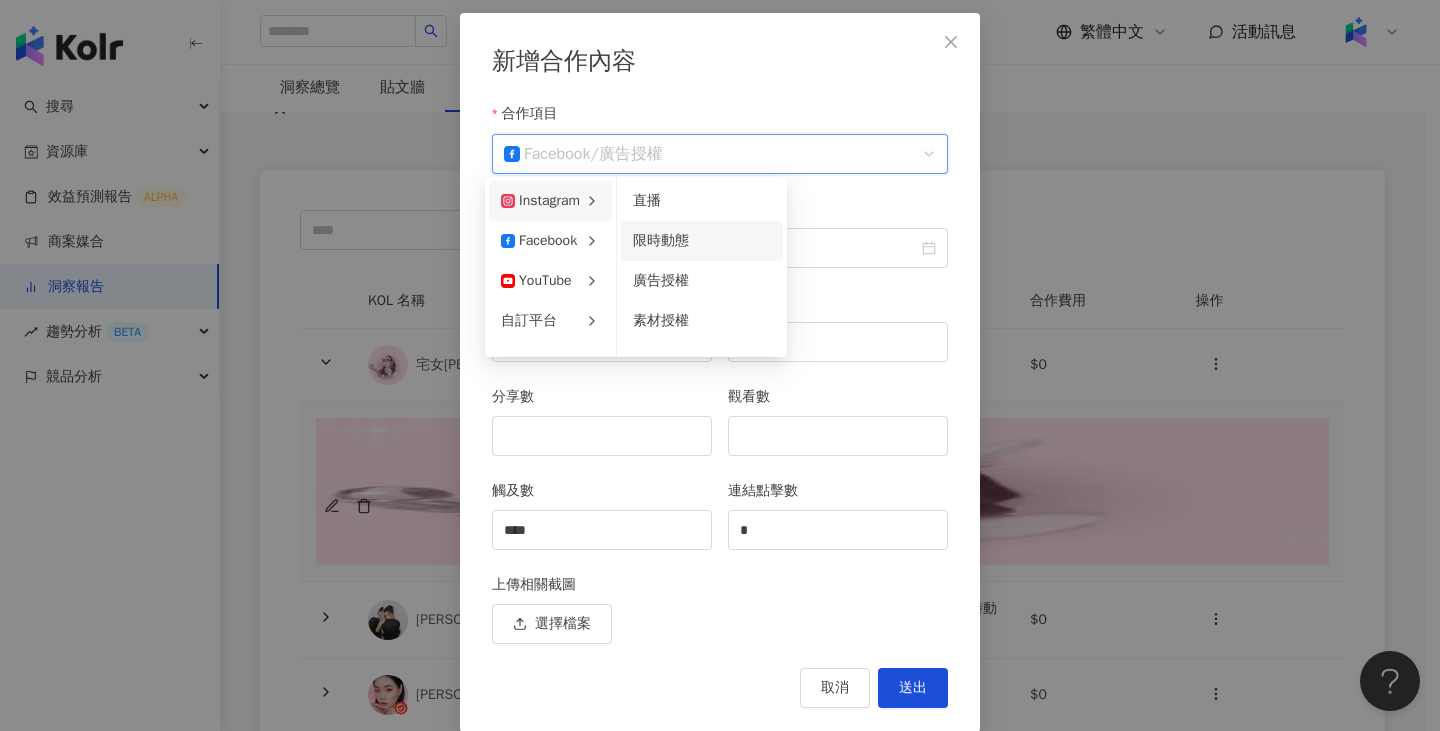 click on "限時動態" at bounding box center [661, 240] 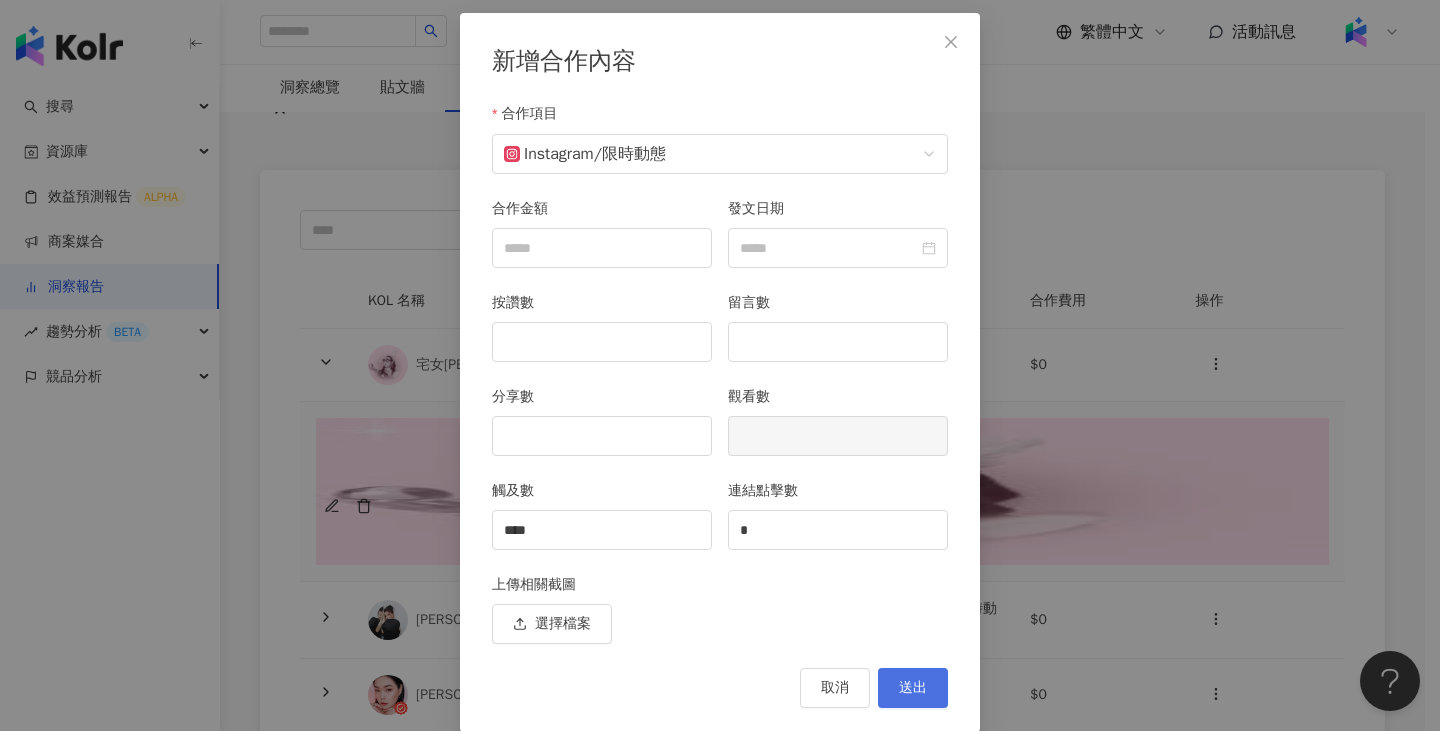 click on "送出" at bounding box center (913, 688) 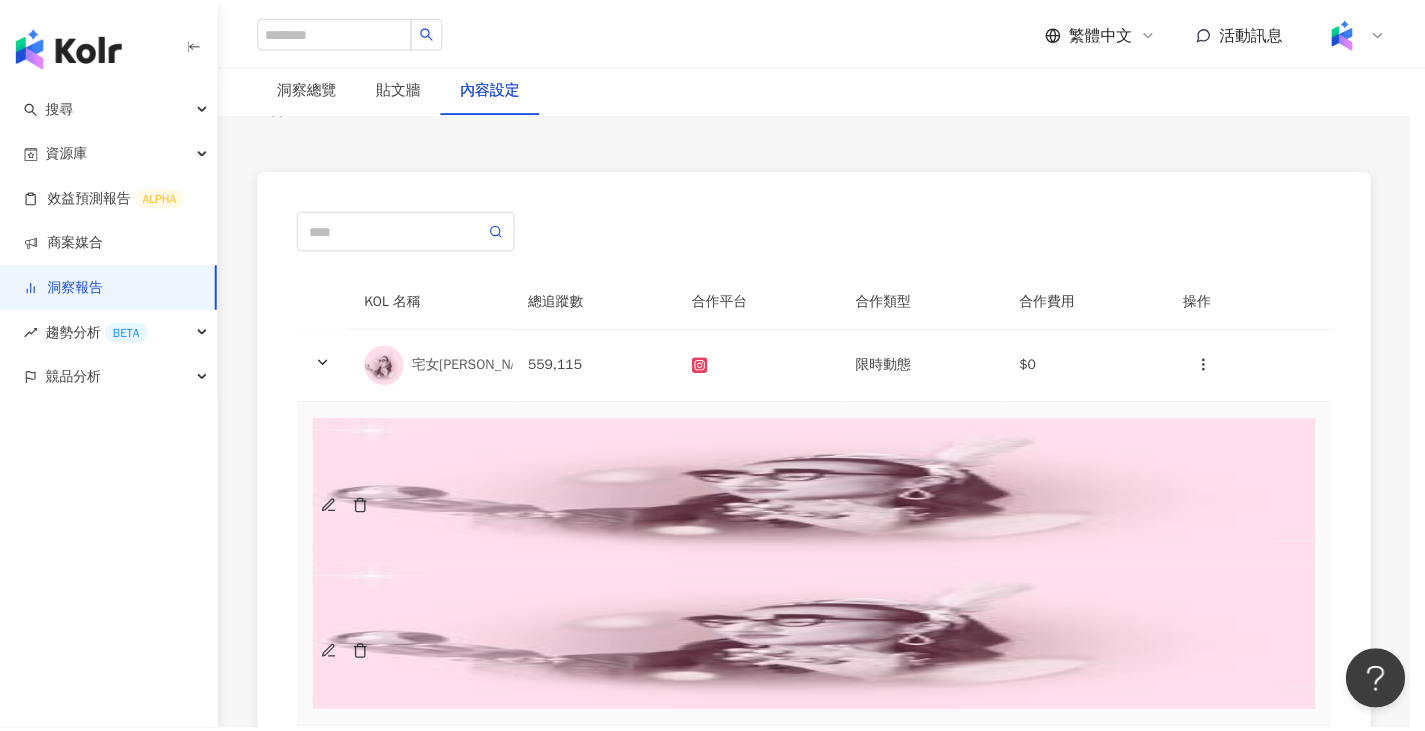 scroll, scrollTop: 0, scrollLeft: 0, axis: both 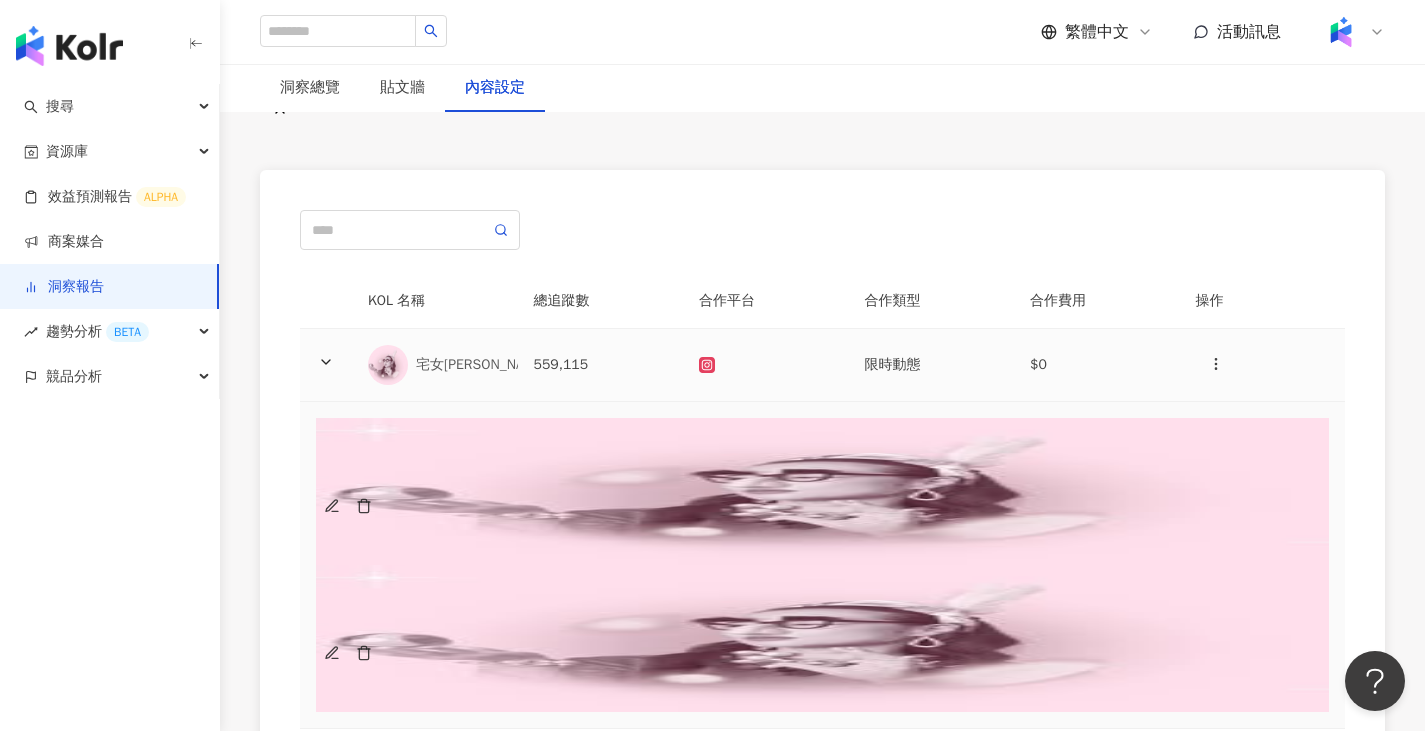 click at bounding box center [766, 365] 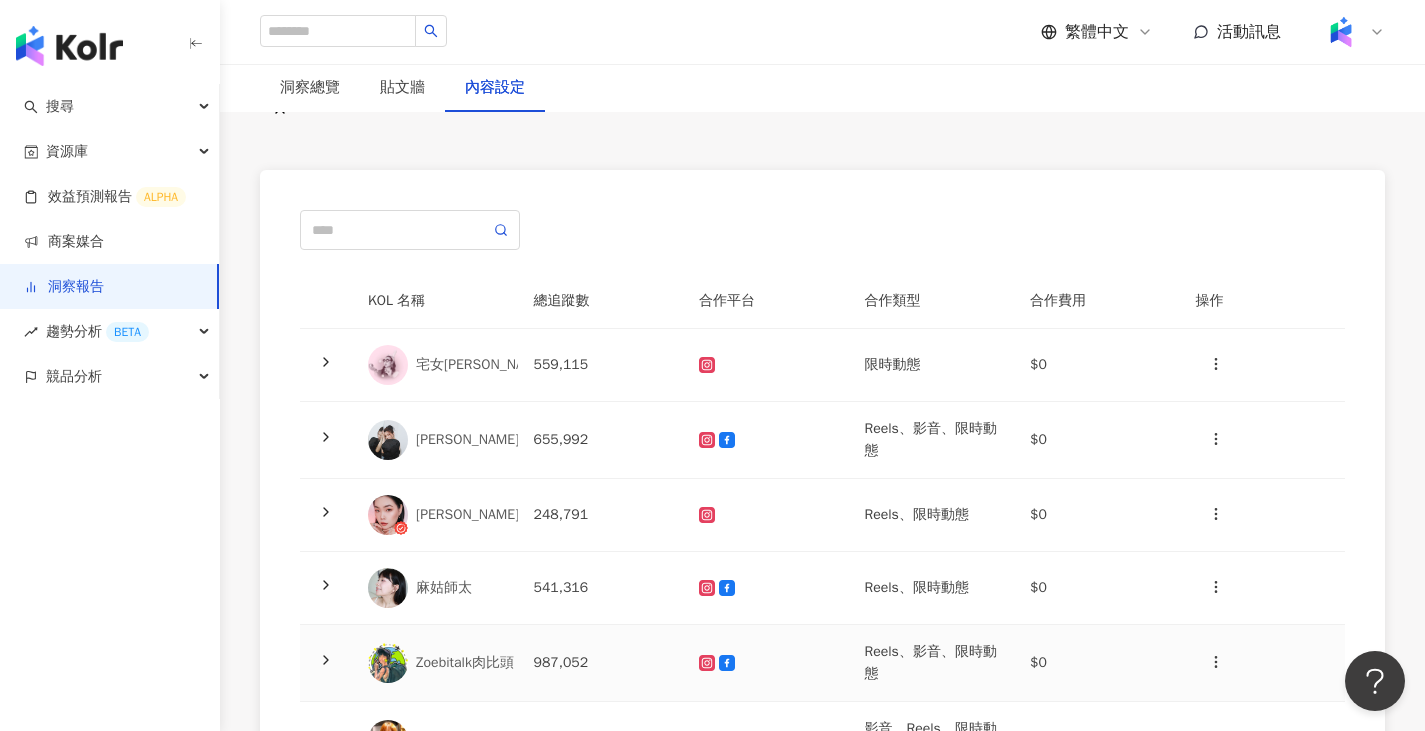 scroll, scrollTop: 0, scrollLeft: 0, axis: both 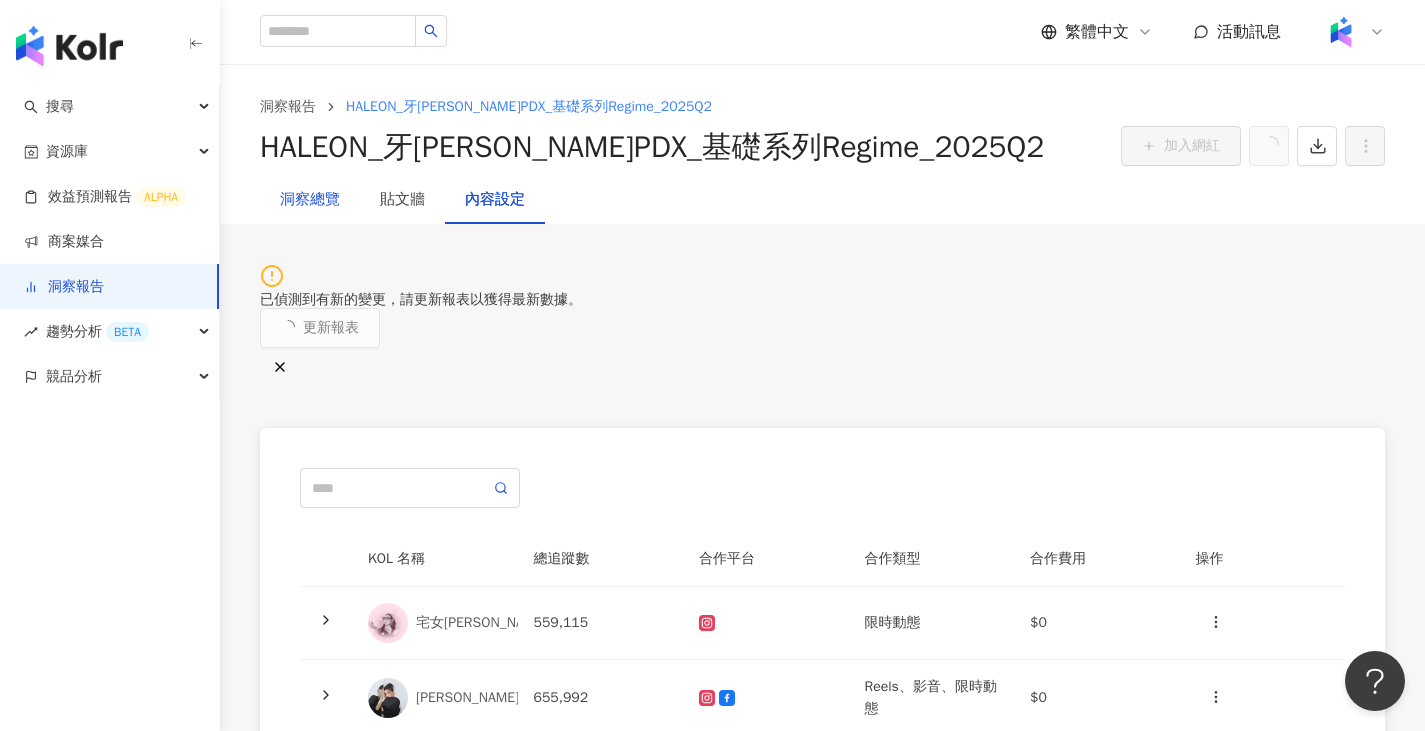 click on "洞察總覽" at bounding box center (310, 200) 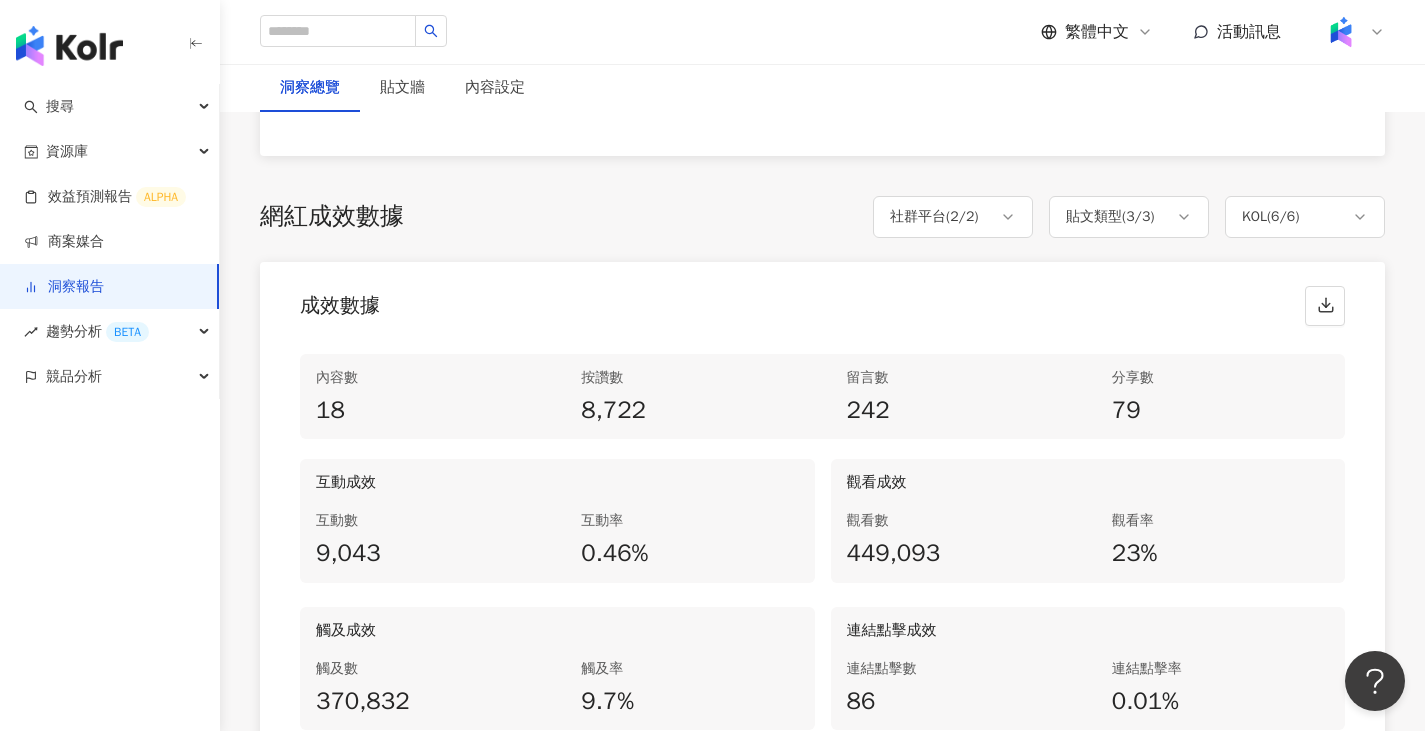 scroll, scrollTop: 1000, scrollLeft: 0, axis: vertical 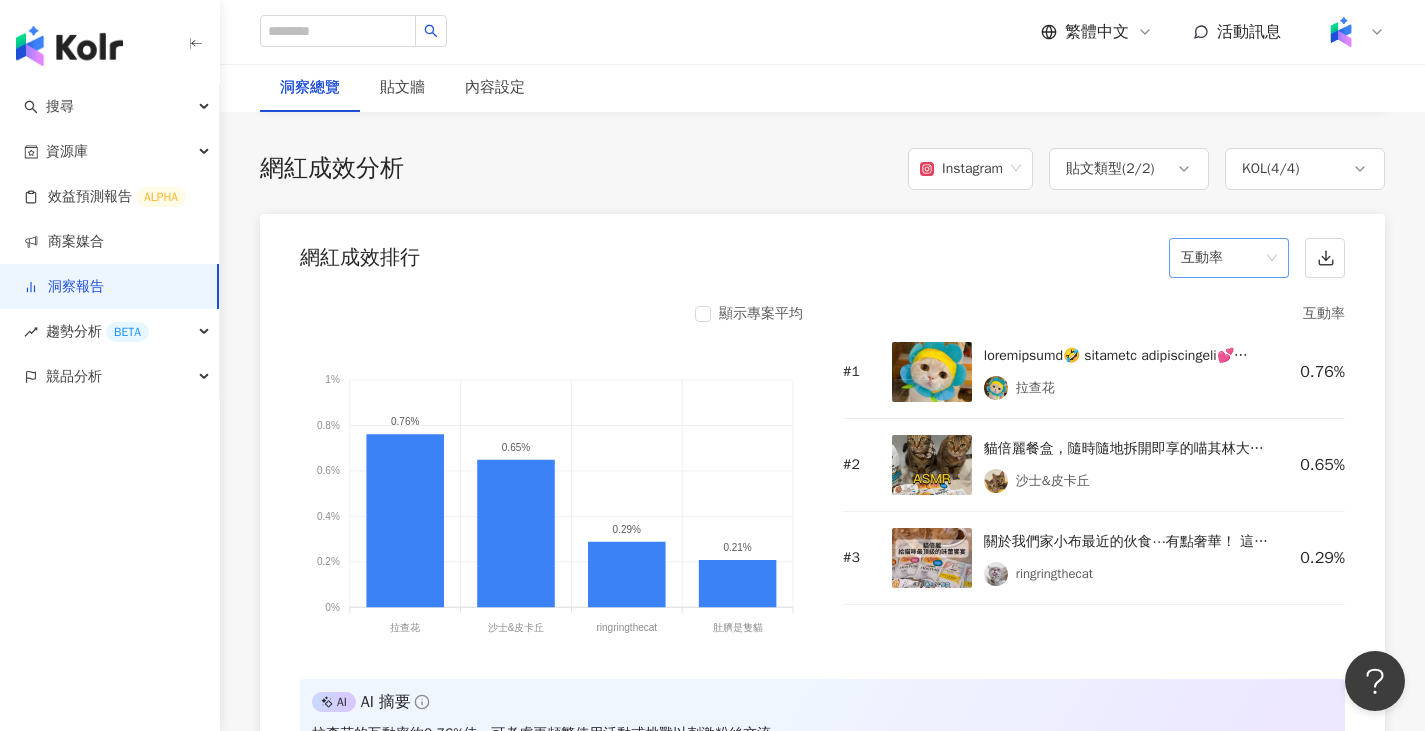 click on "互動率" at bounding box center (1229, 258) 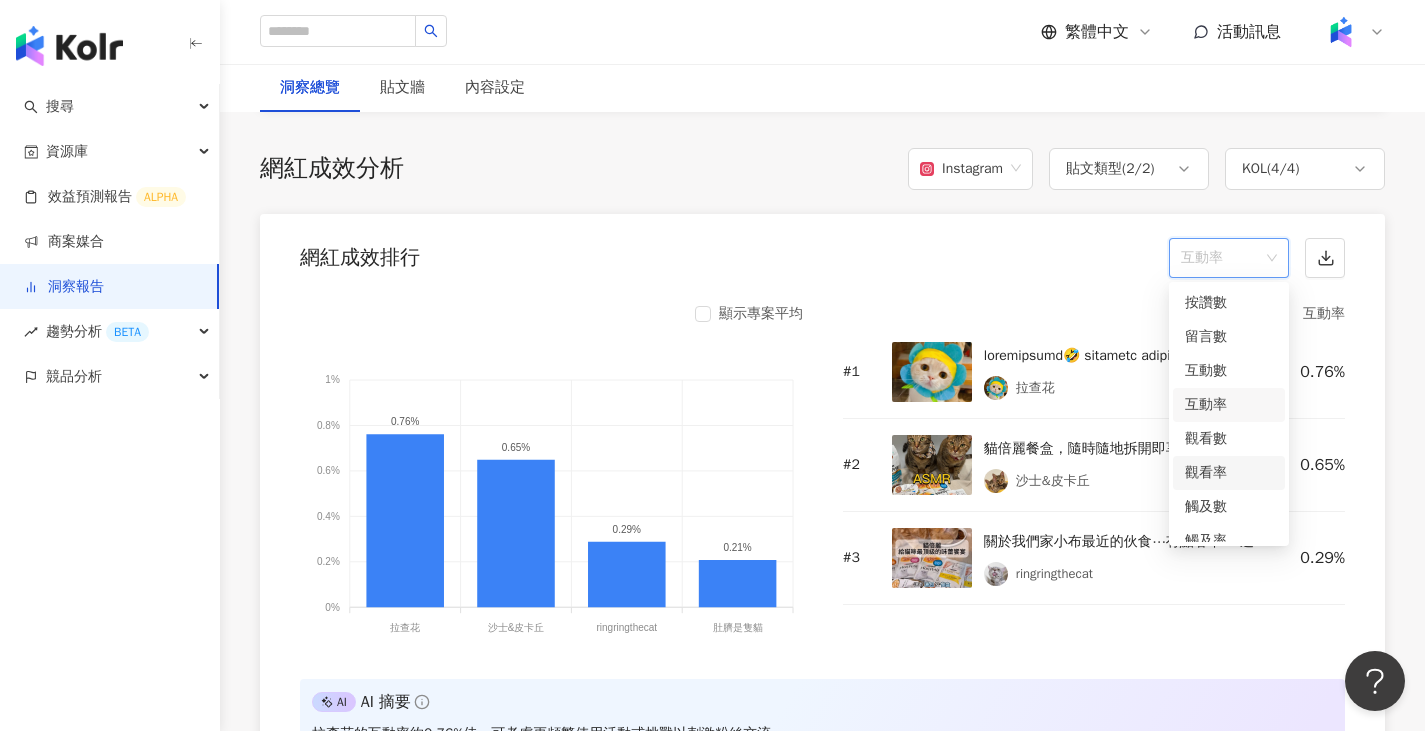 click on "觀看率" at bounding box center [1229, 473] 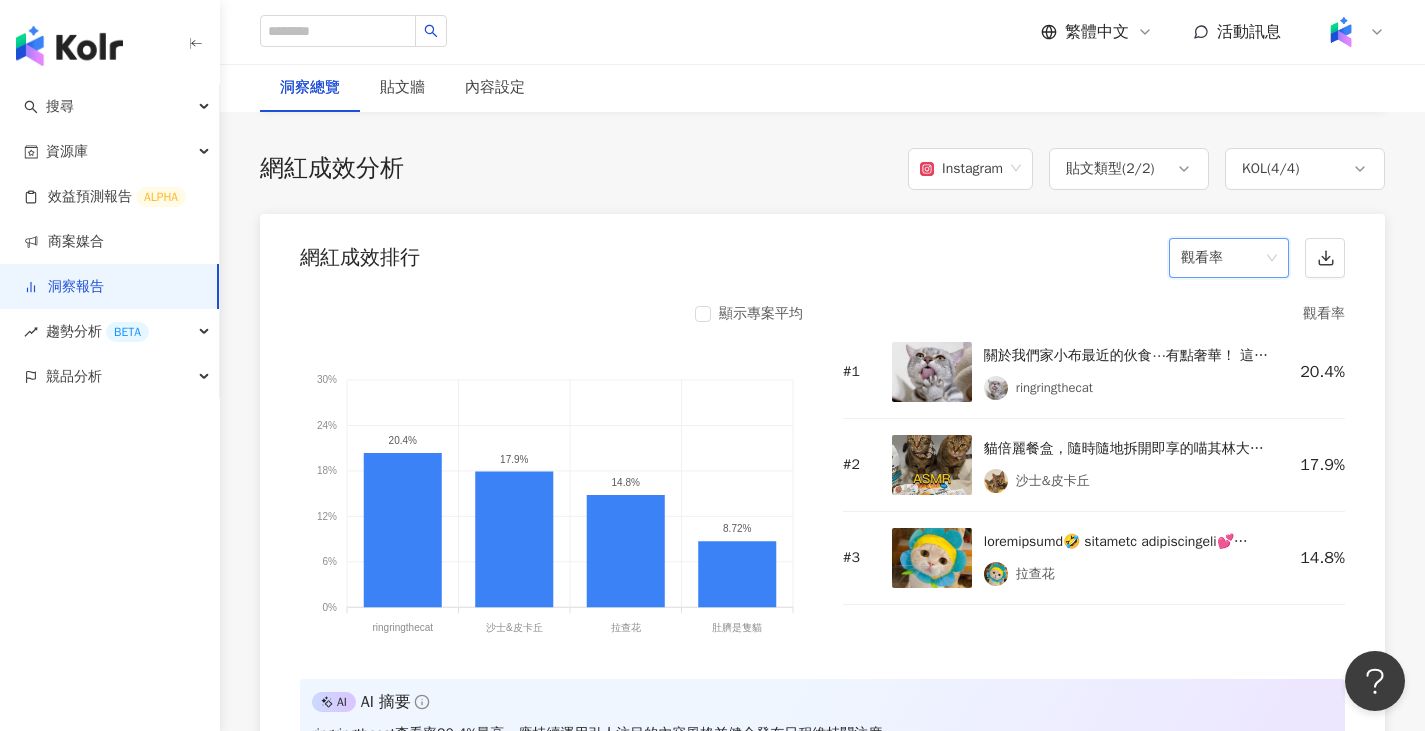 click on "觀看率" at bounding box center [1229, 258] 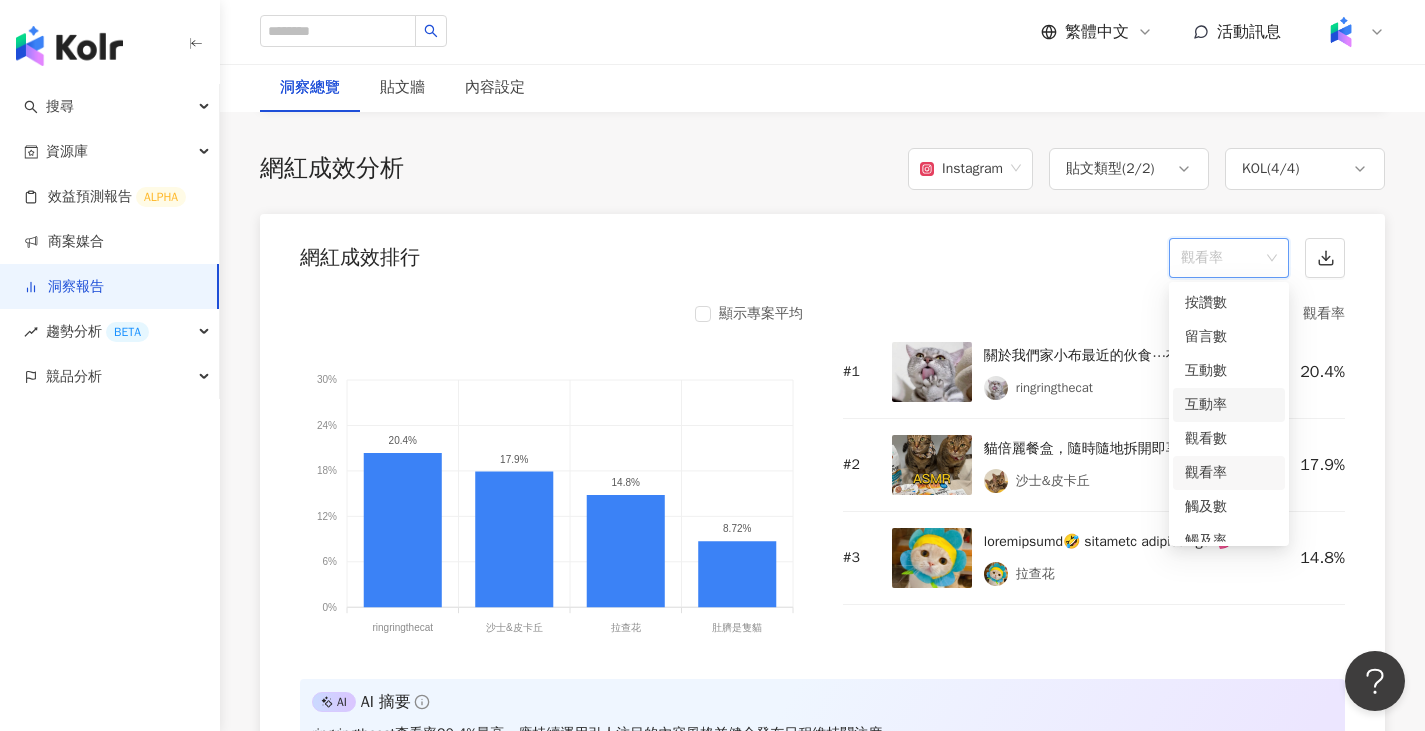 click on "互動率" at bounding box center [1229, 405] 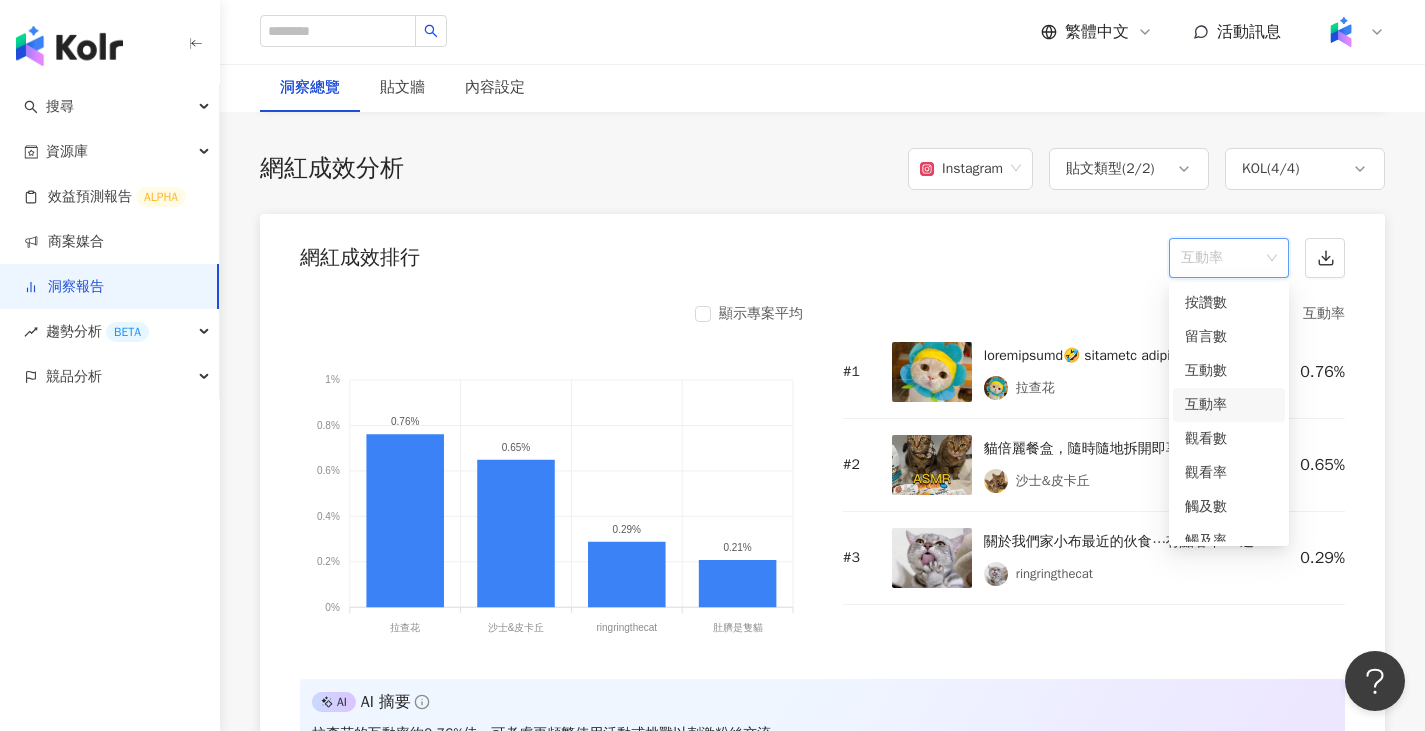 click on "互動率" at bounding box center [1229, 258] 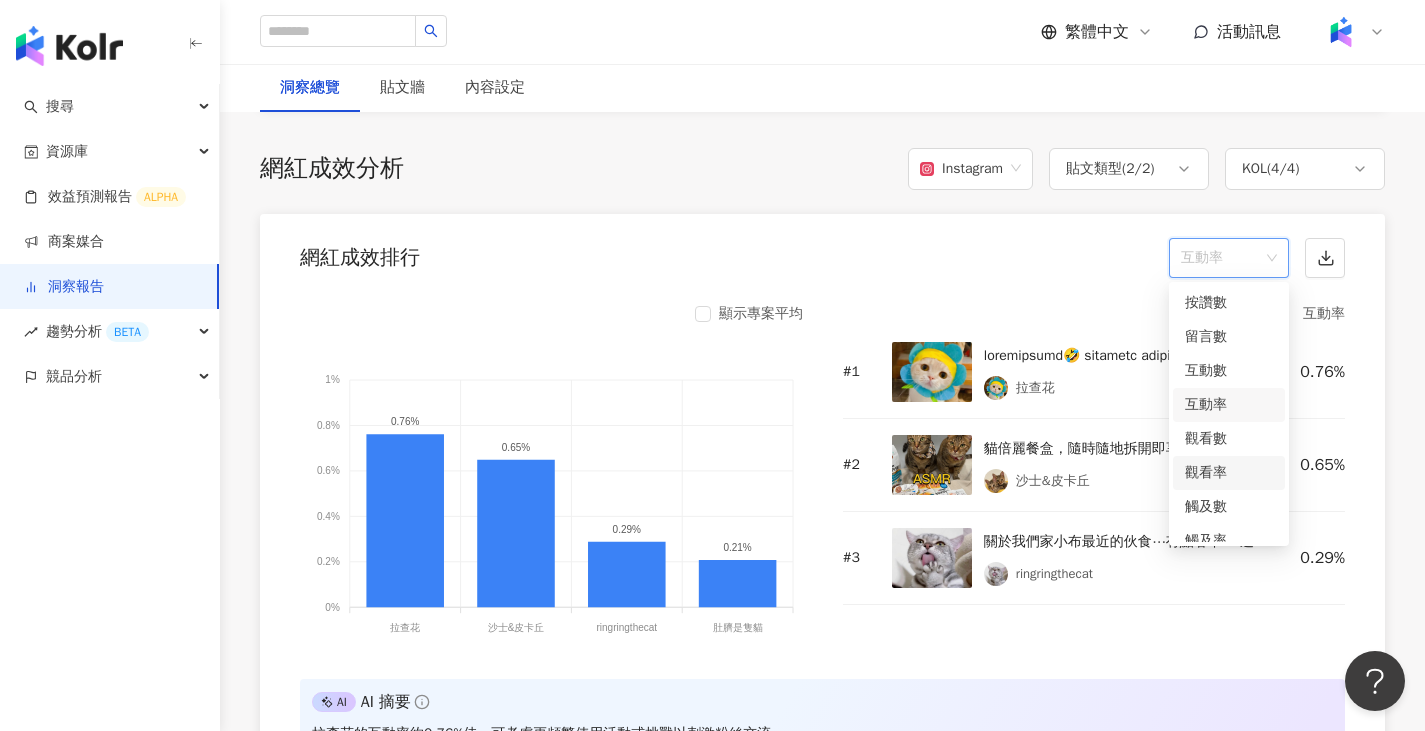scroll, scrollTop: 84, scrollLeft: 0, axis: vertical 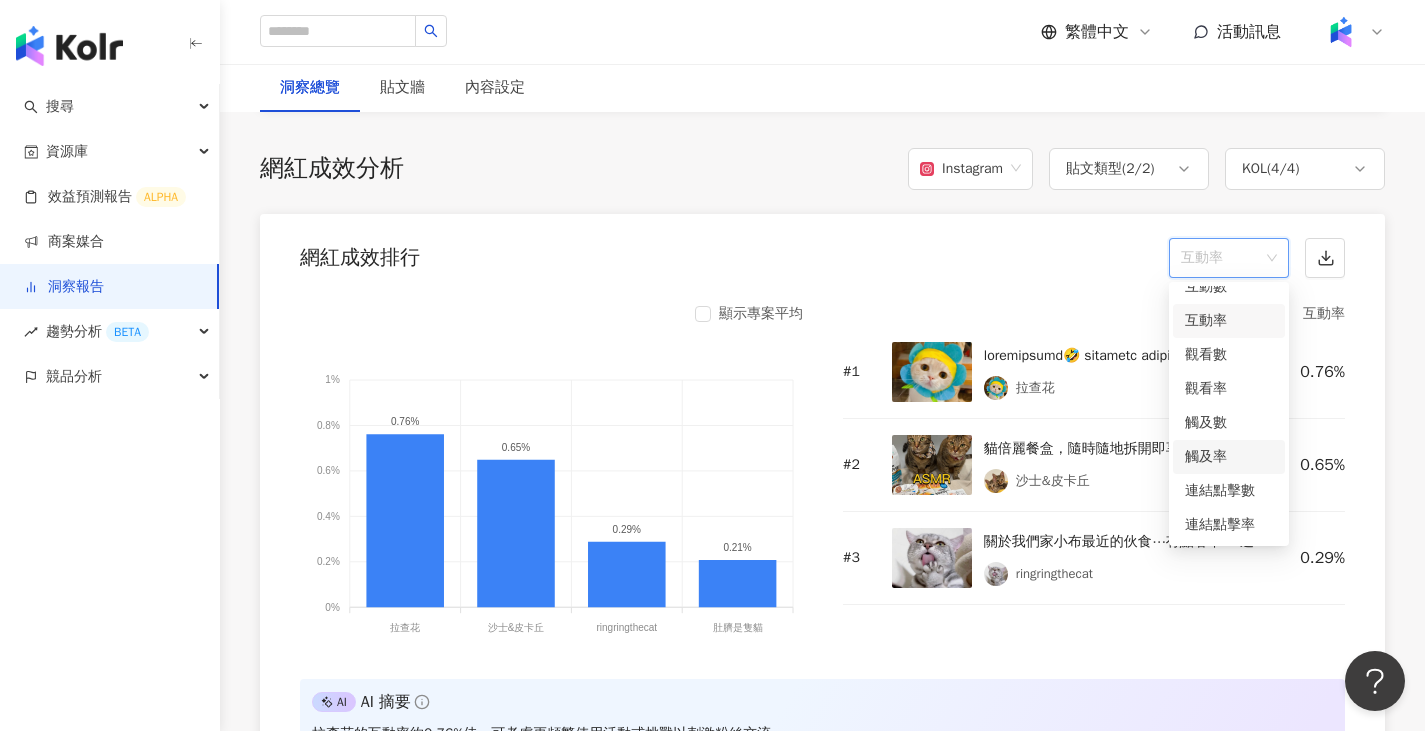 click on "觸及率" at bounding box center [1229, 457] 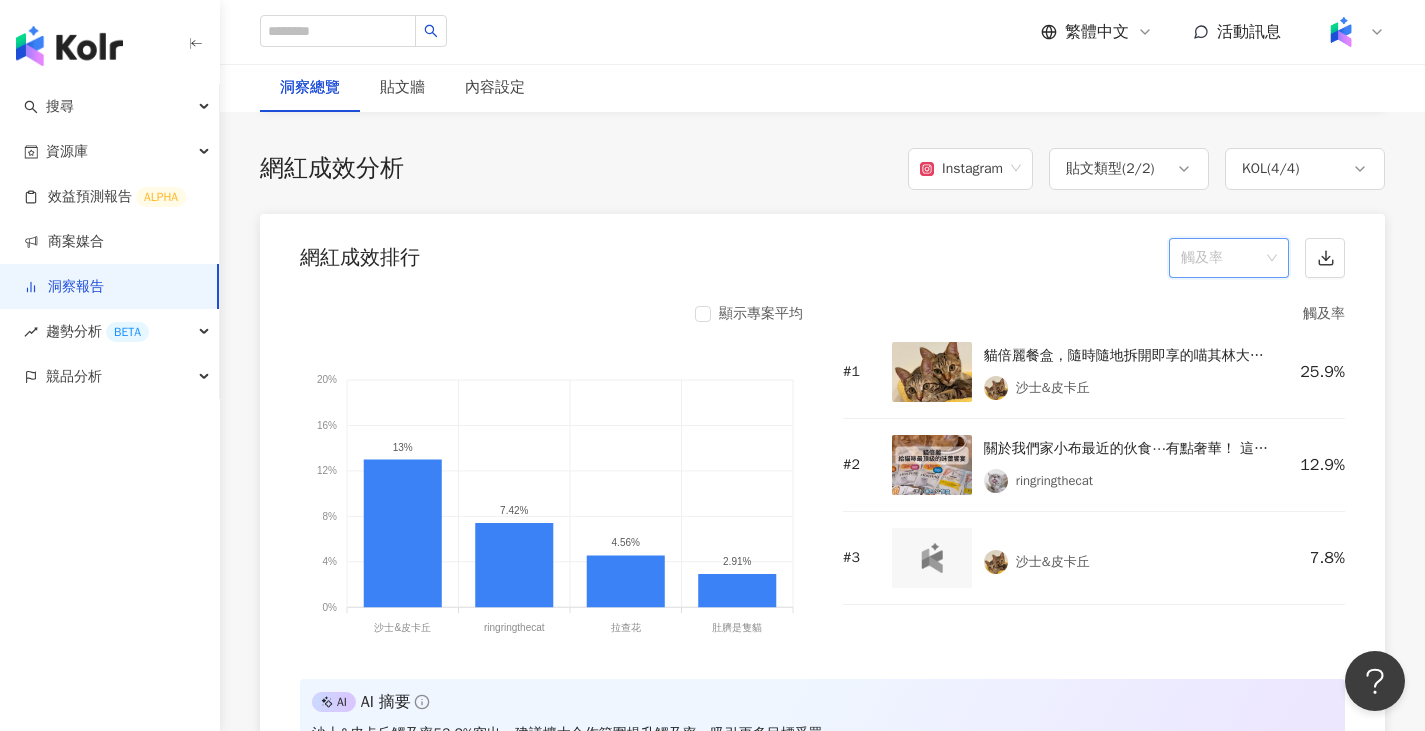 click on "觸及率" at bounding box center [1229, 258] 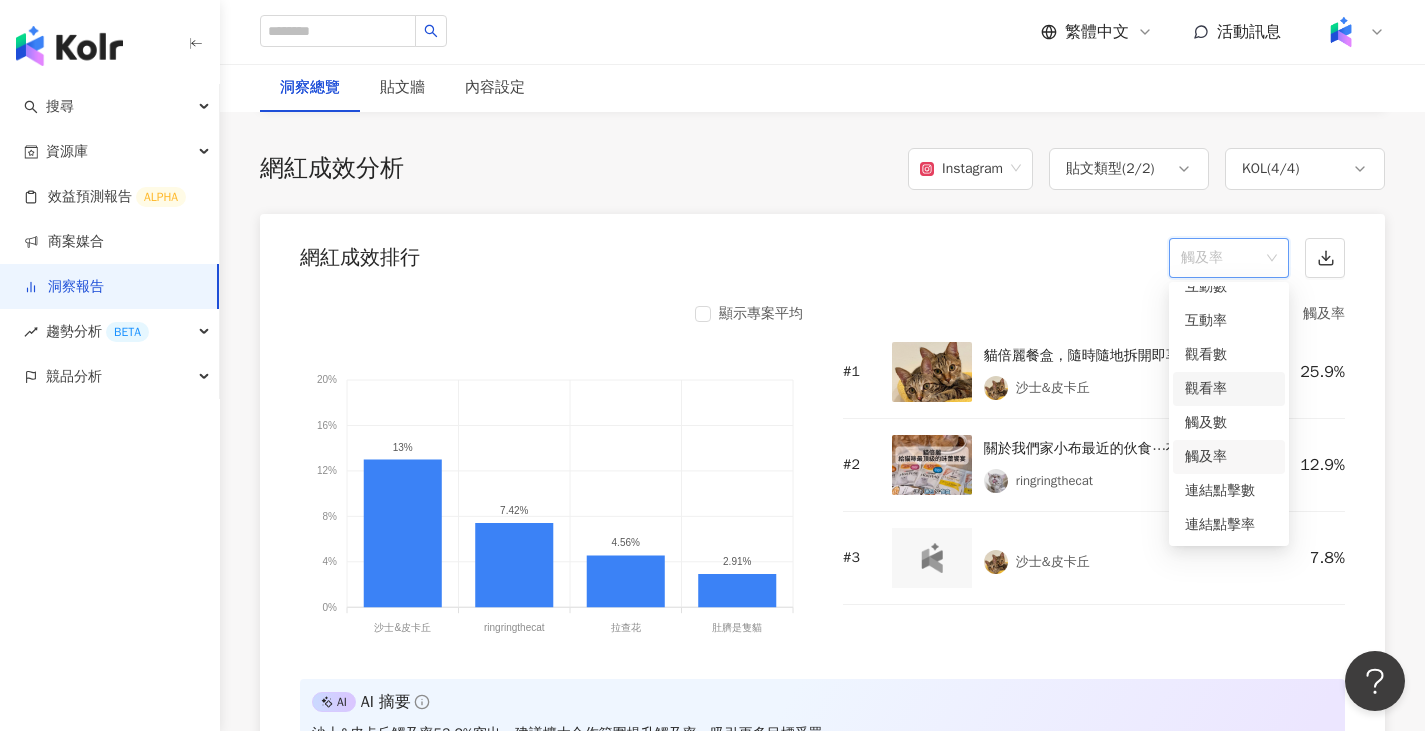 click on "觀看率" at bounding box center [1229, 389] 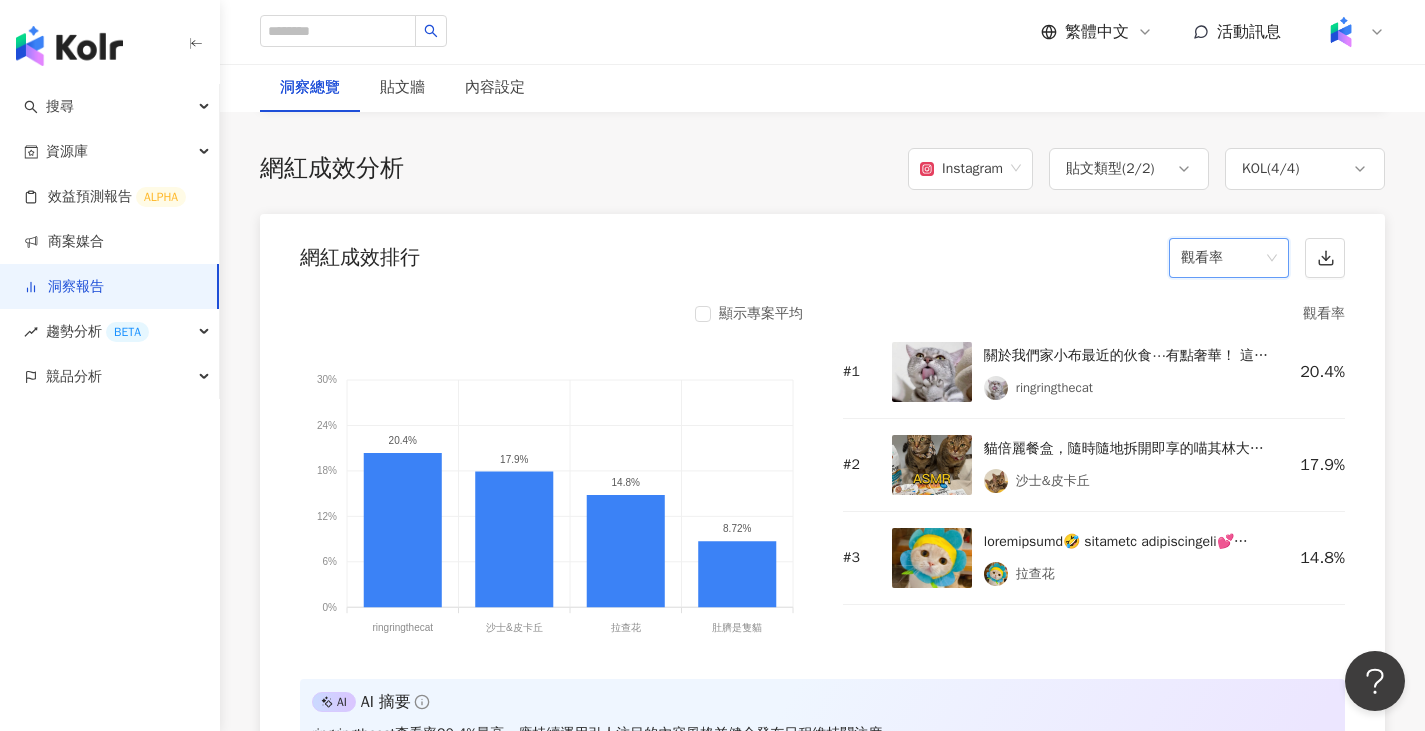 click on "觀看率" at bounding box center [1229, 258] 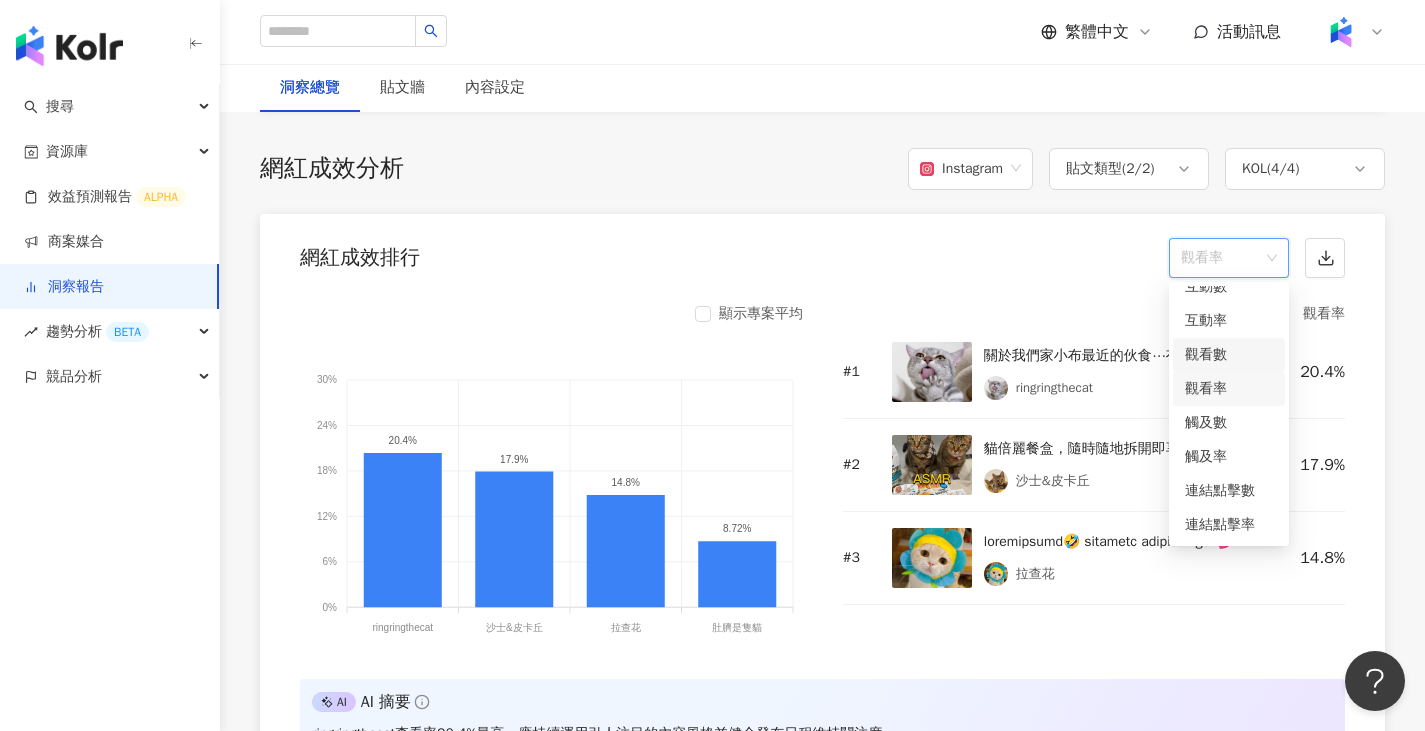 click on "觀看數" at bounding box center [1229, 355] 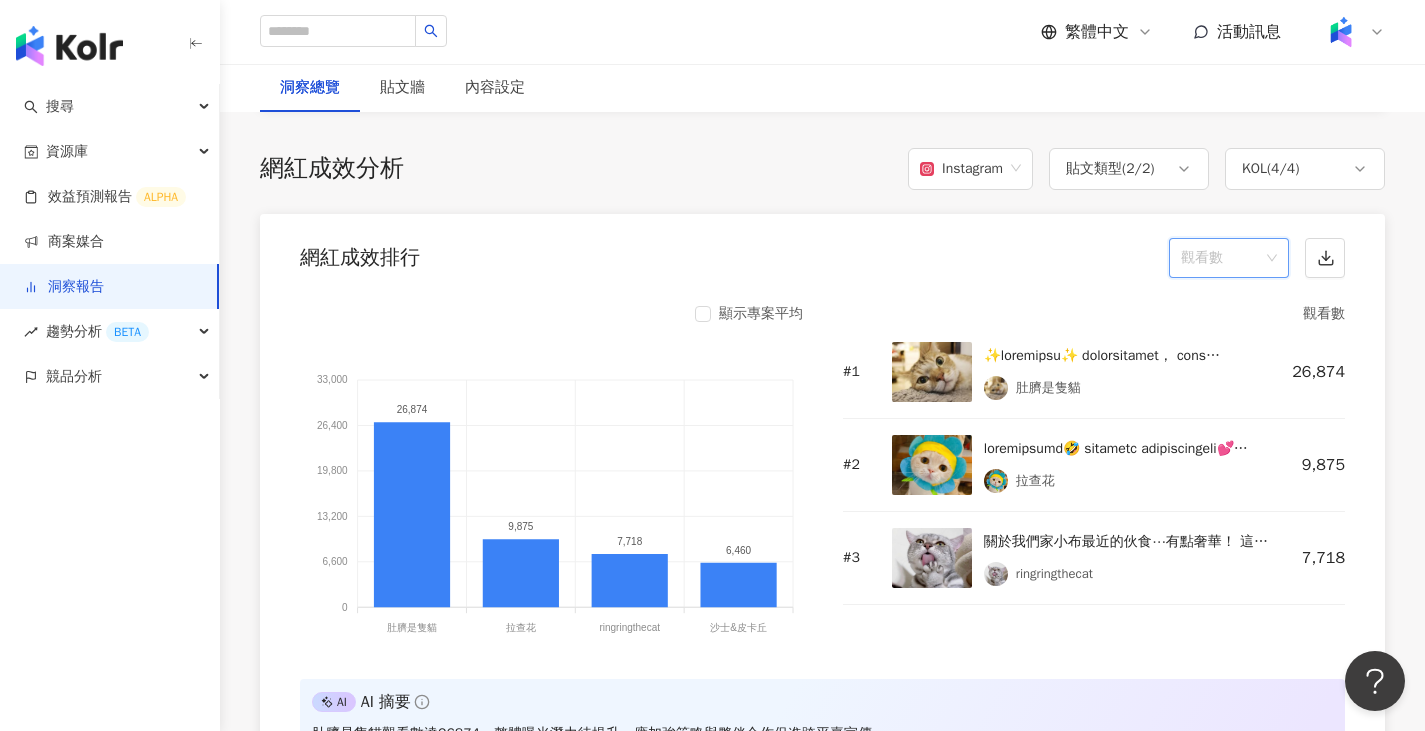 click on "觀看數" at bounding box center [1229, 258] 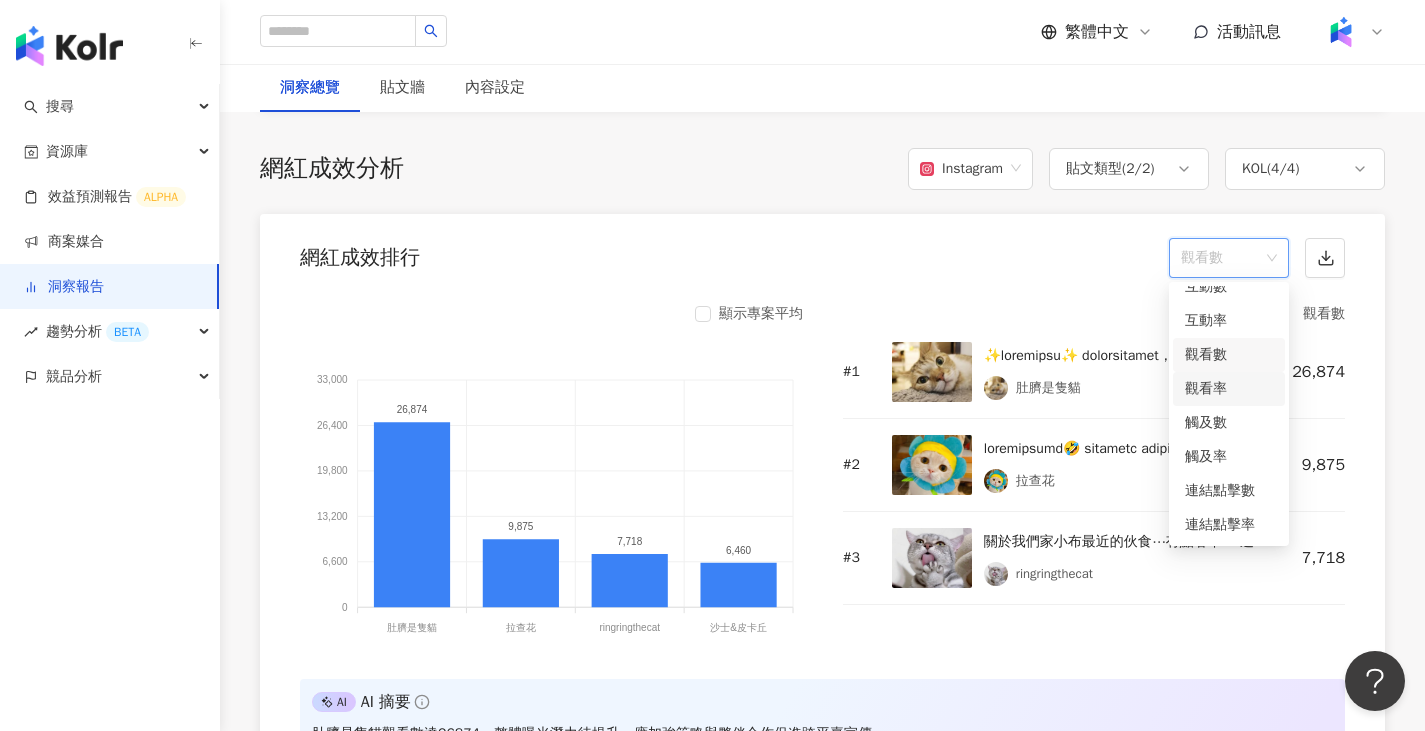 click on "觀看率" at bounding box center (1229, 389) 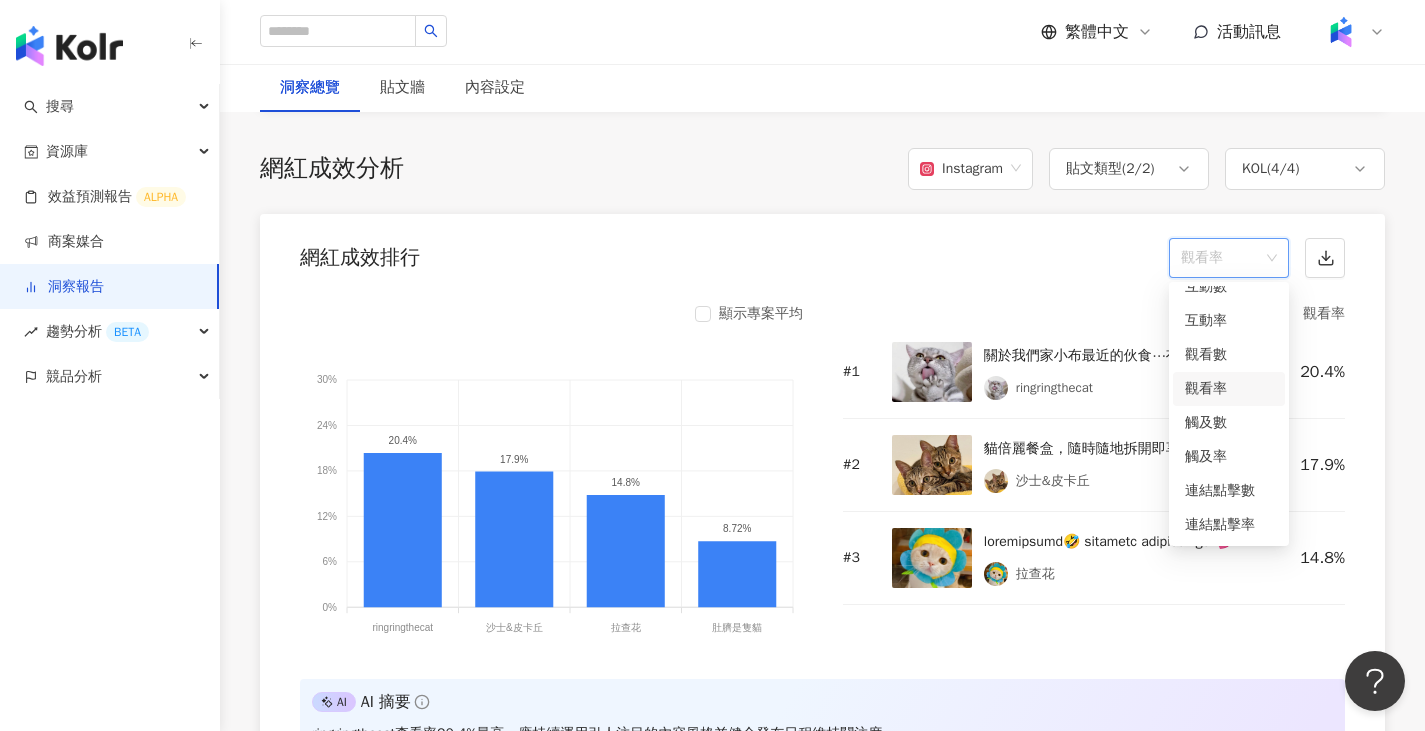 click on "觀看率" at bounding box center [1229, 258] 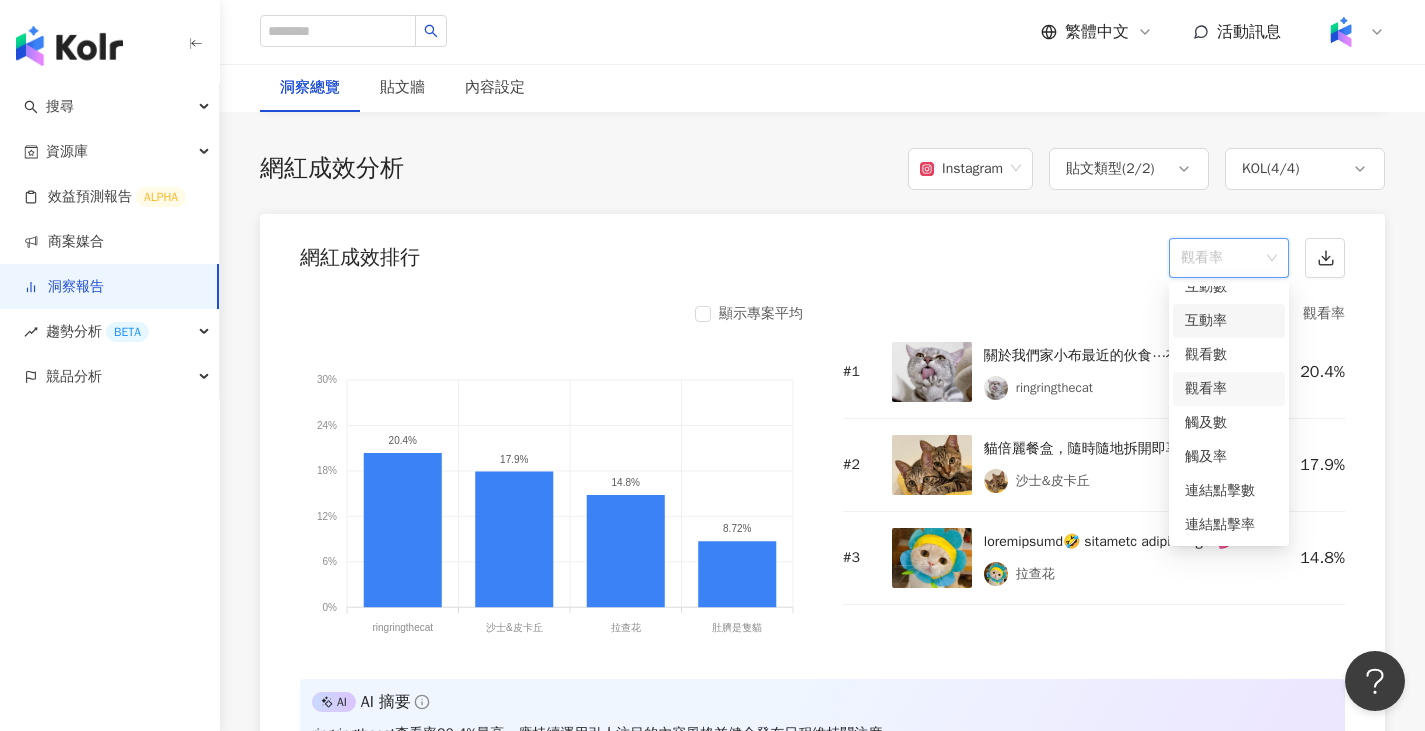 click on "互動率" at bounding box center [1229, 321] 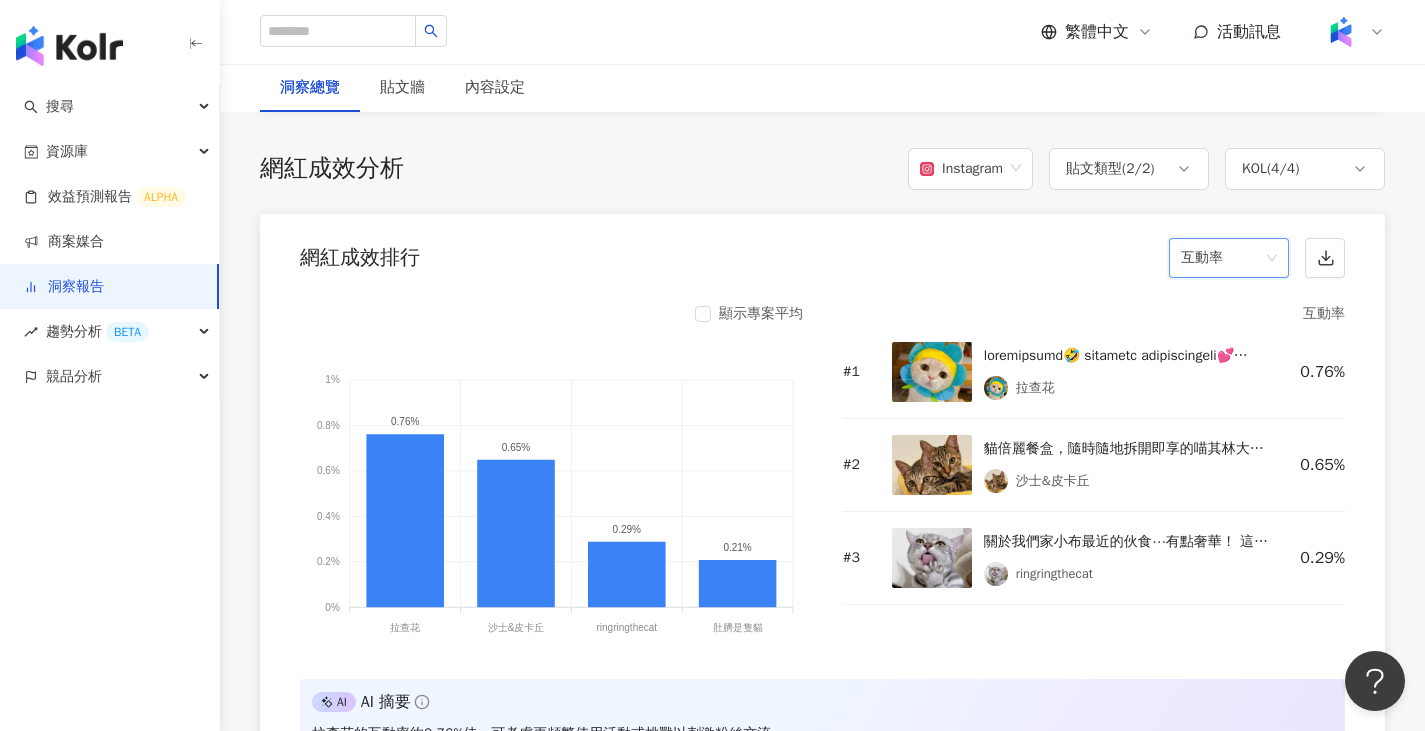 click on "網紅成效排行 互動率 互動率" at bounding box center [822, 252] 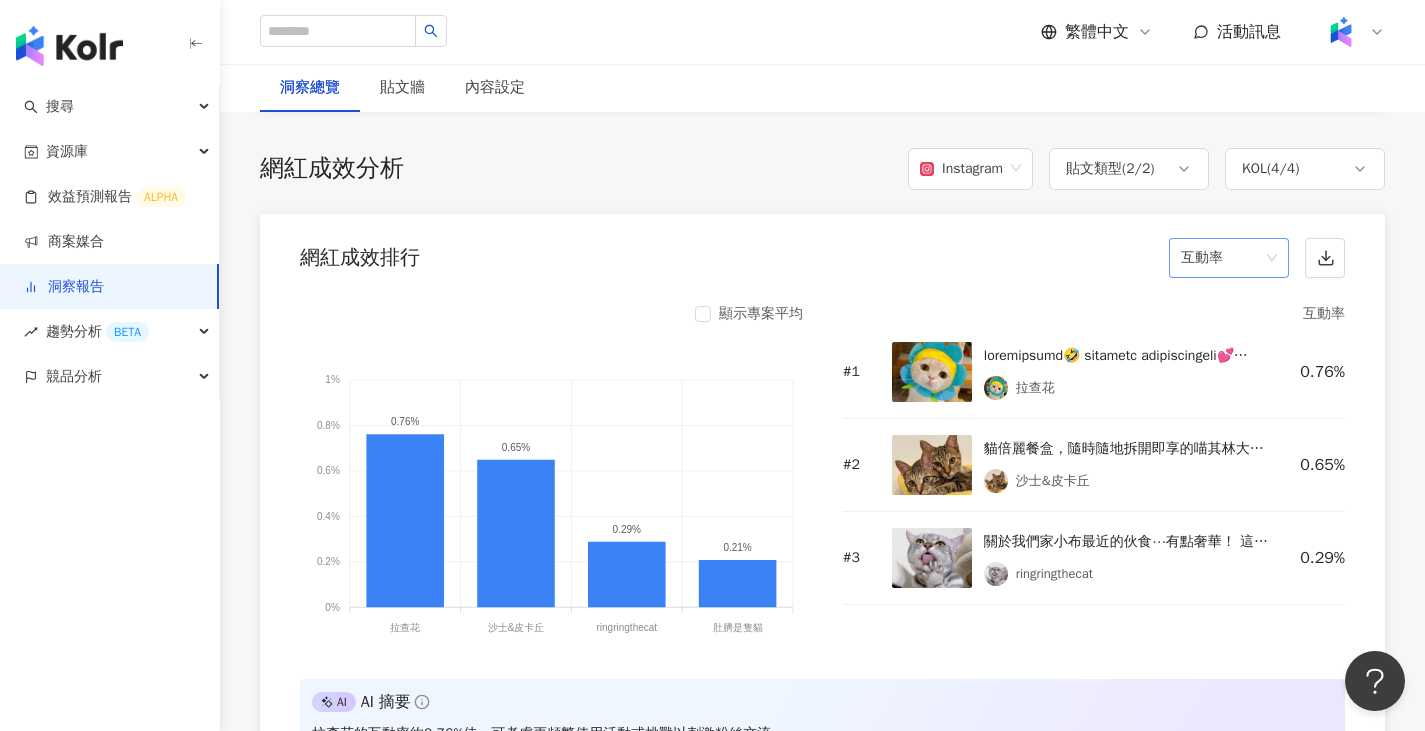 click on "互動率" at bounding box center [1229, 258] 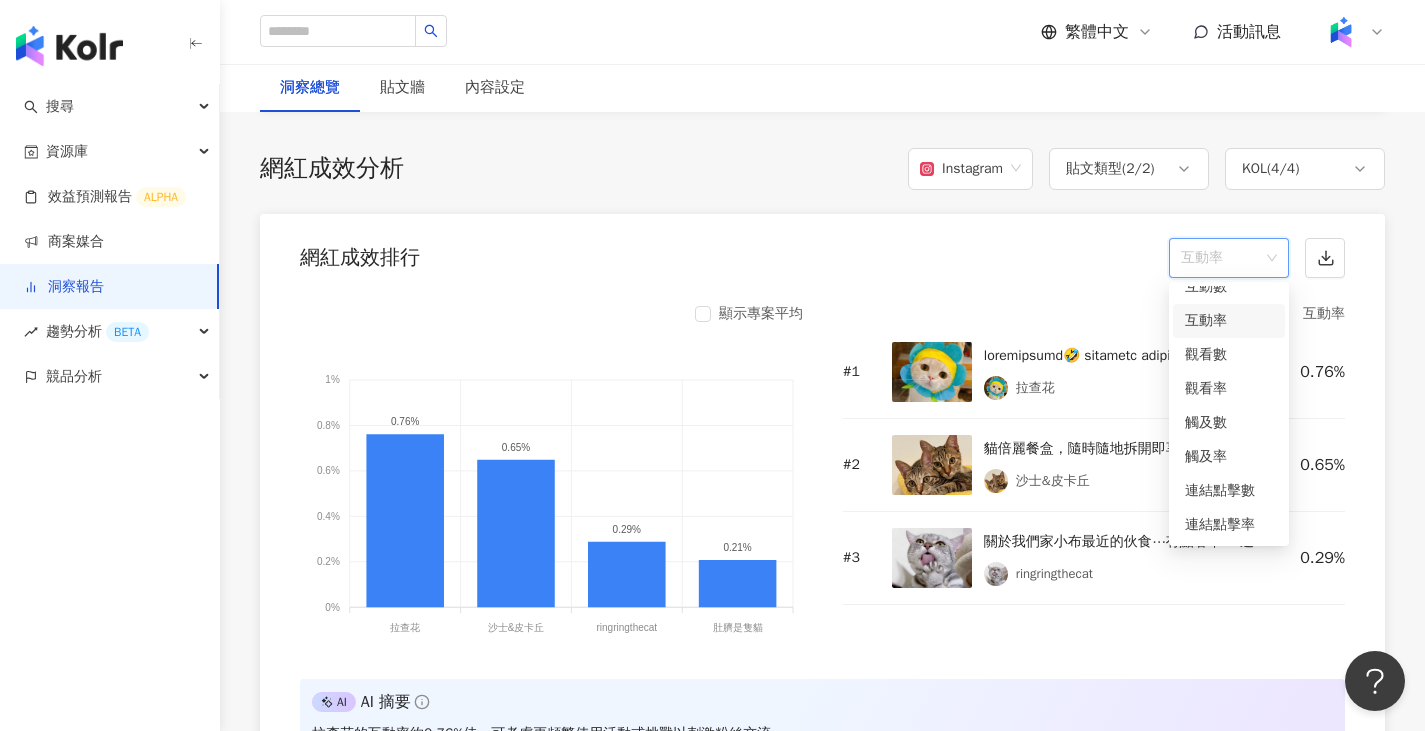scroll, scrollTop: 0, scrollLeft: 0, axis: both 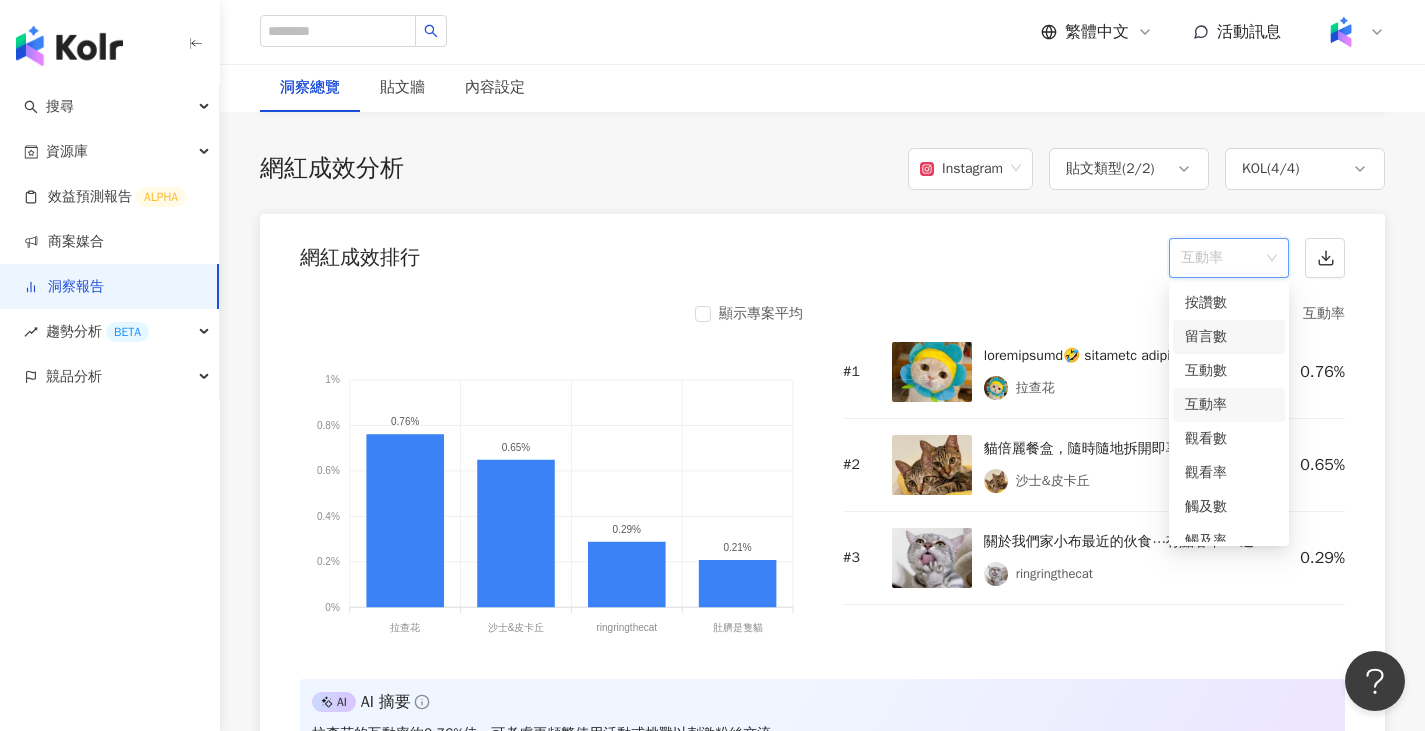 click on "留言數" at bounding box center (1229, 337) 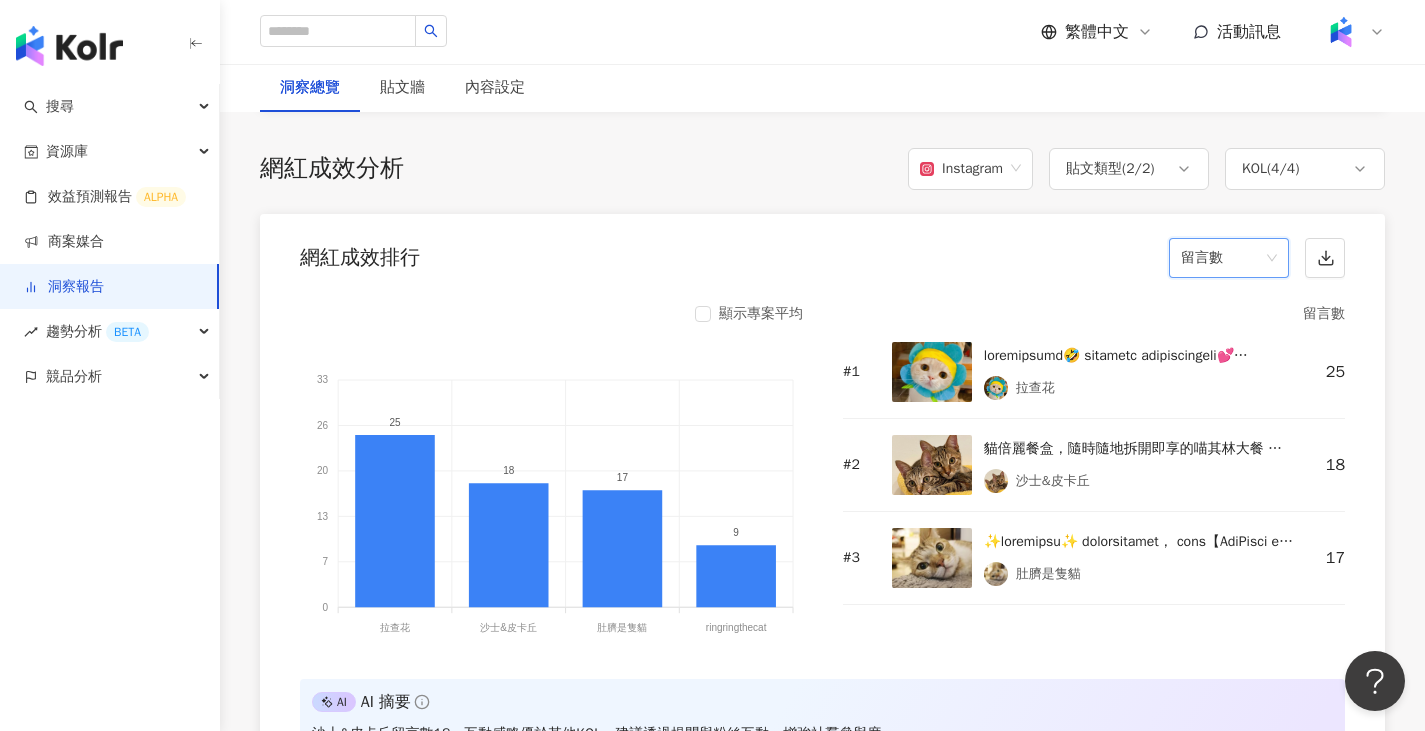 click on "留言數" at bounding box center (1229, 258) 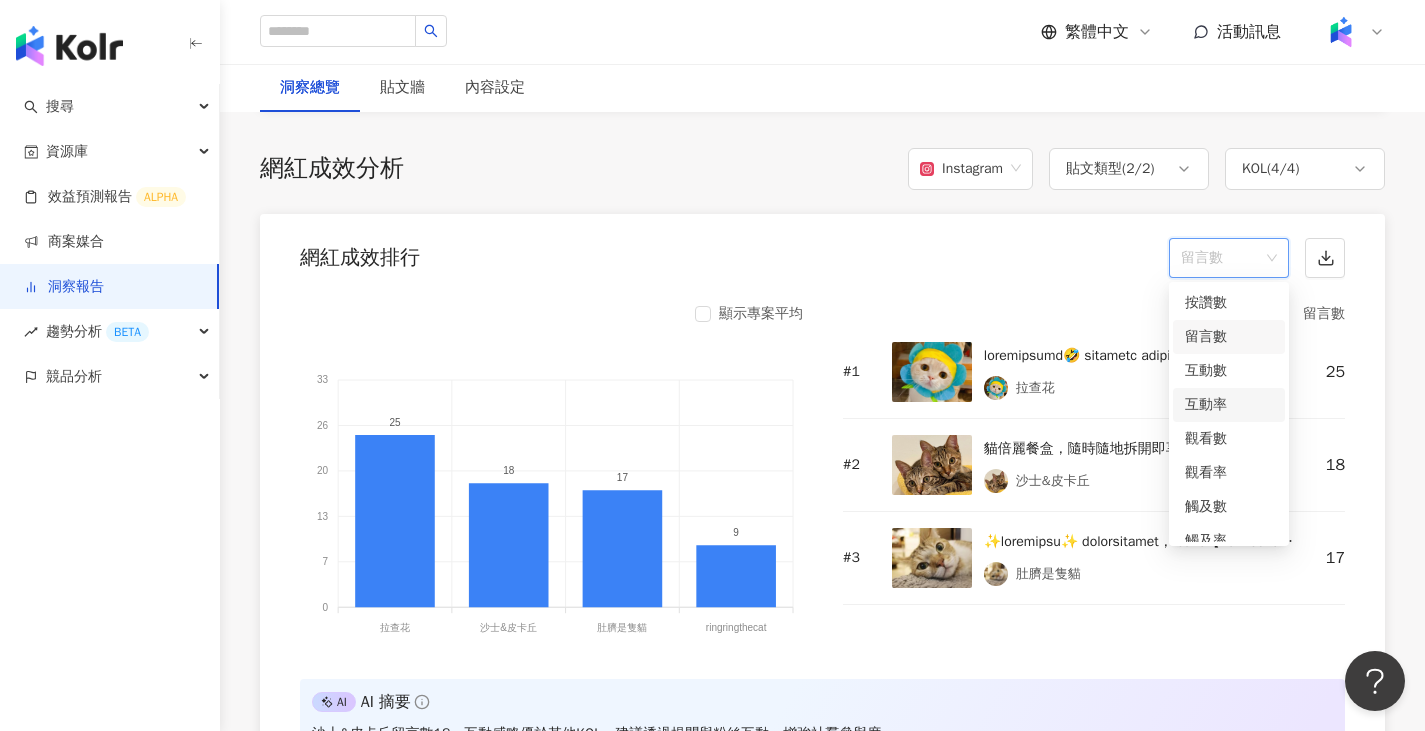 click on "互動率" at bounding box center [1229, 405] 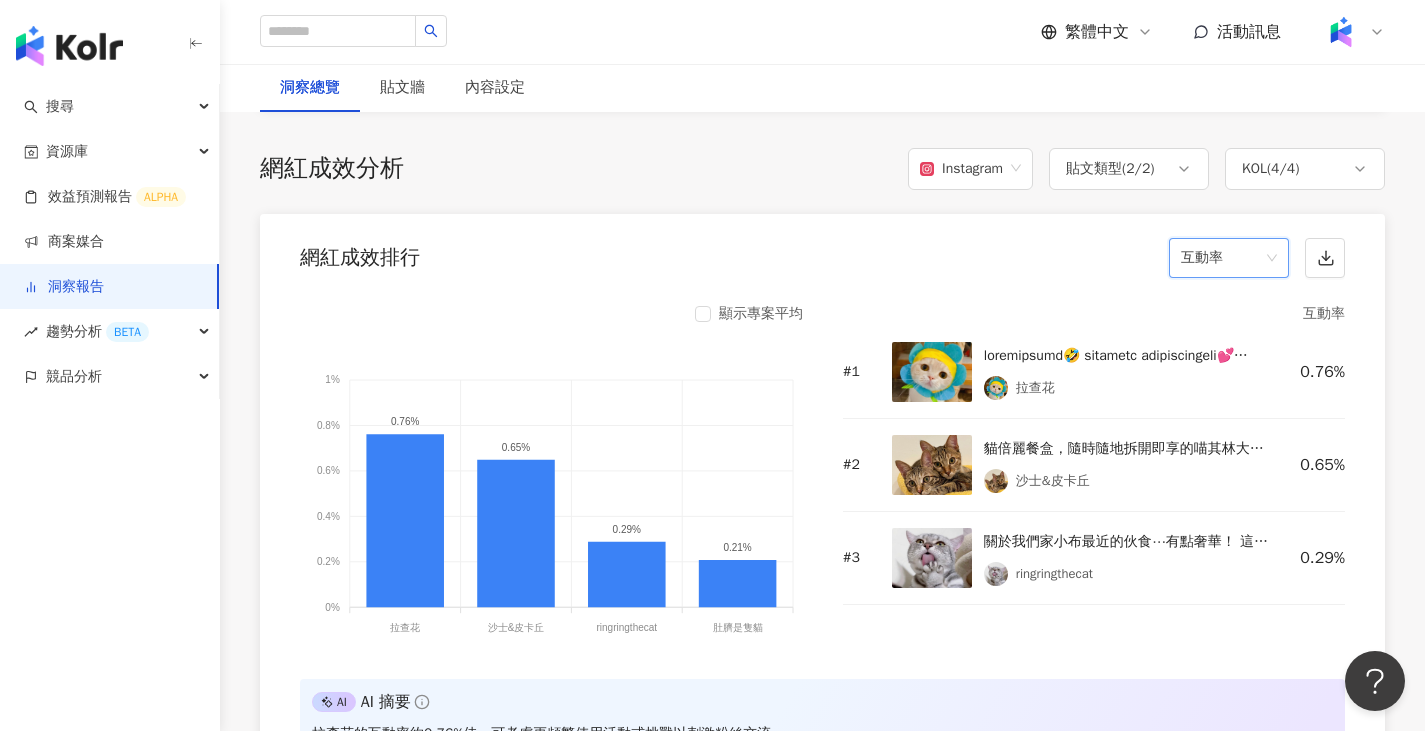 click on "網紅成效排行 互動率 互動率" at bounding box center [822, 252] 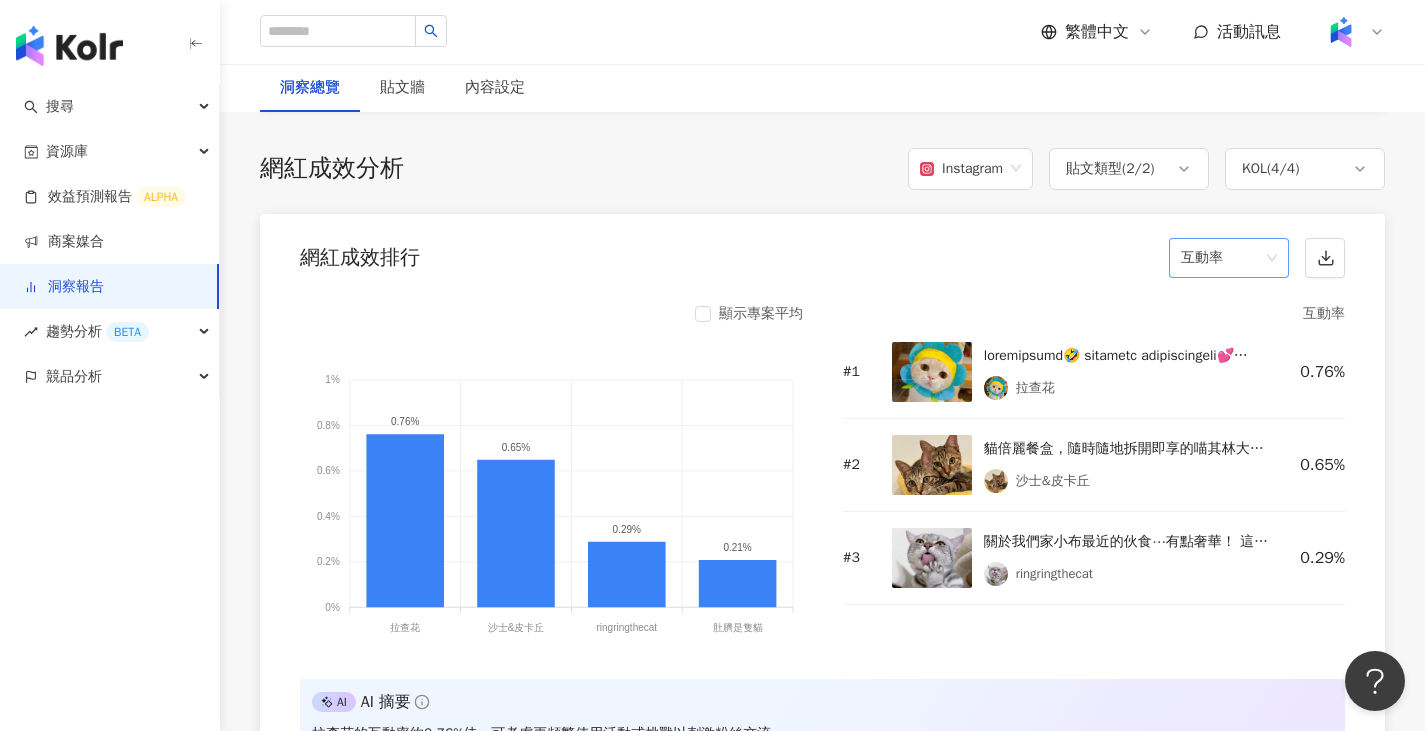 click on "互動率" at bounding box center (1229, 258) 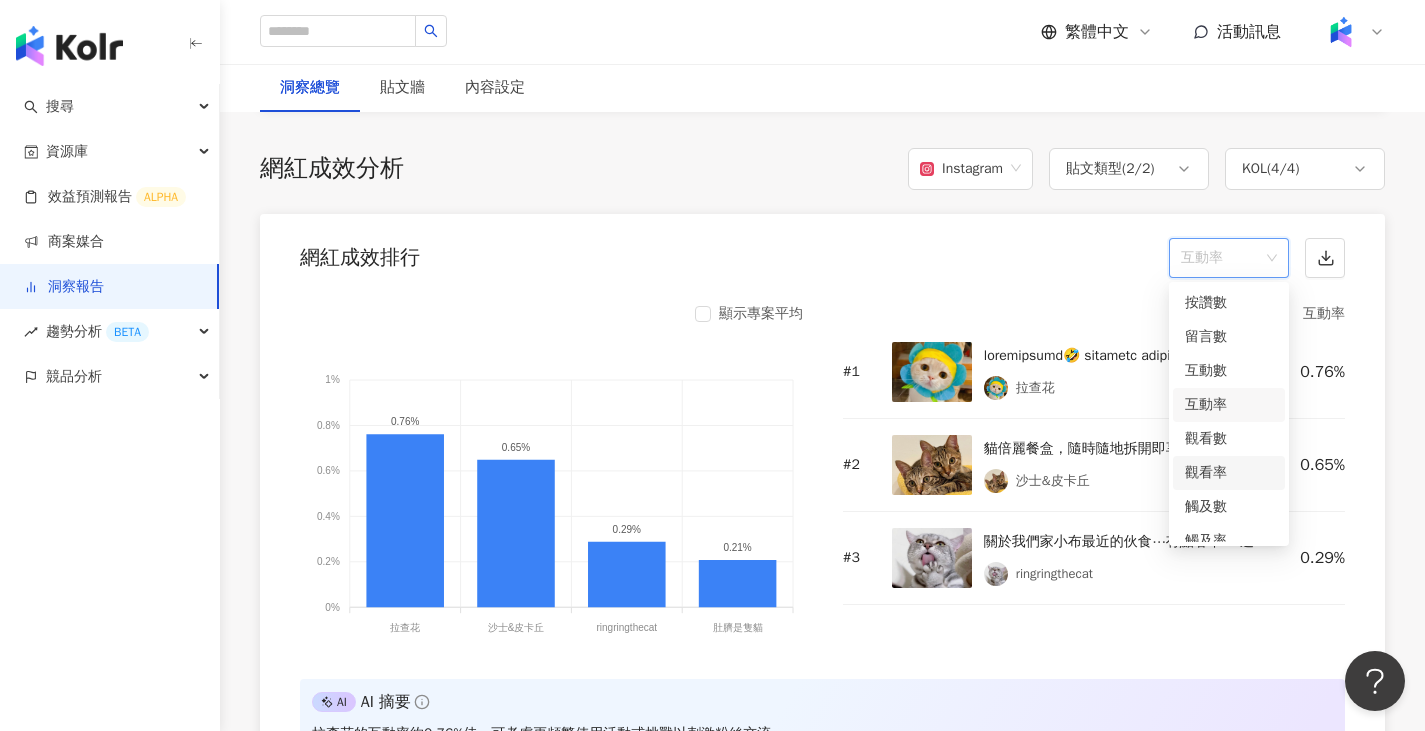 click on "觀看率" at bounding box center [1229, 473] 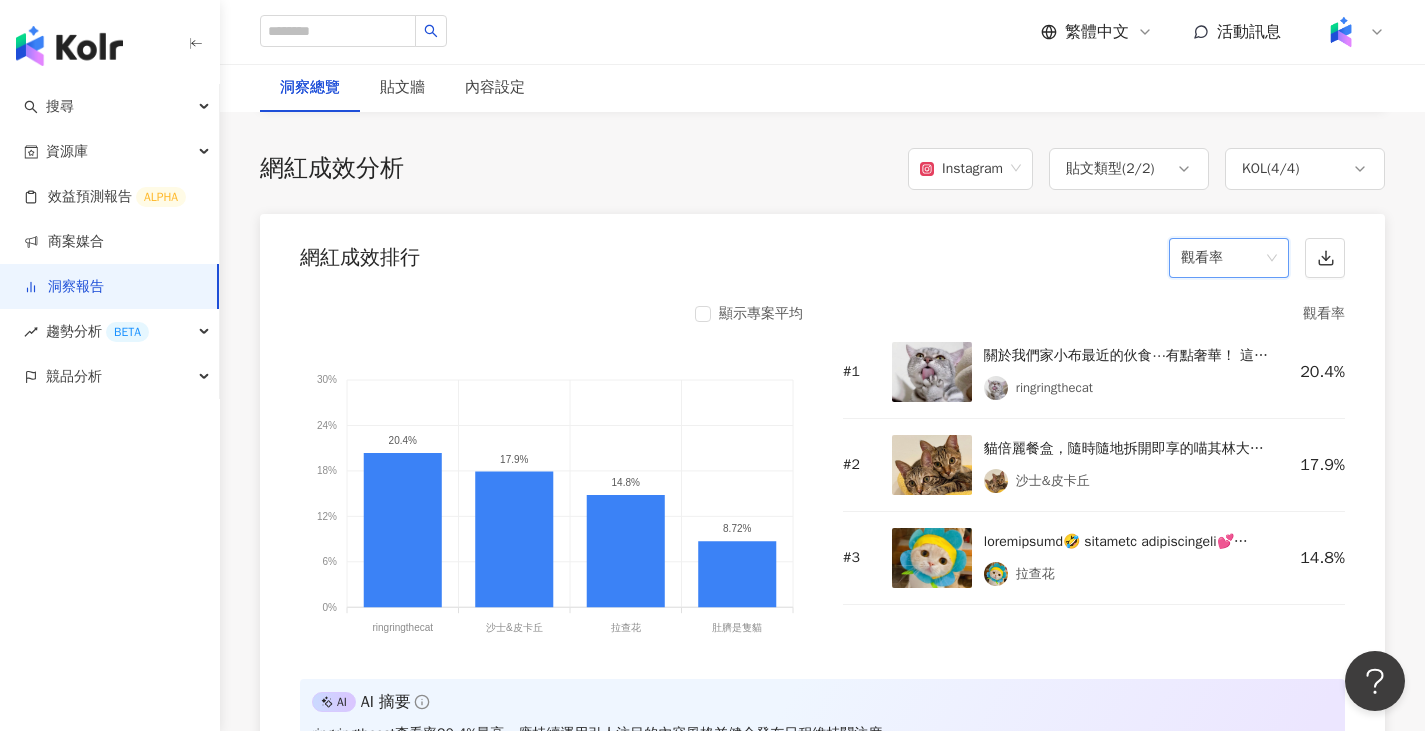 click on "觀看率" at bounding box center [1094, 314] 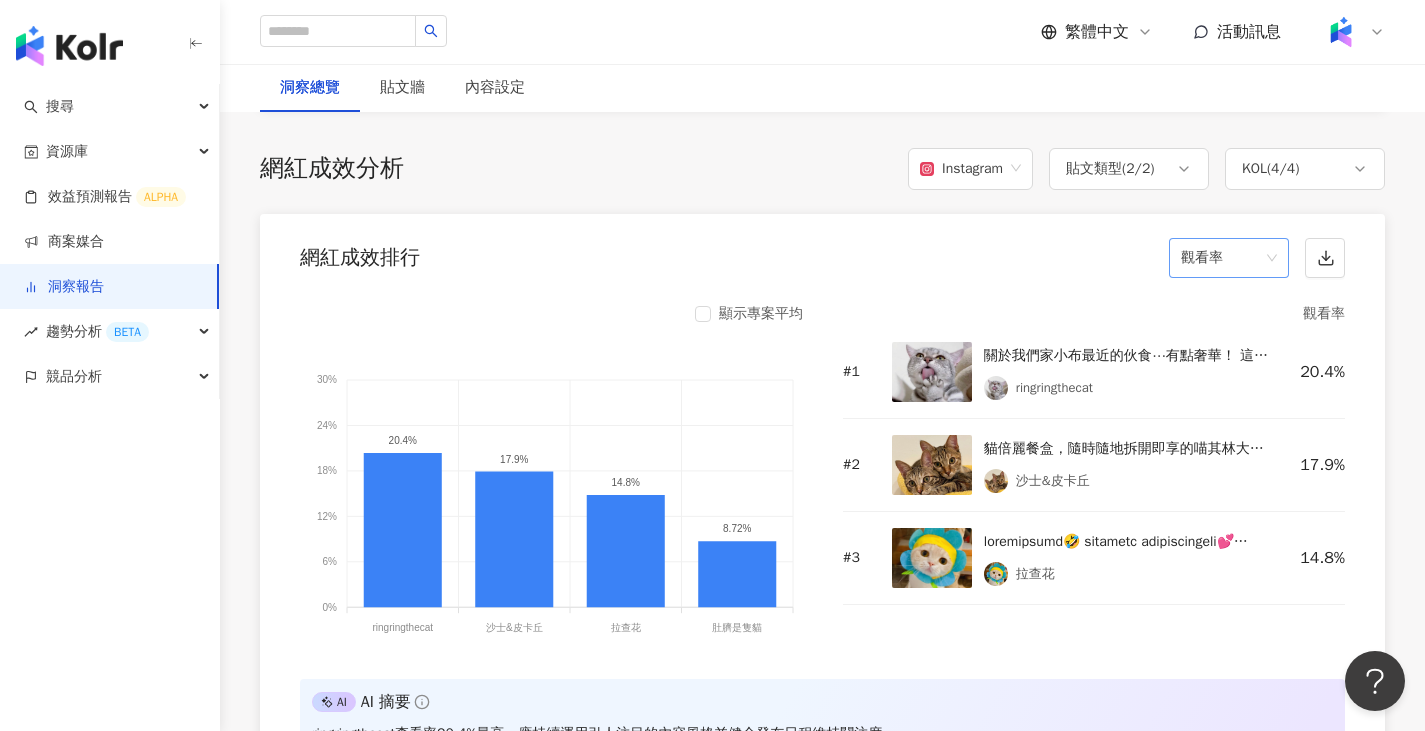 click on "觀看率" at bounding box center [1229, 258] 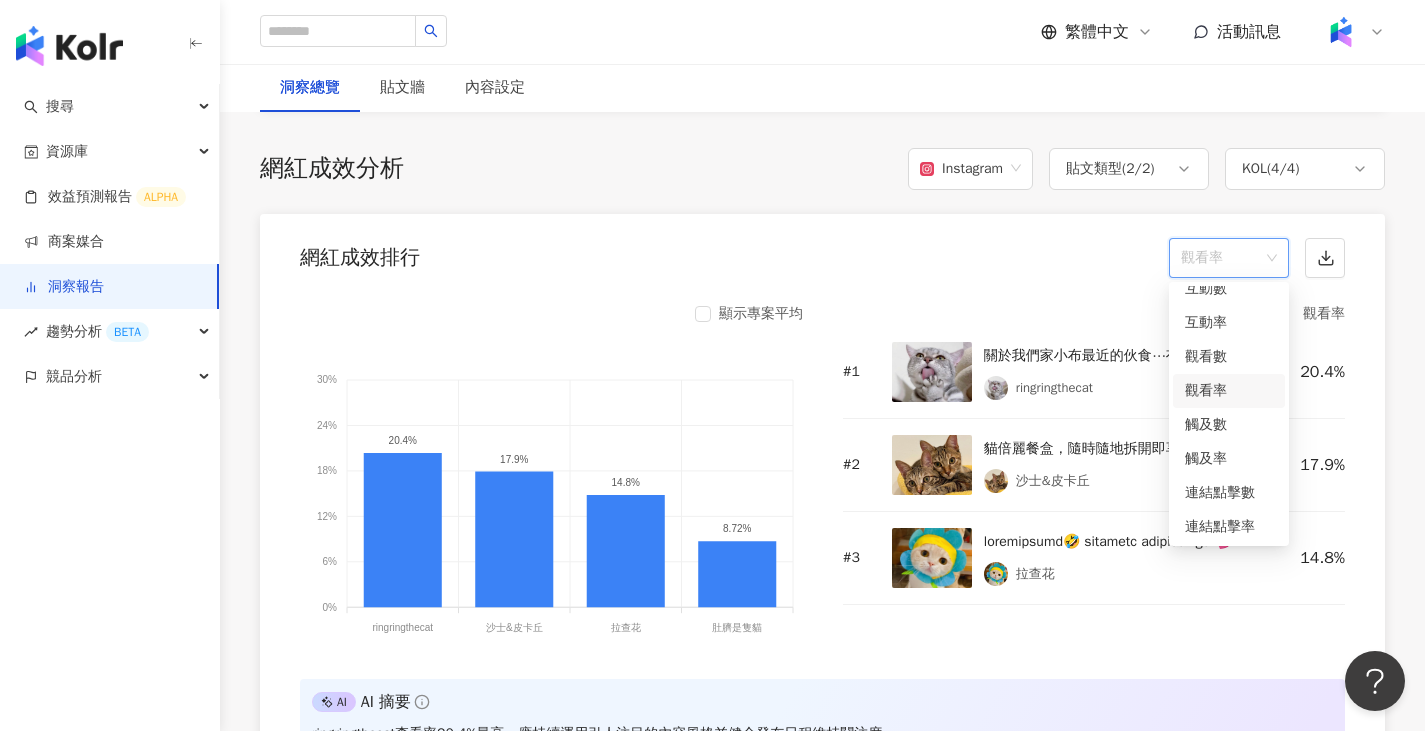 scroll, scrollTop: 84, scrollLeft: 0, axis: vertical 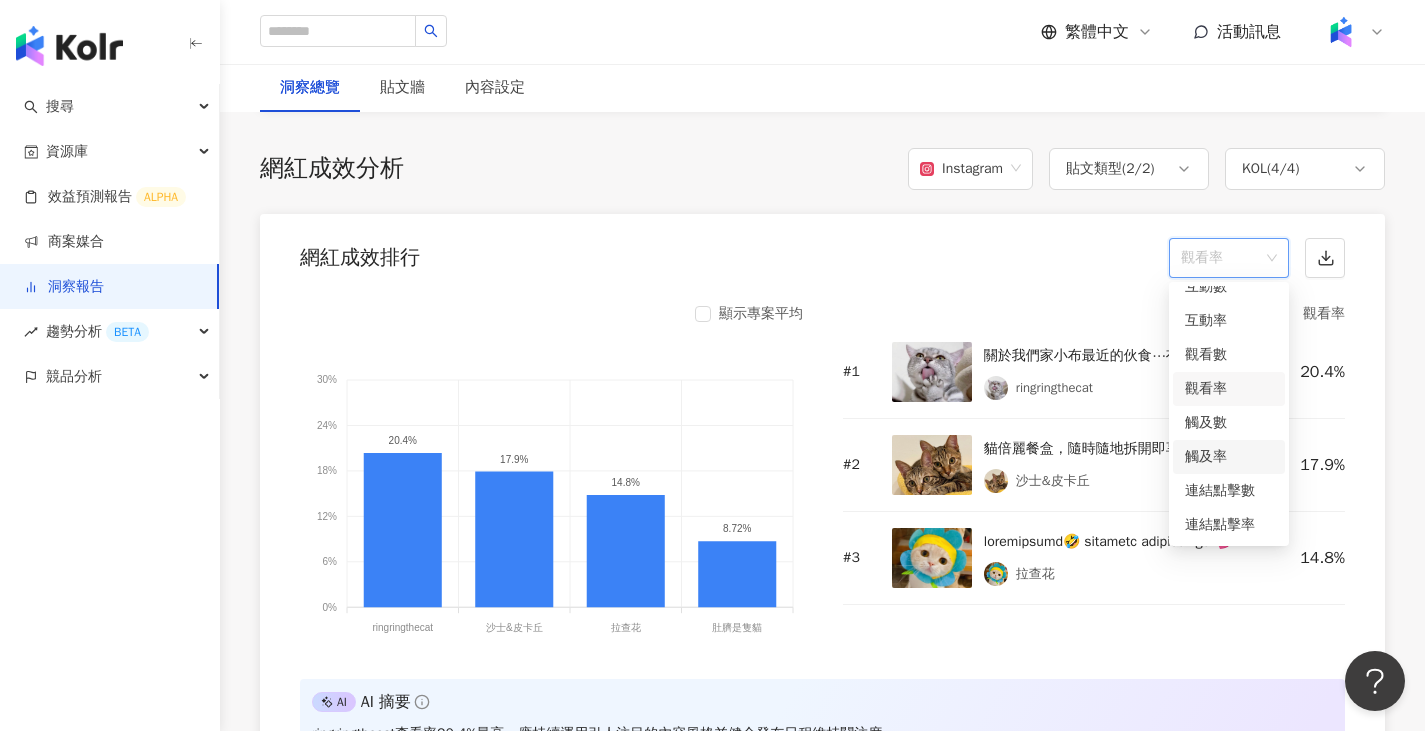 click on "觸及率" at bounding box center [1229, 457] 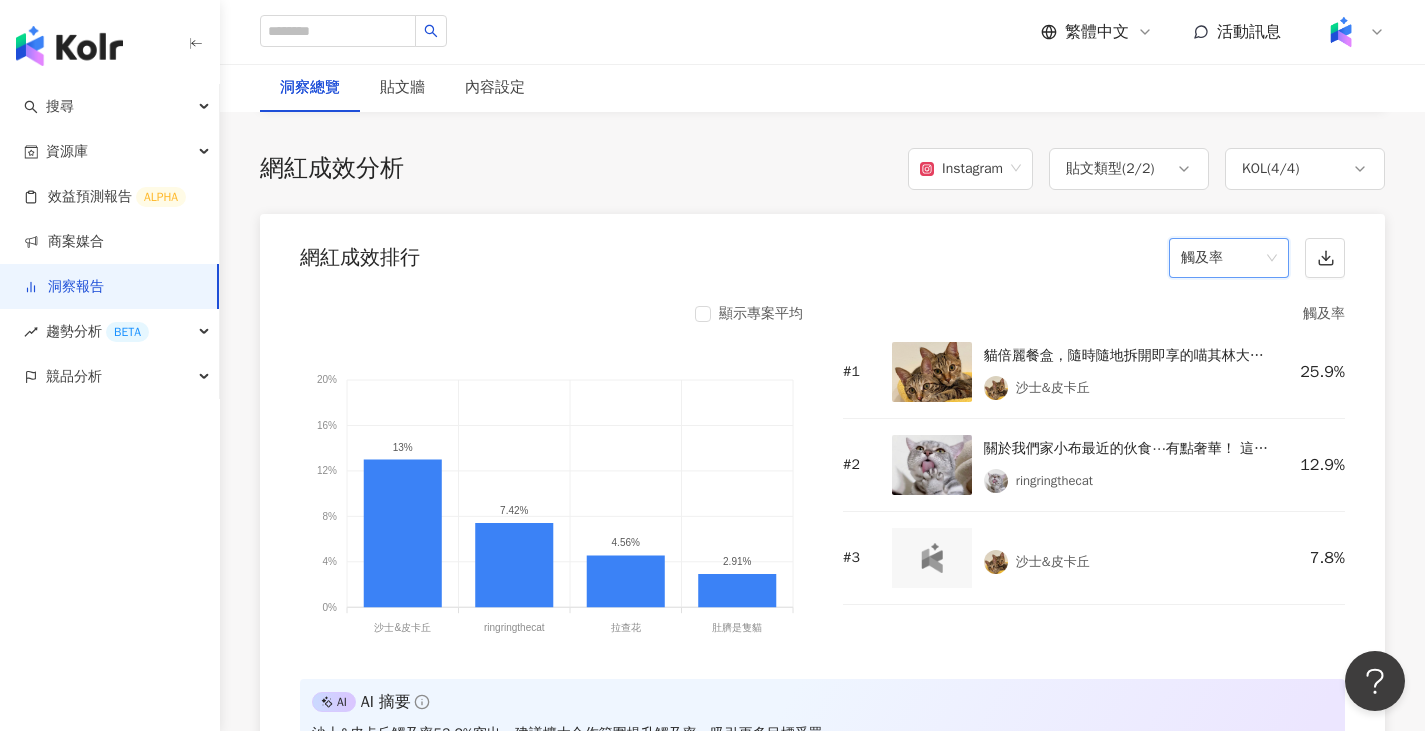 click on "顯示專案平均 20% 20% 16% 16% 12% 12% 8% 8% 4% 4% 0% 0% 13% 7.42% 4.56% 2.91% 沙士&皮卡丘 沙士&皮卡丘 ringringthecat ringringthecat 拉查花 拉查花 肚臍是隻貓 肚臍是隻貓 觸及率 # 1 沙士&皮卡丘 25.9% # 2 ringringthecat 12.9% # 3 沙士&皮卡丘 7.8% AI AI 摘要 沙士&皮卡丘觸及率53.2%突出，建議擴大合作範圍提升觸及率，吸引更多目標受眾。" at bounding box center (822, 535) 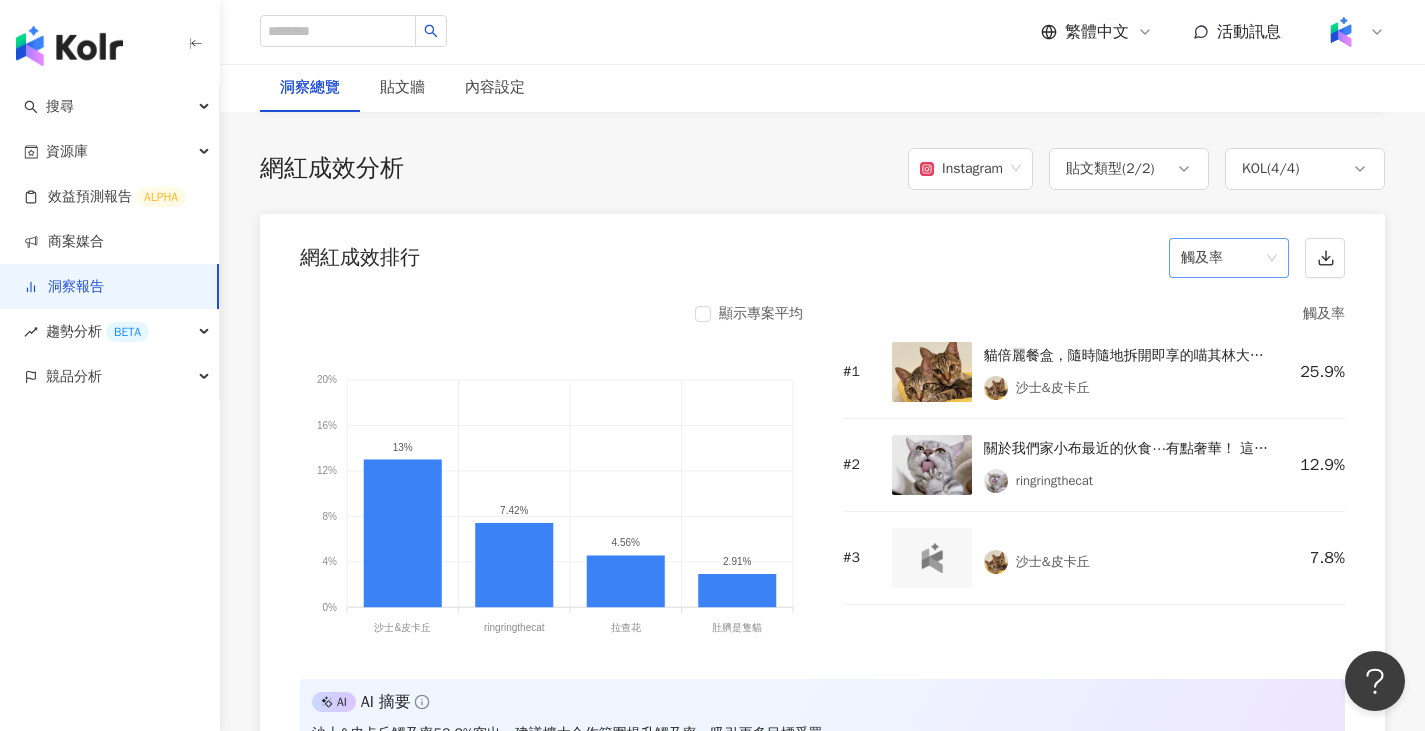 click on "觸及率" at bounding box center (1229, 258) 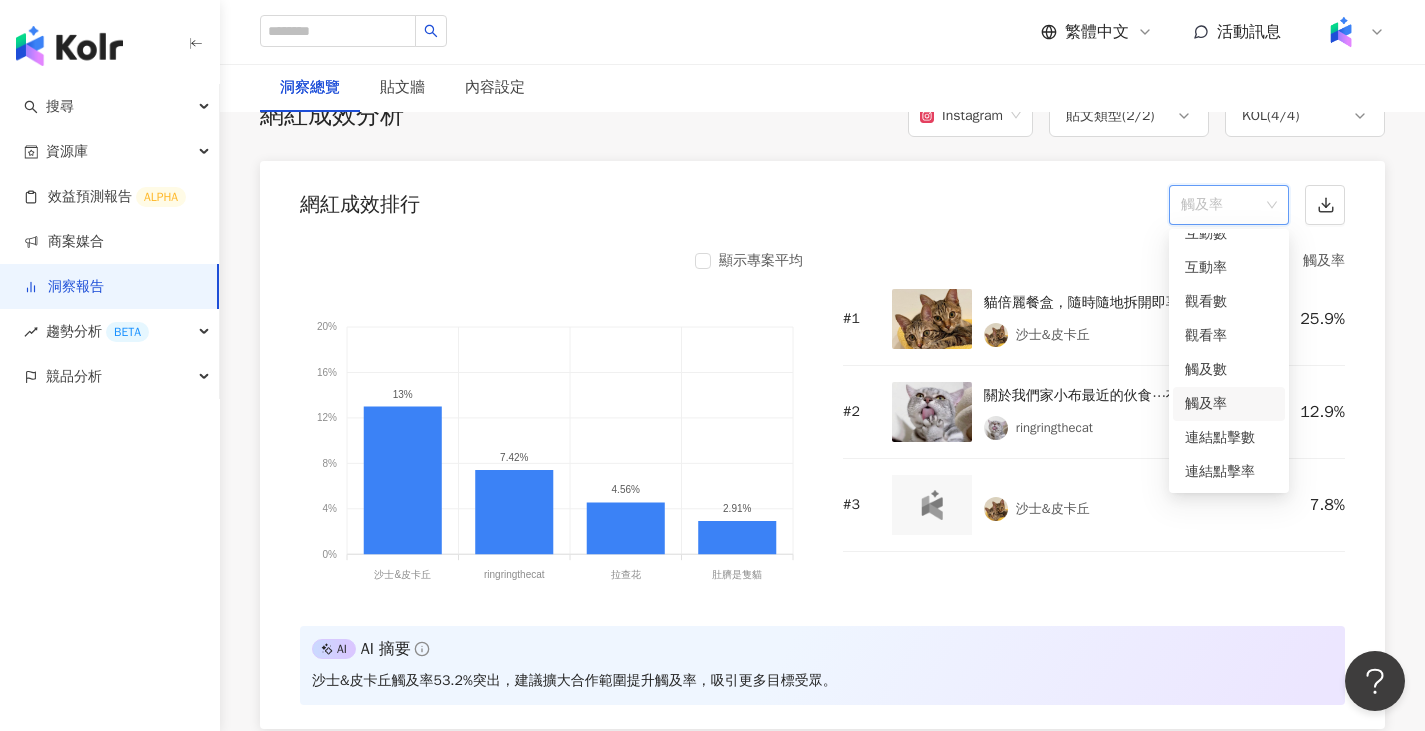 scroll, scrollTop: 1600, scrollLeft: 0, axis: vertical 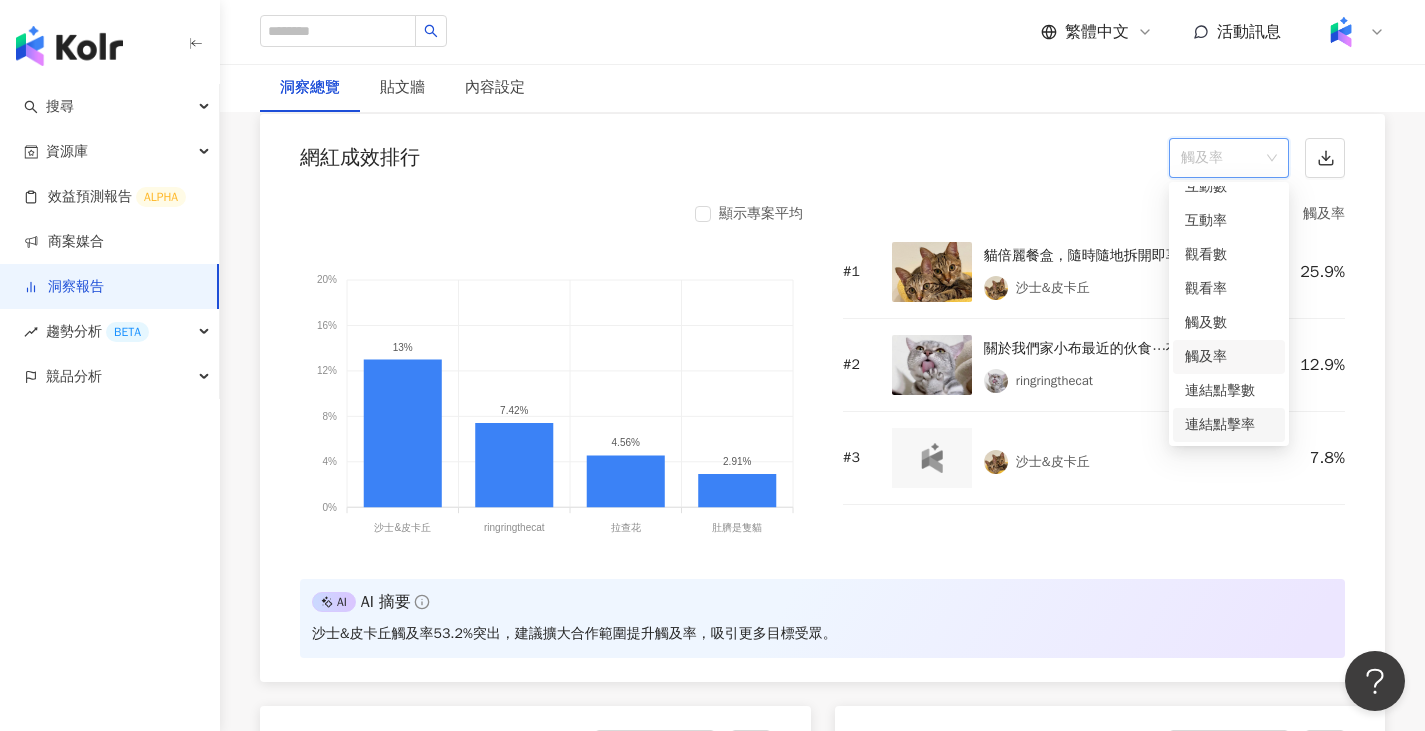 click on "連結點擊率" at bounding box center (1229, 425) 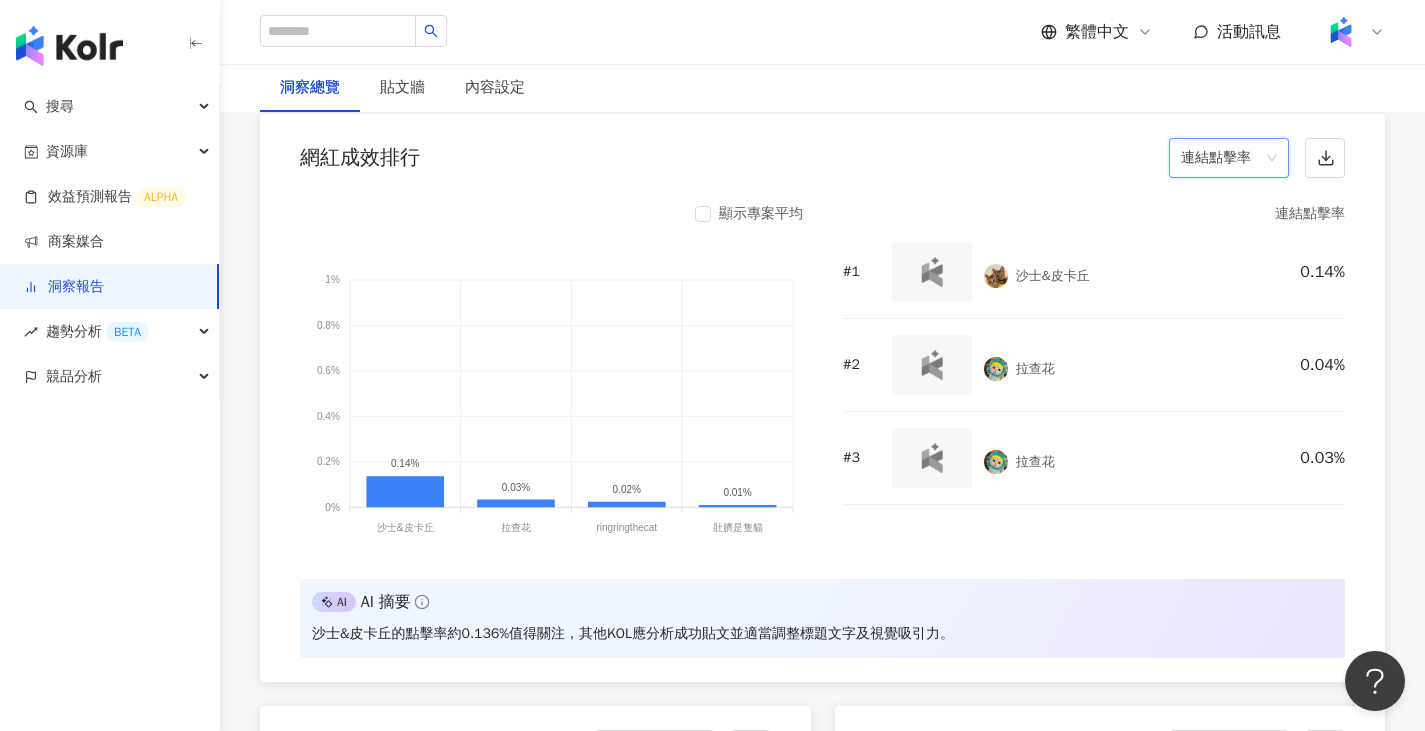 click on "連結點擊率" at bounding box center (1229, 158) 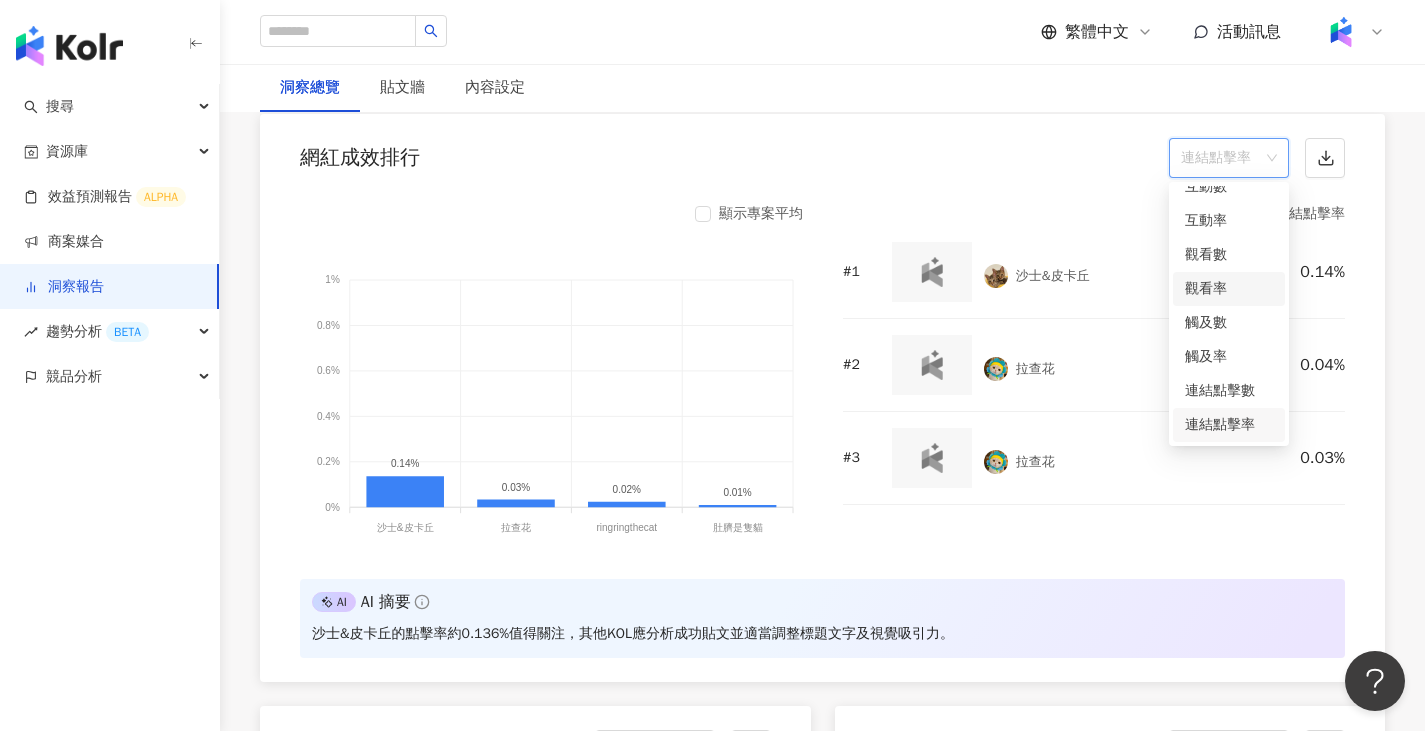 scroll, scrollTop: 0, scrollLeft: 0, axis: both 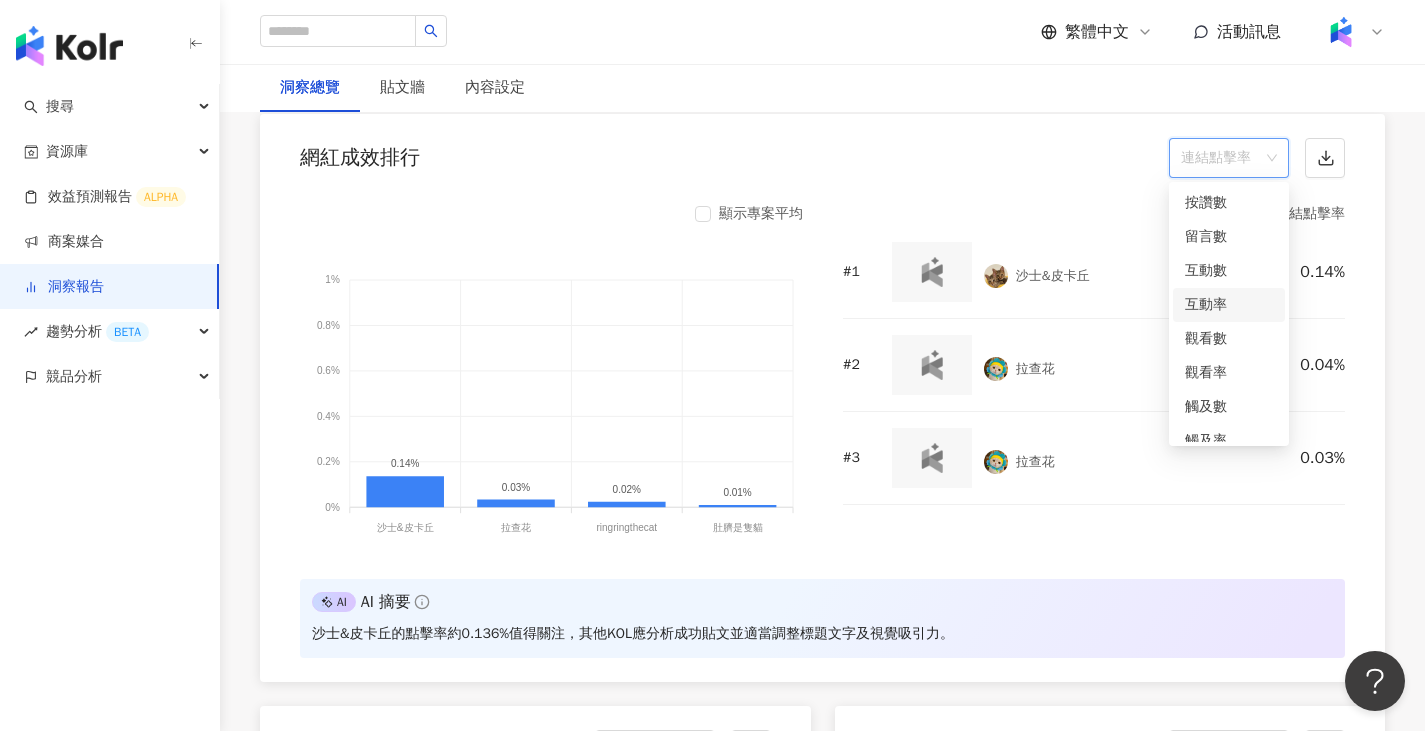 click on "互動率" at bounding box center (1229, 305) 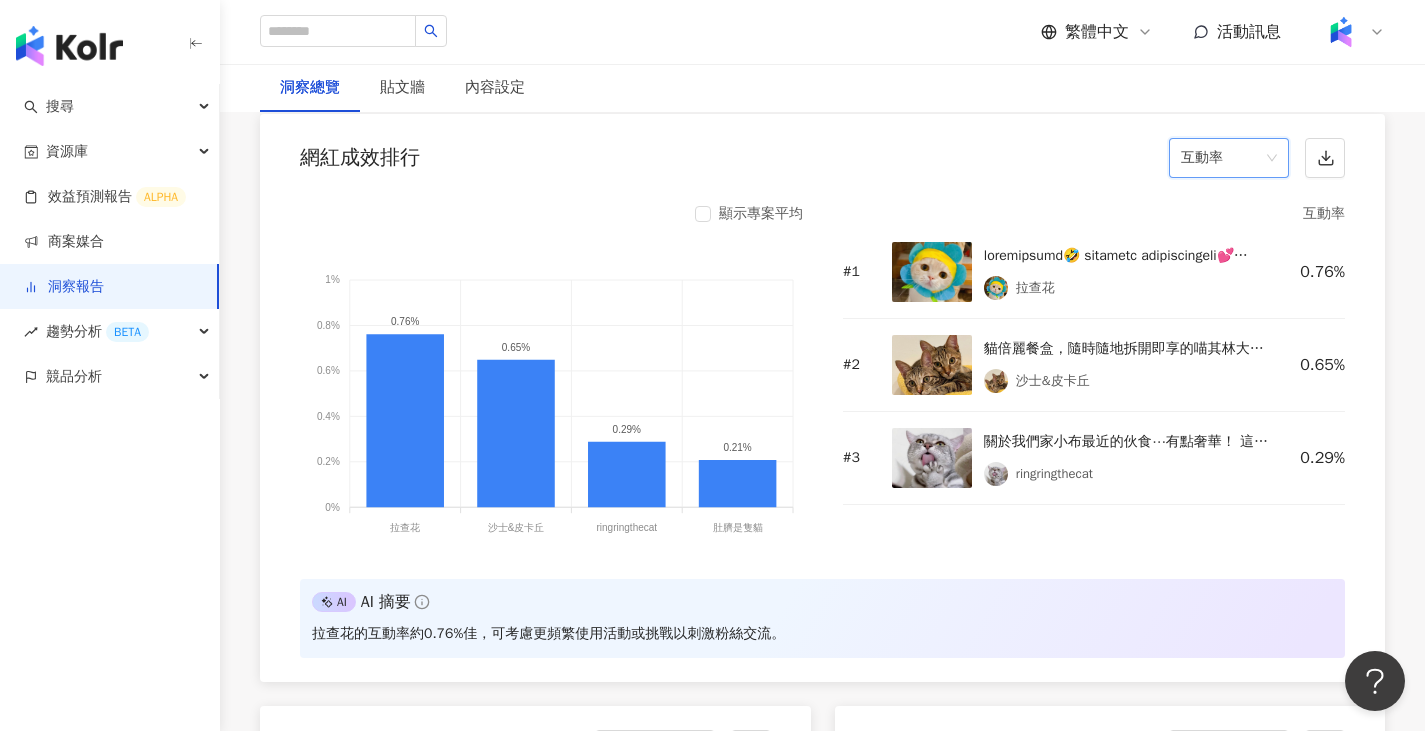 scroll, scrollTop: 1500, scrollLeft: 0, axis: vertical 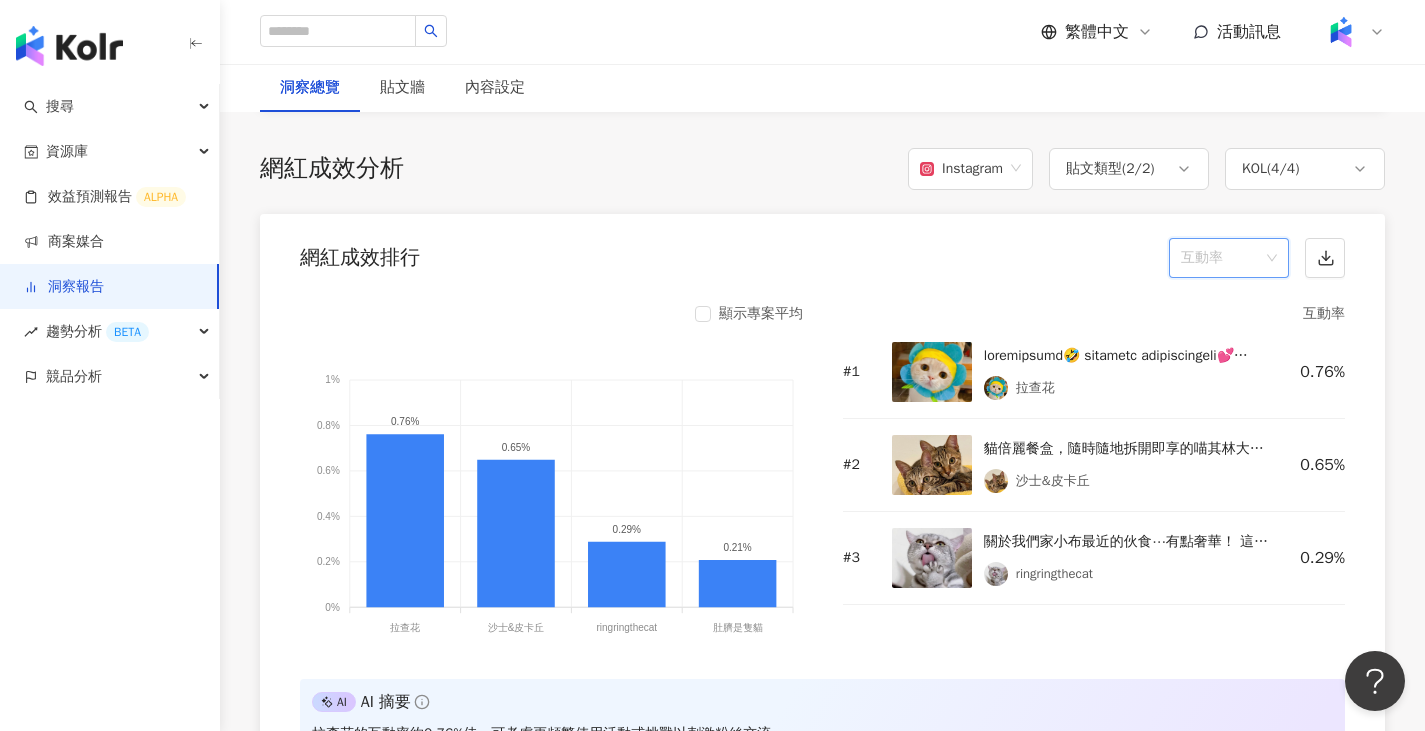 click on "互動率" at bounding box center [1229, 258] 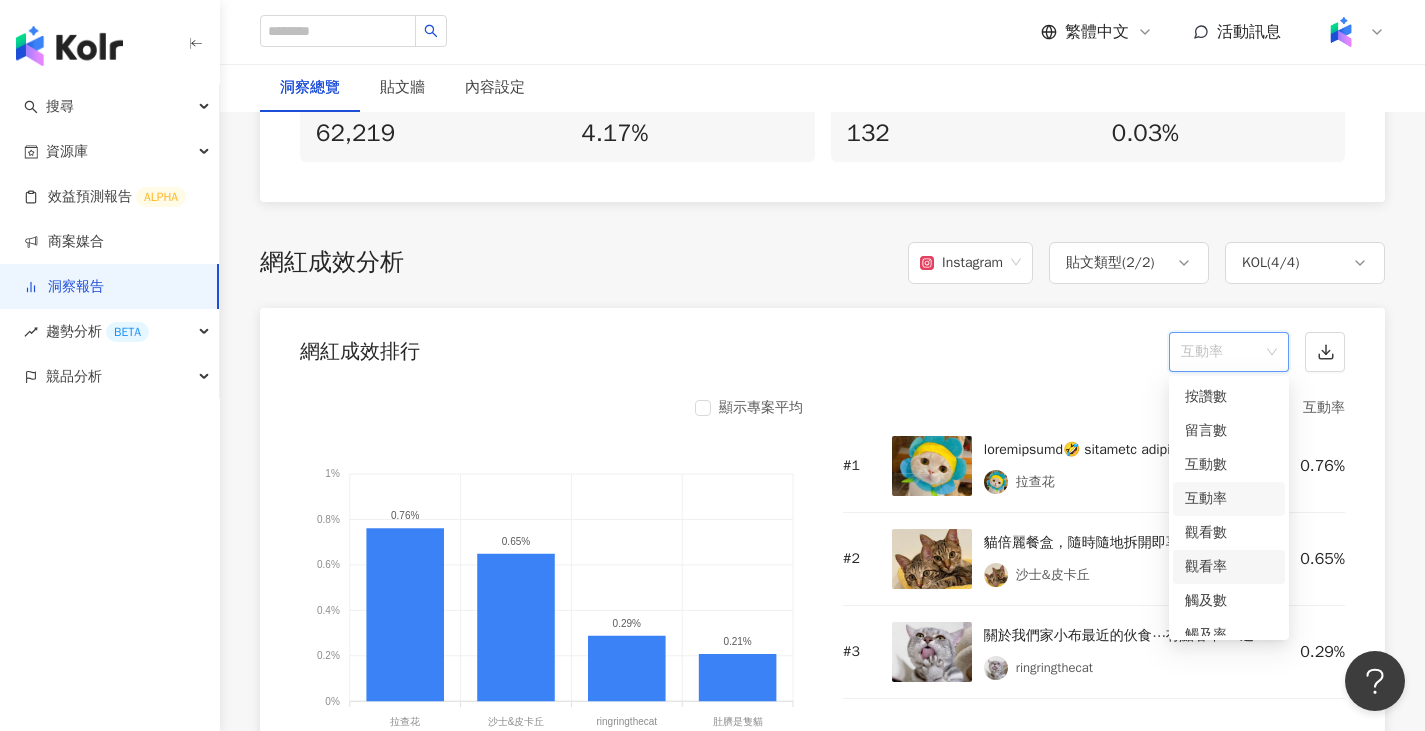 scroll, scrollTop: 1500, scrollLeft: 0, axis: vertical 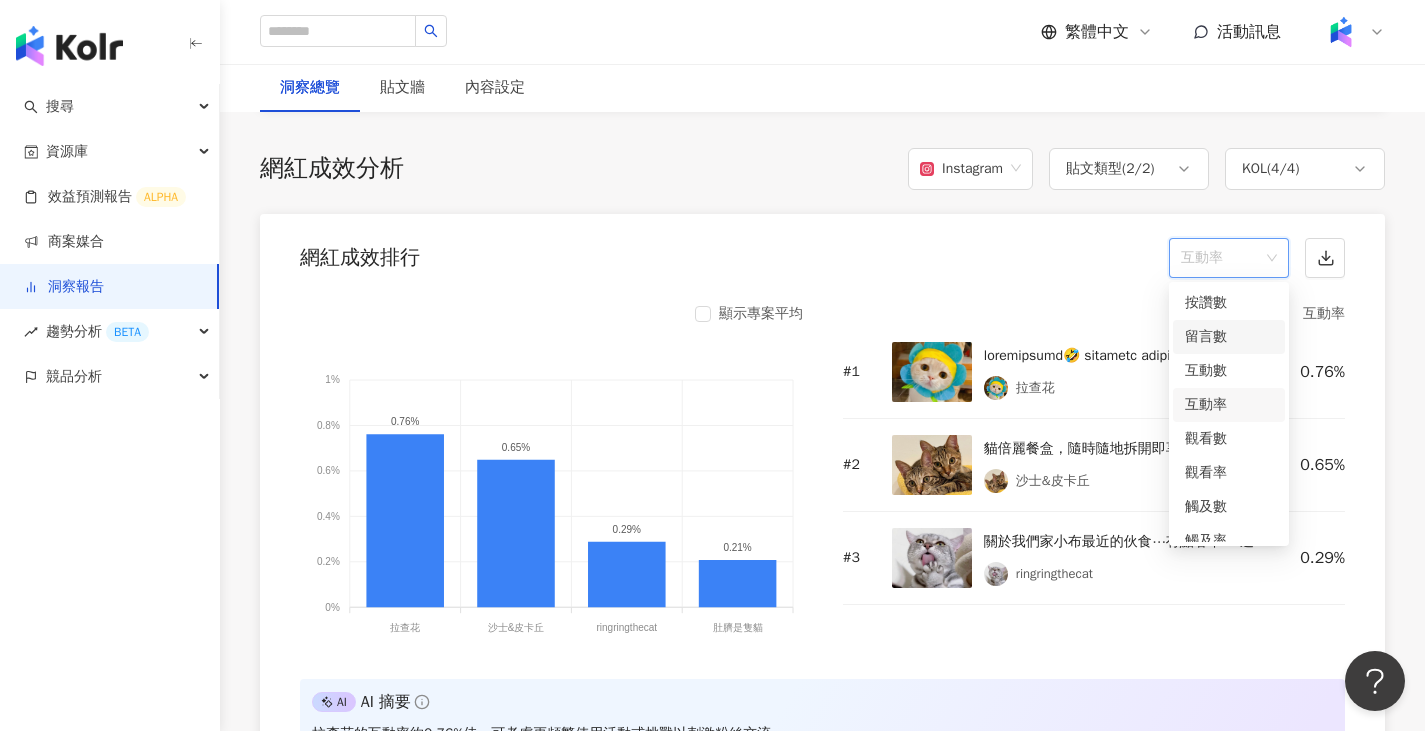 click on "留言數" at bounding box center [1229, 337] 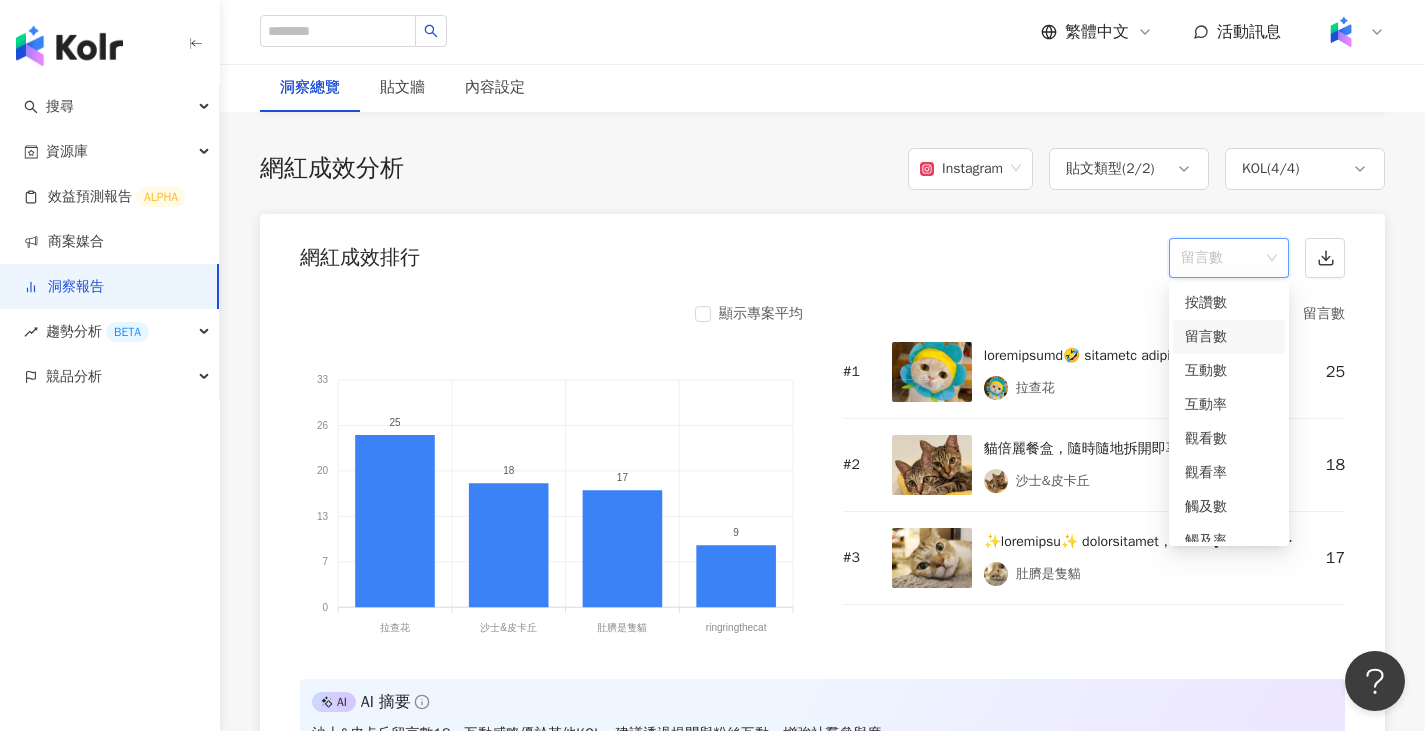 click on "留言數" at bounding box center (1229, 258) 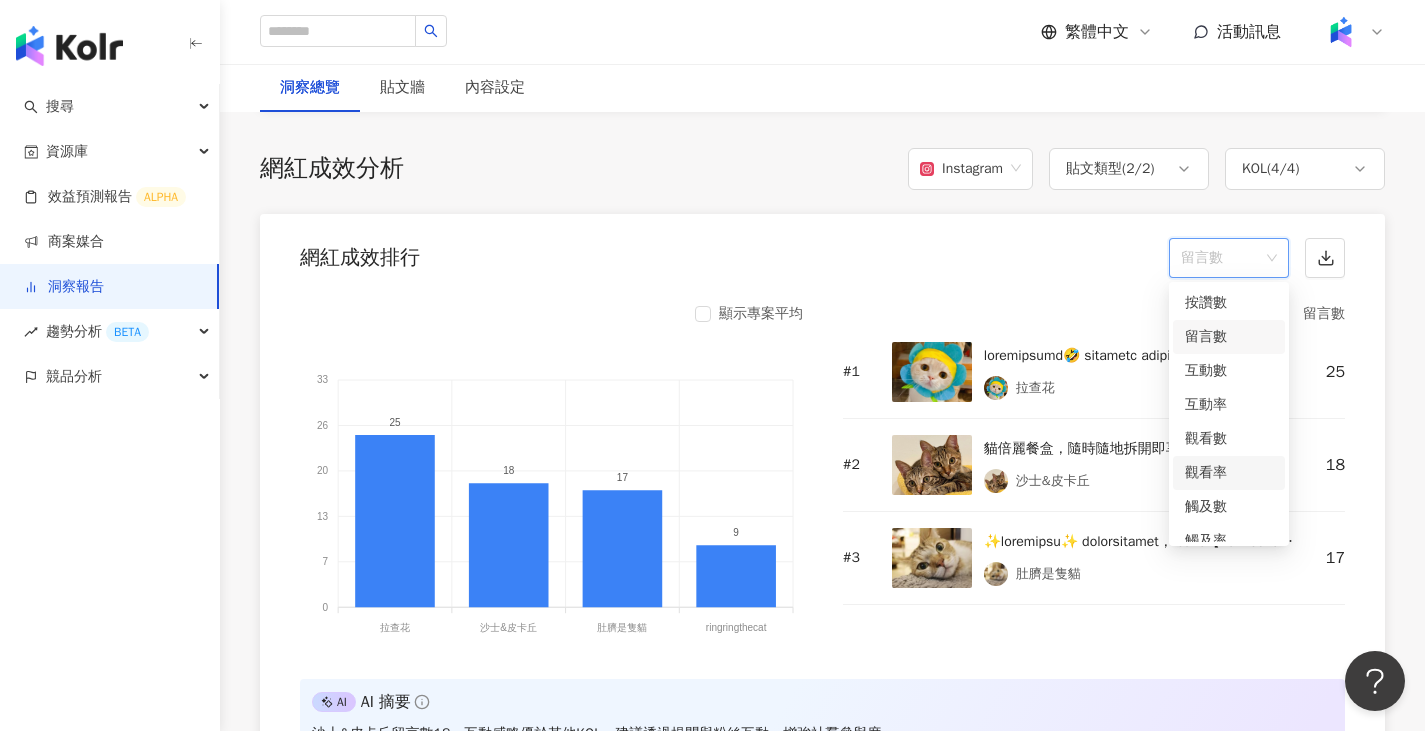 click on "觀看率" at bounding box center [1229, 473] 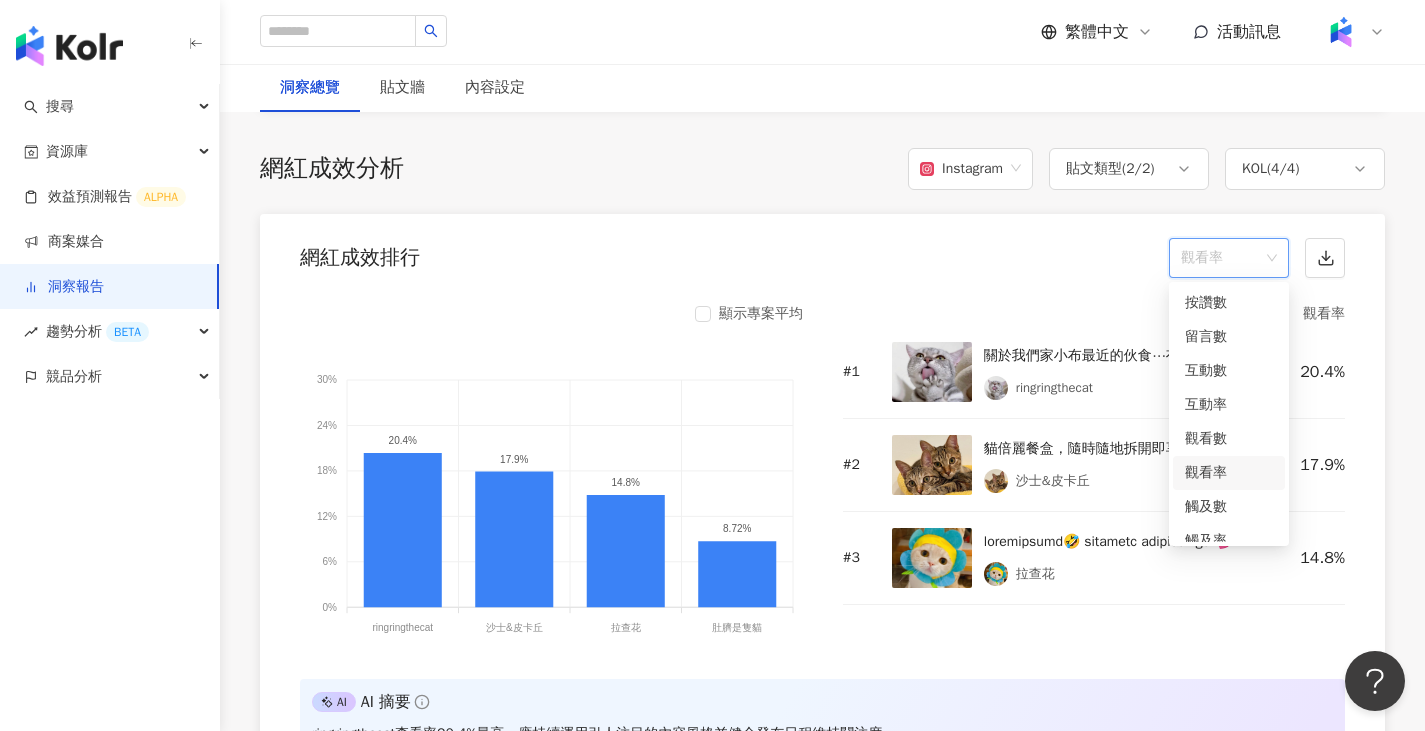 click on "觀看率" at bounding box center (1229, 258) 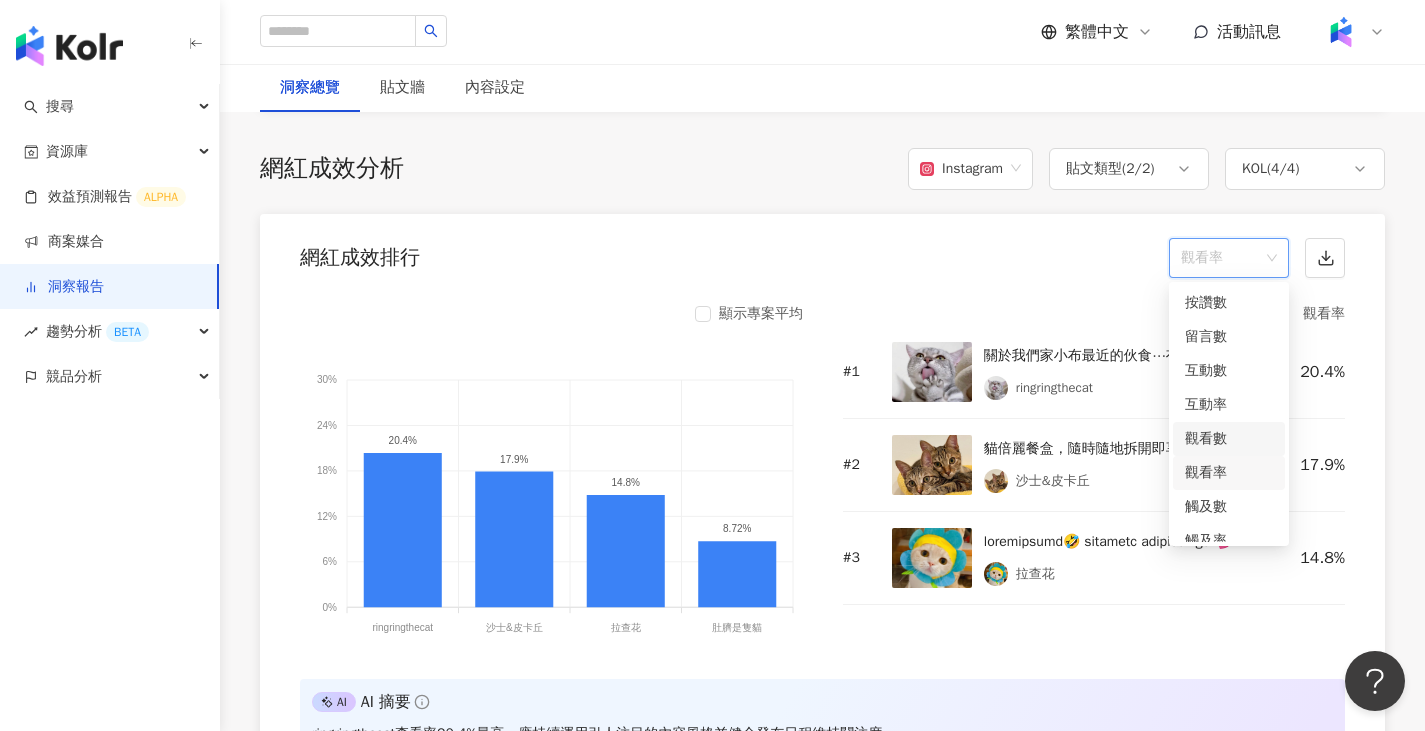 click on "觀看數" at bounding box center (1229, 439) 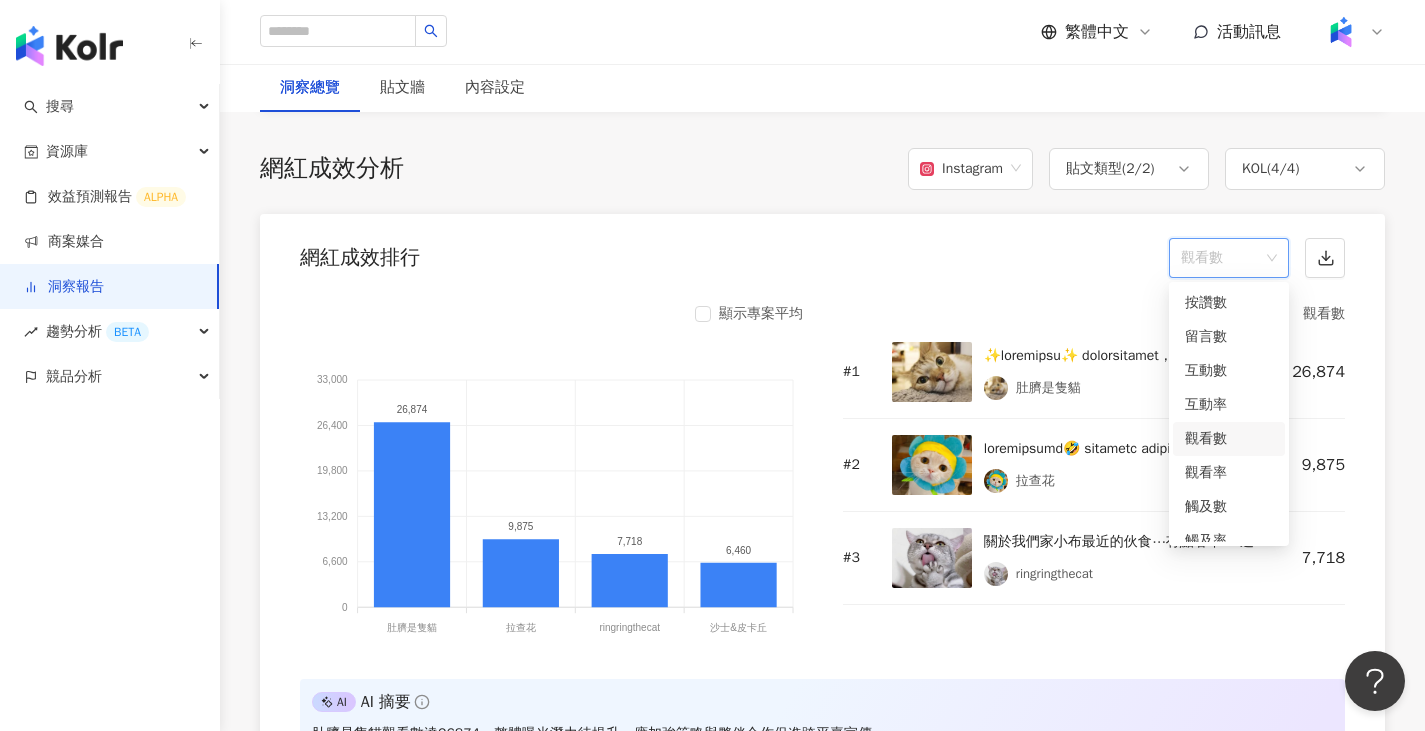 click on "觀看數" at bounding box center (1229, 258) 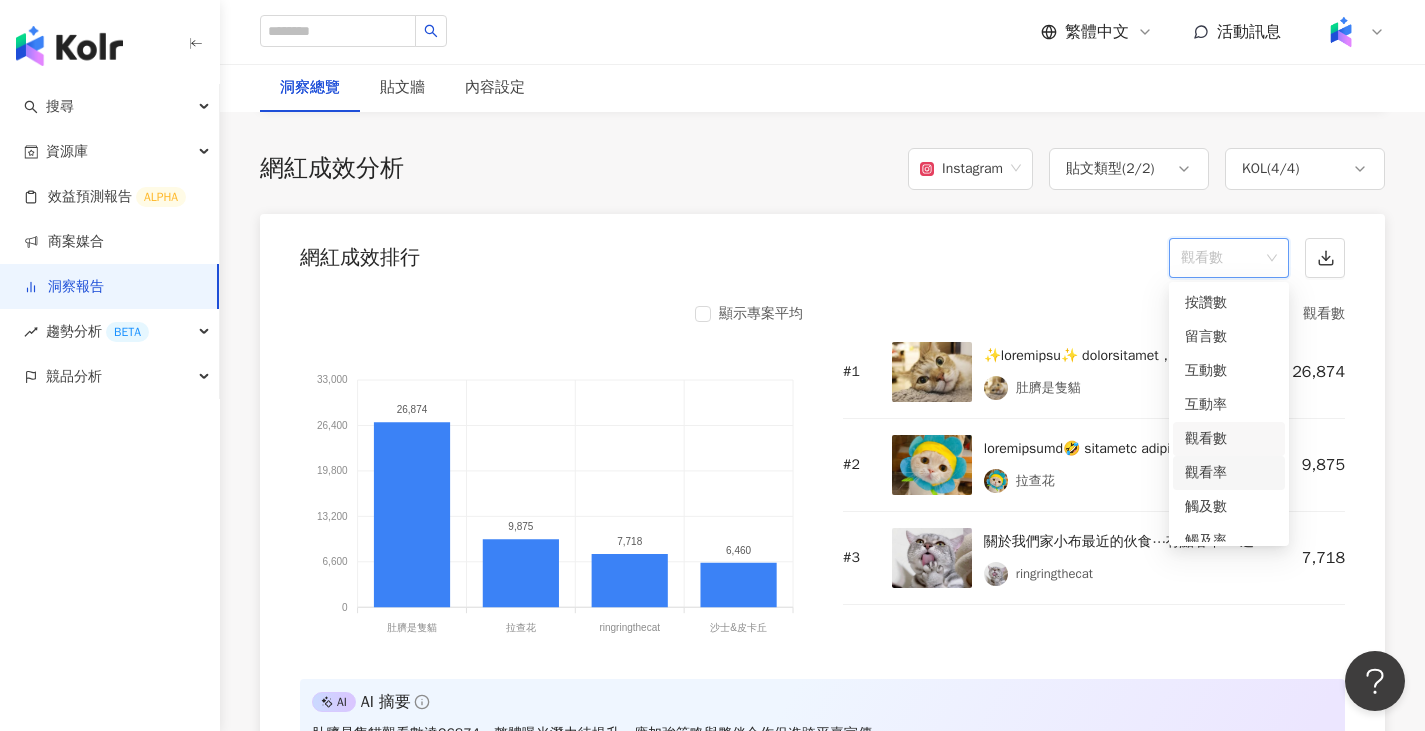 click on "觀看率" at bounding box center [1229, 473] 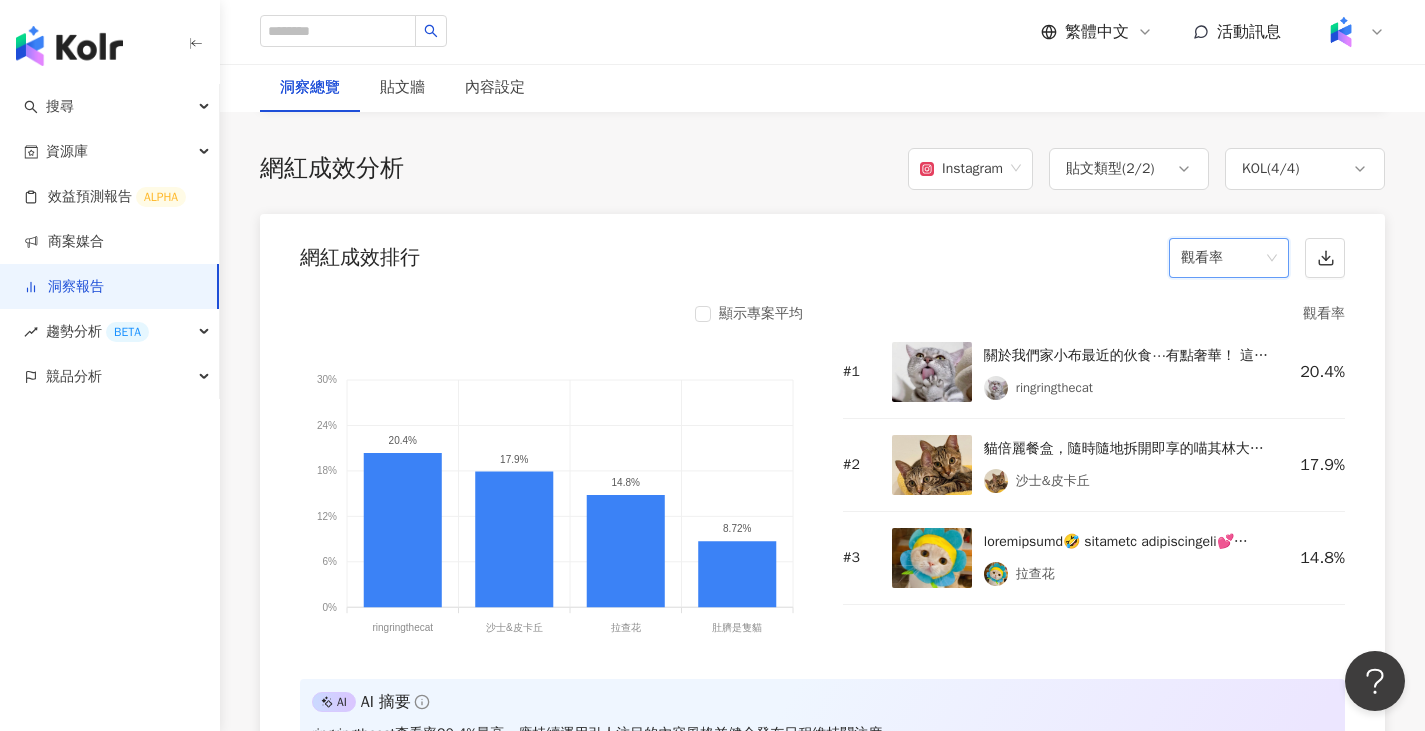 click on "觀看率" at bounding box center (1229, 258) 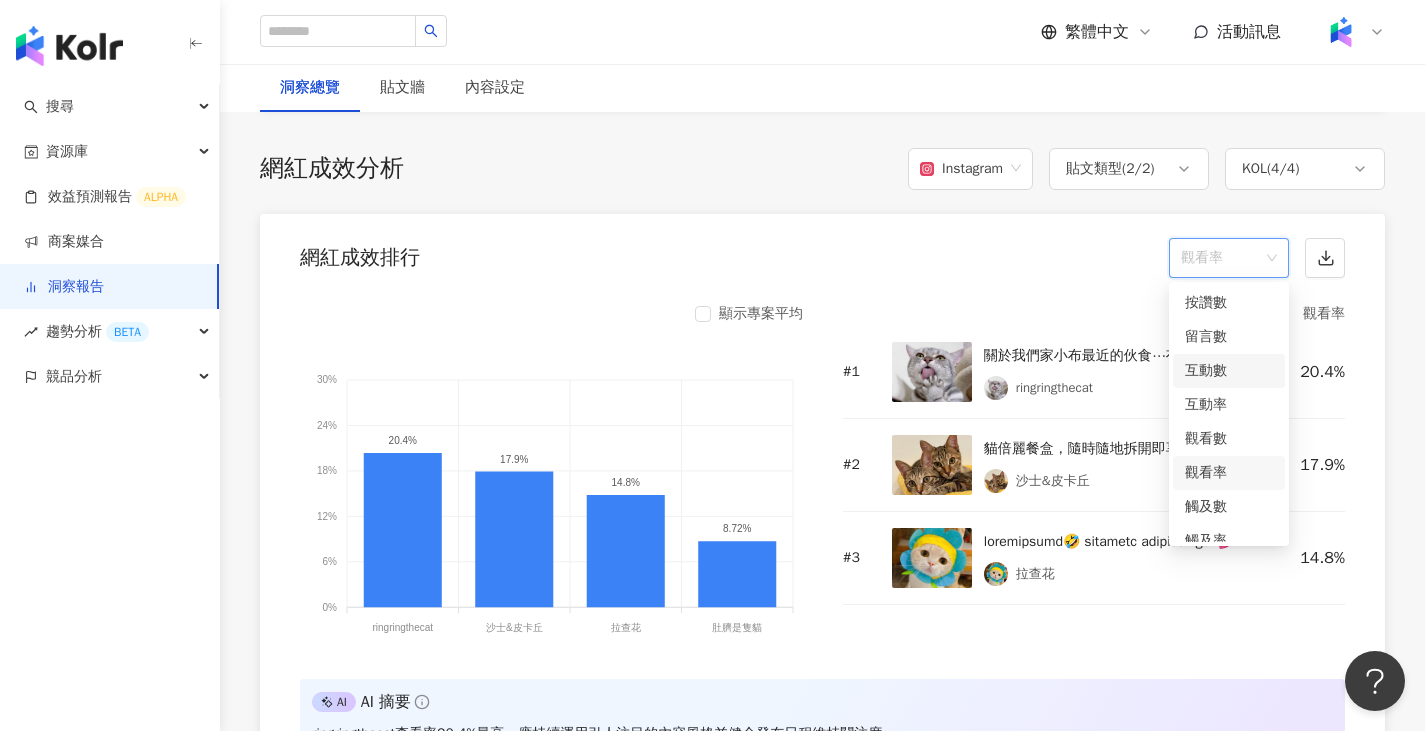 click on "互動數" at bounding box center (1229, 371) 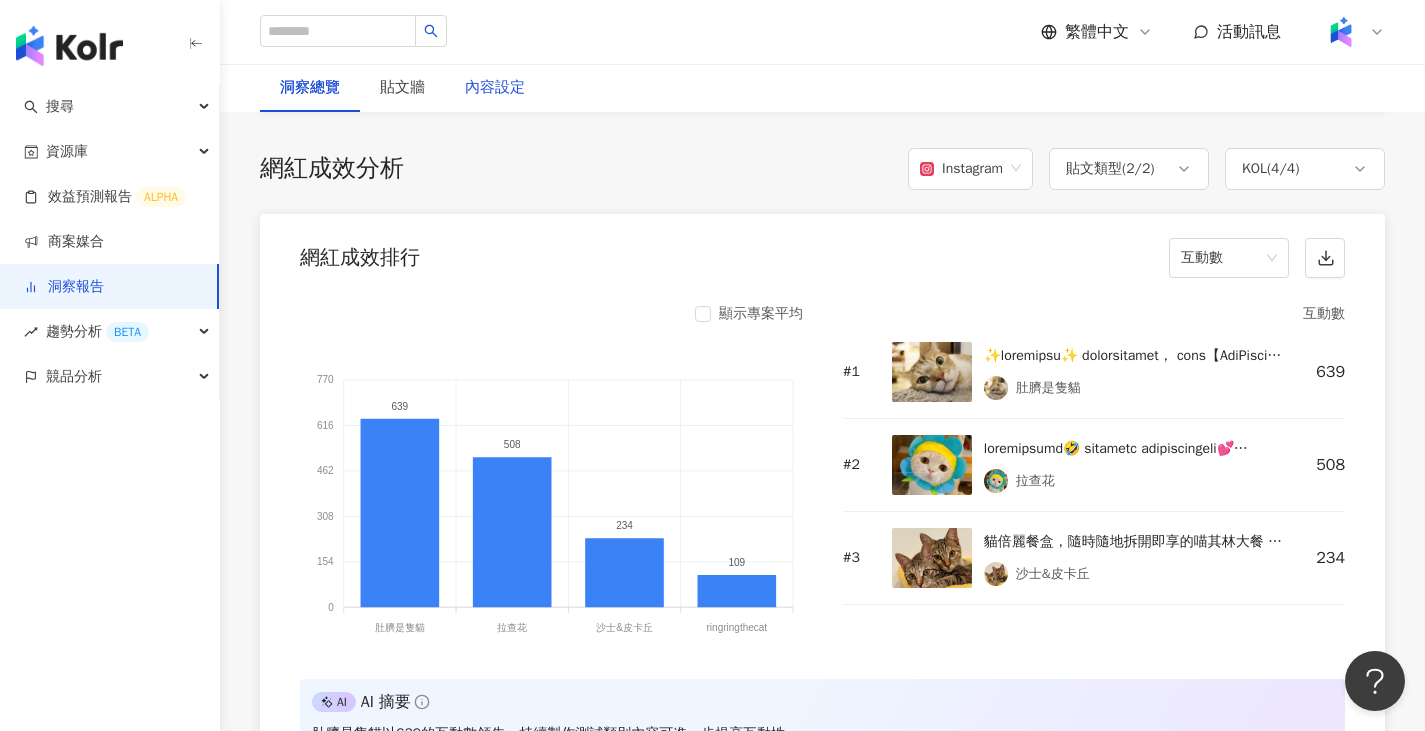 click on "內容設定" at bounding box center [495, 88] 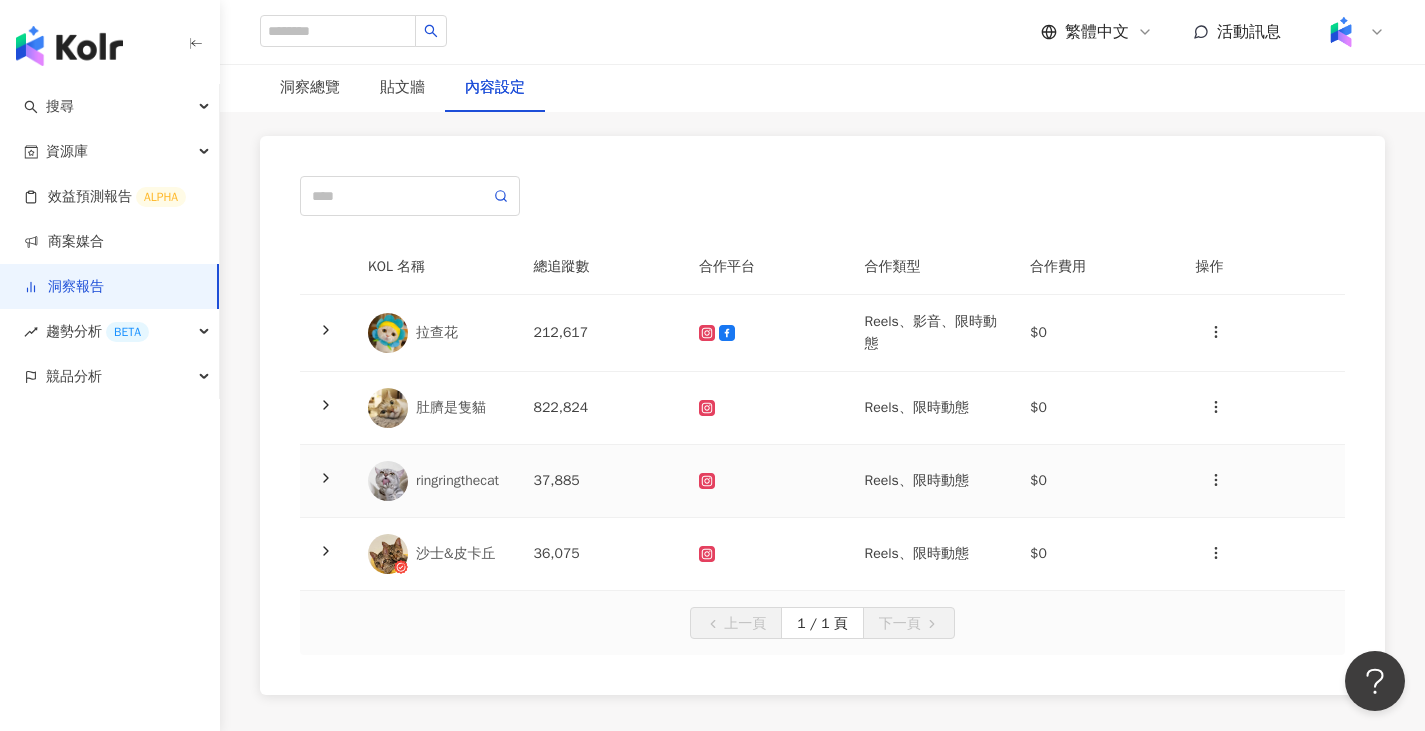 scroll, scrollTop: 0, scrollLeft: 0, axis: both 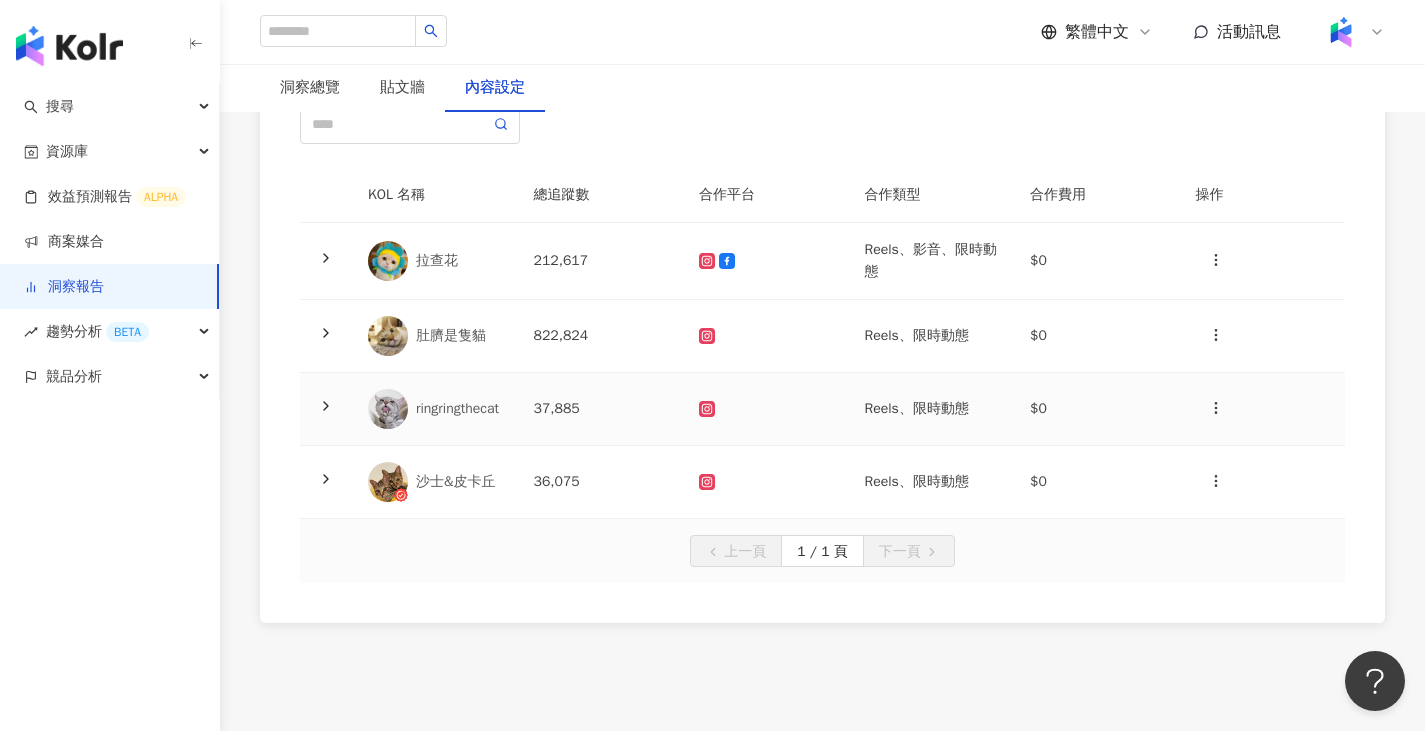 click on "37,885" at bounding box center (601, 409) 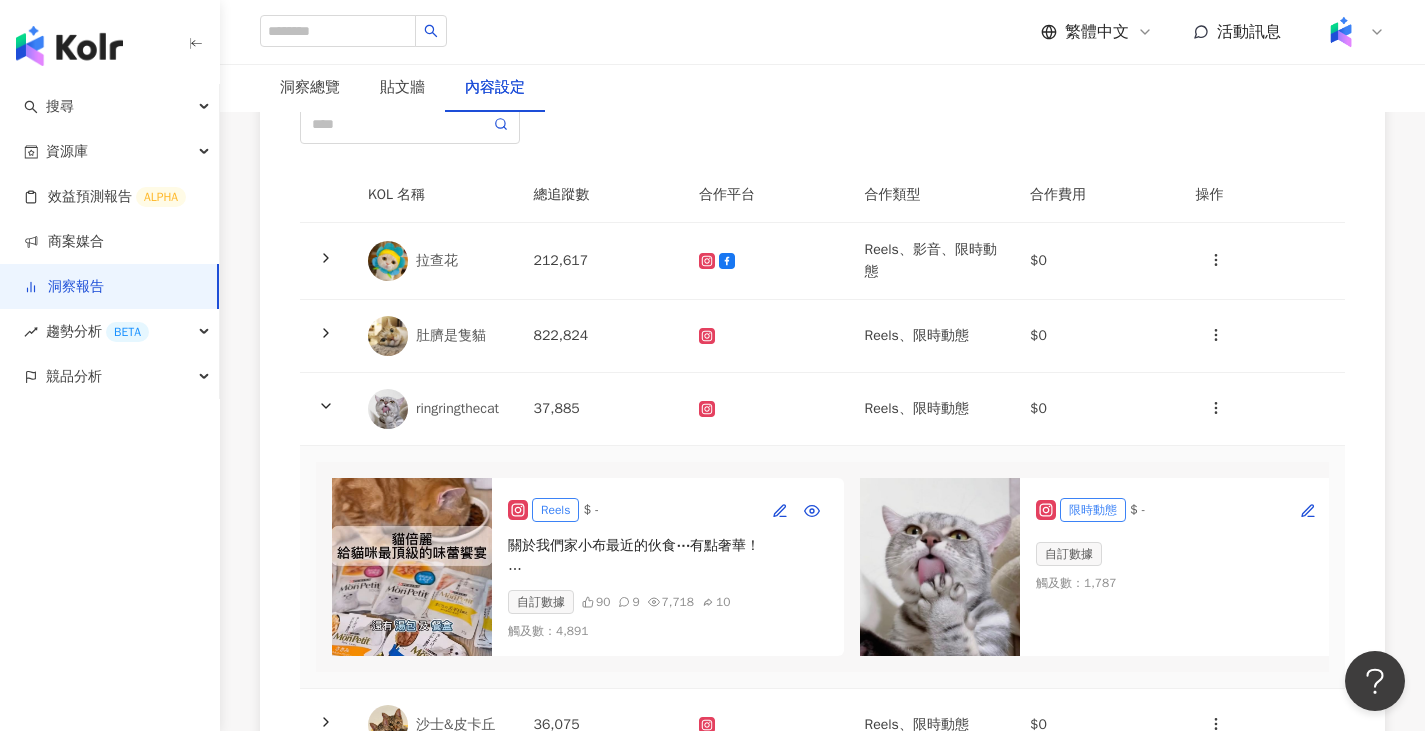 scroll, scrollTop: 400, scrollLeft: 0, axis: vertical 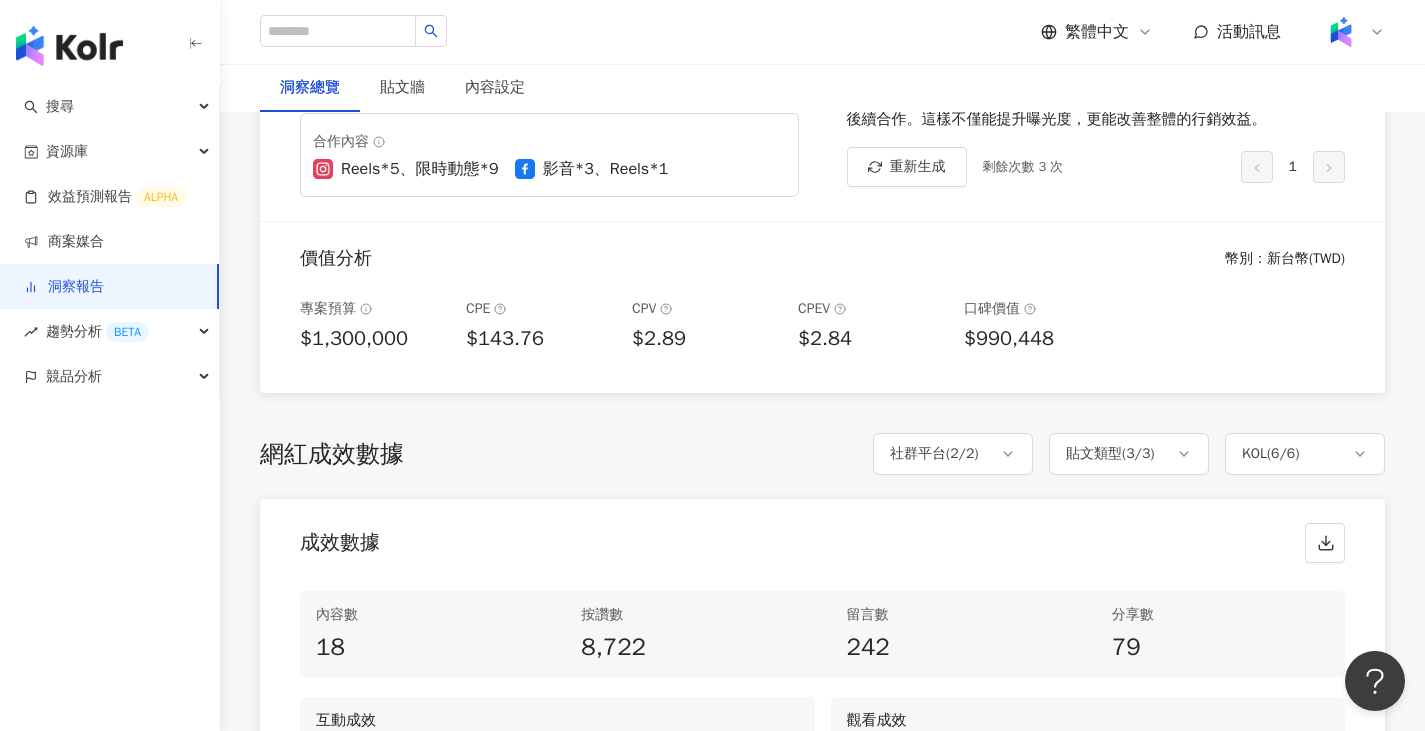 drag, startPoint x: 0, startPoint y: 0, endPoint x: 691, endPoint y: 435, distance: 816.5207 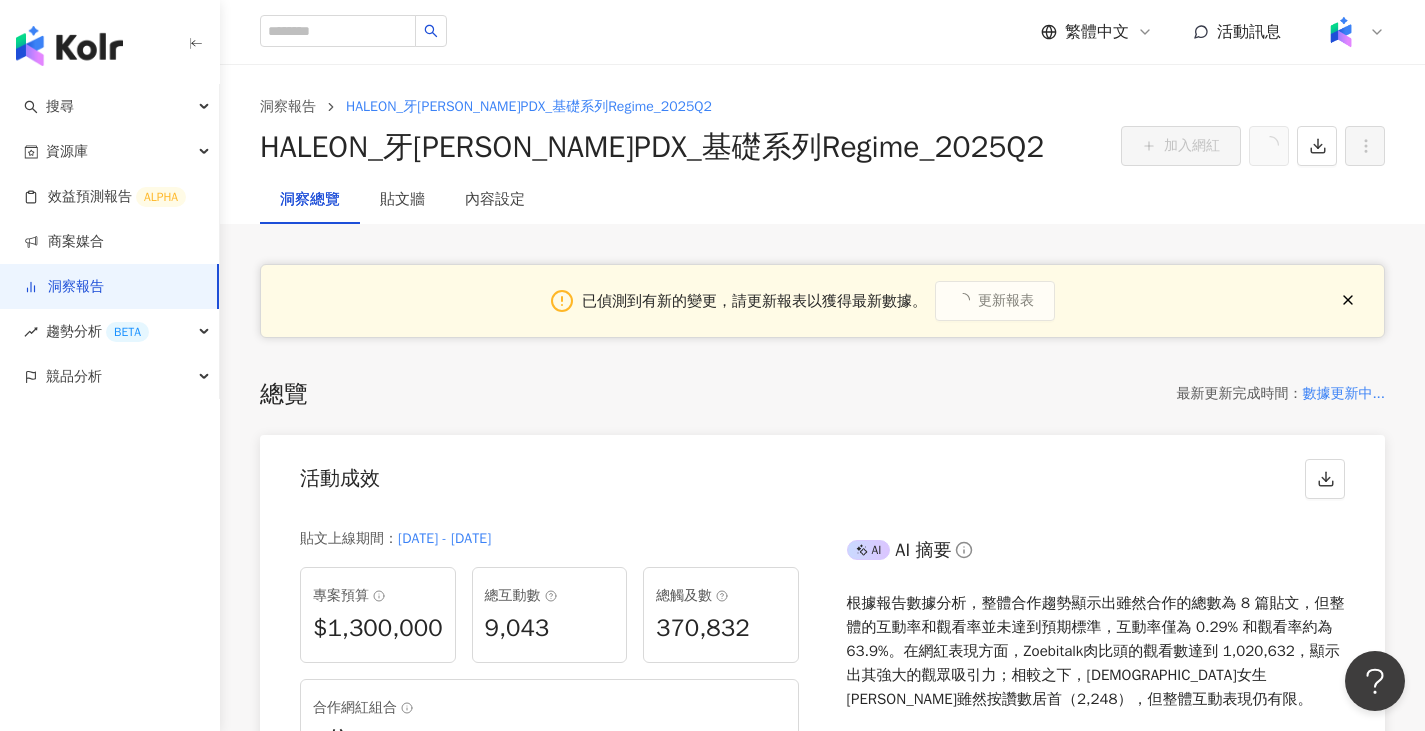 scroll, scrollTop: 0, scrollLeft: 0, axis: both 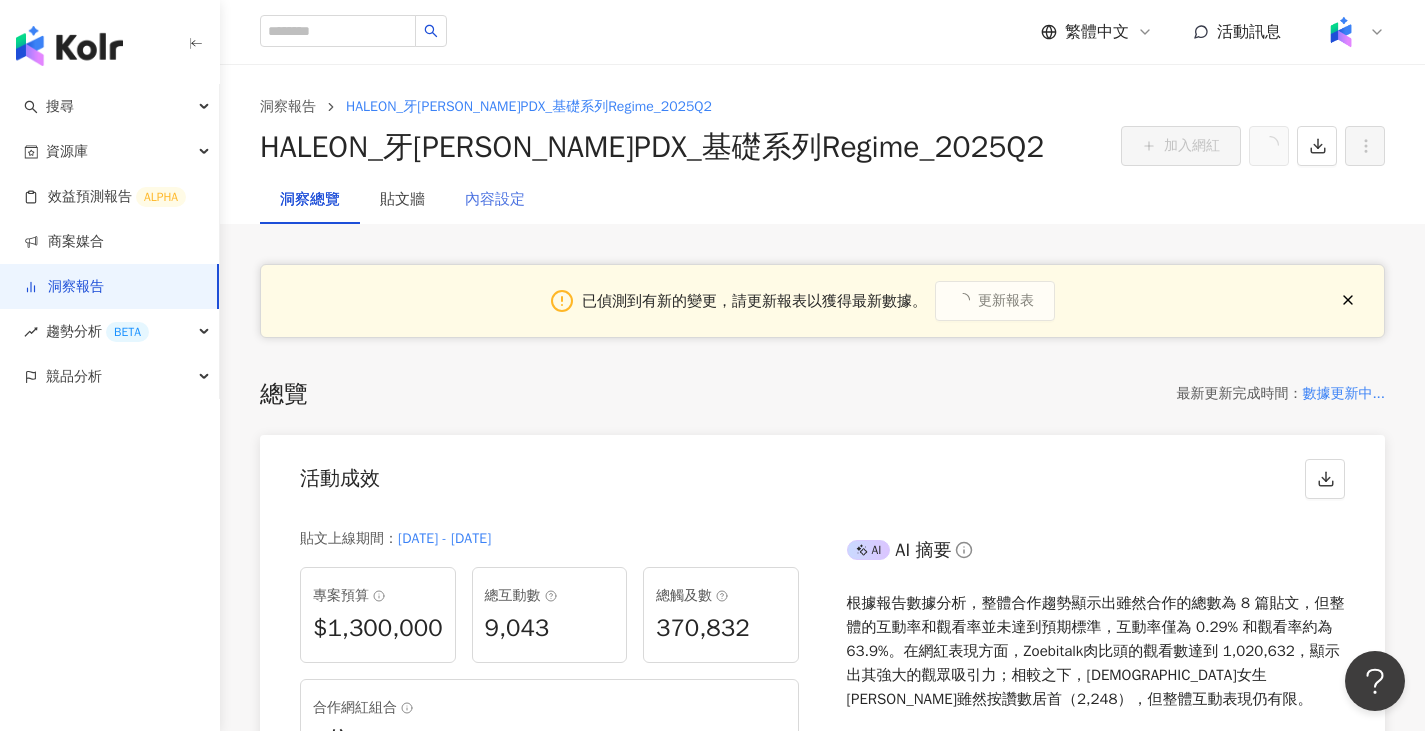 click on "內容設定" at bounding box center (495, 200) 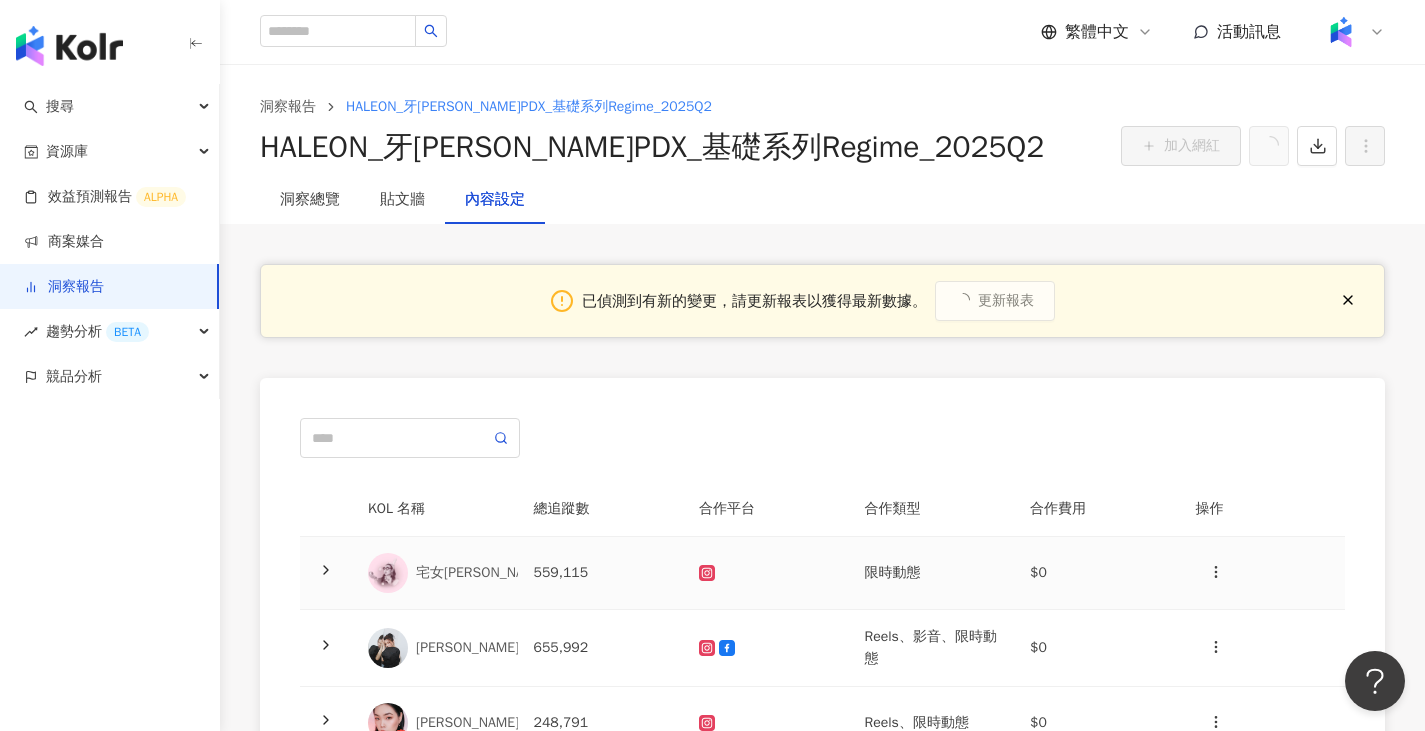 click at bounding box center [766, 573] 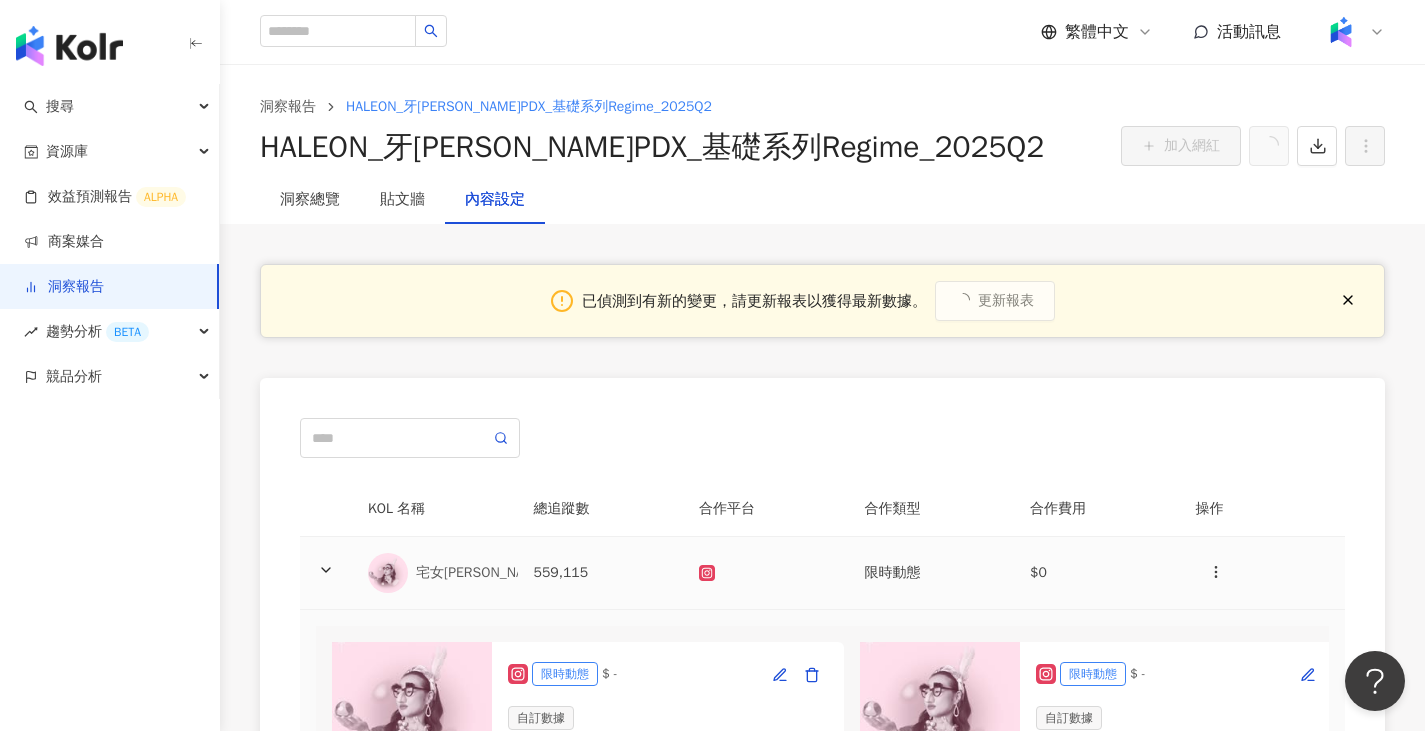 scroll, scrollTop: 300, scrollLeft: 0, axis: vertical 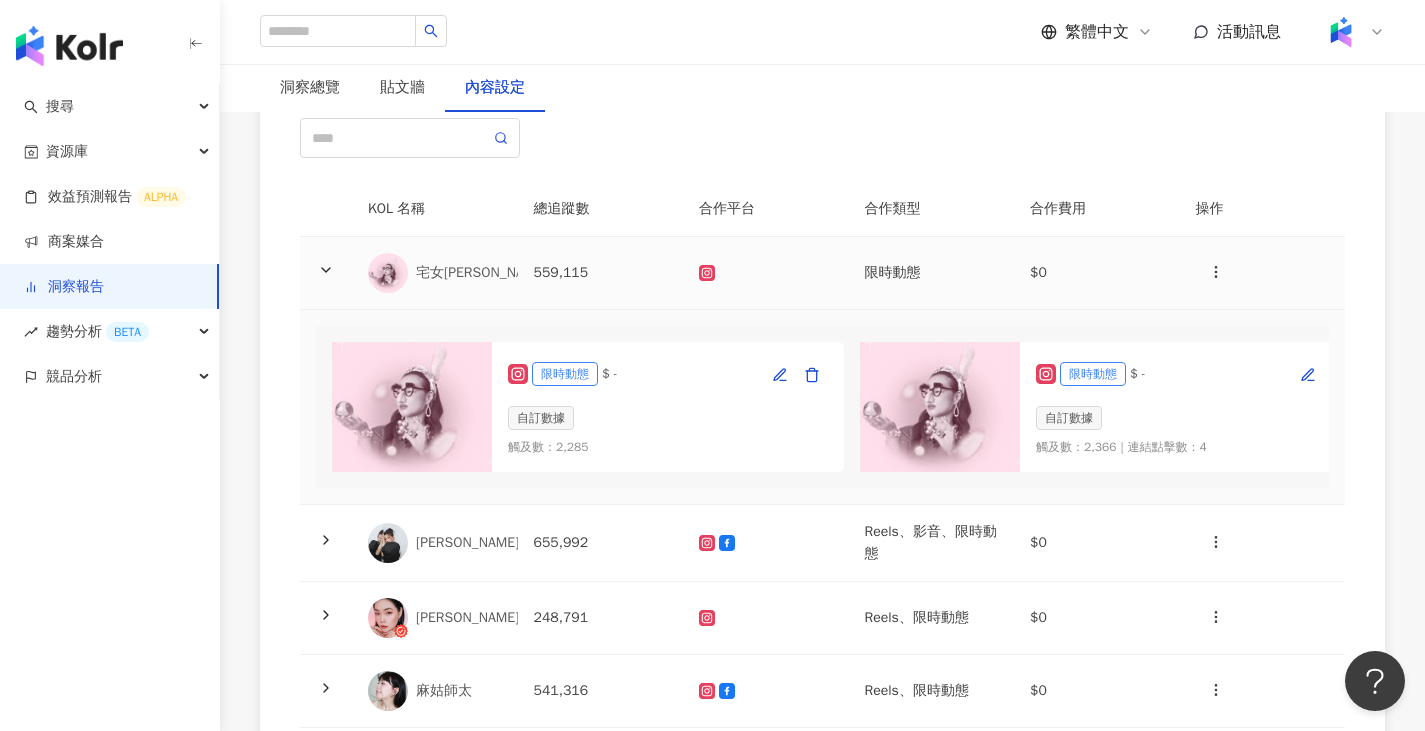 click at bounding box center (766, 273) 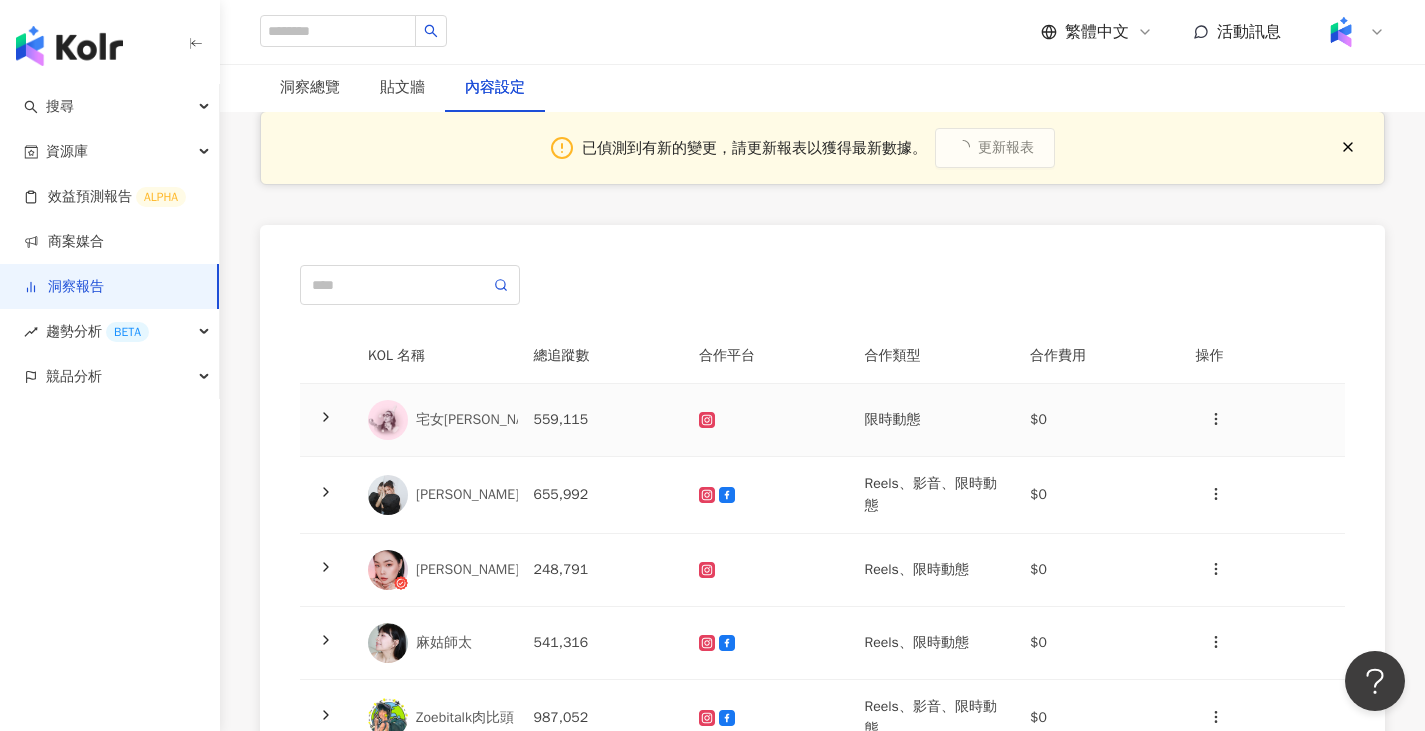 scroll, scrollTop: 0, scrollLeft: 0, axis: both 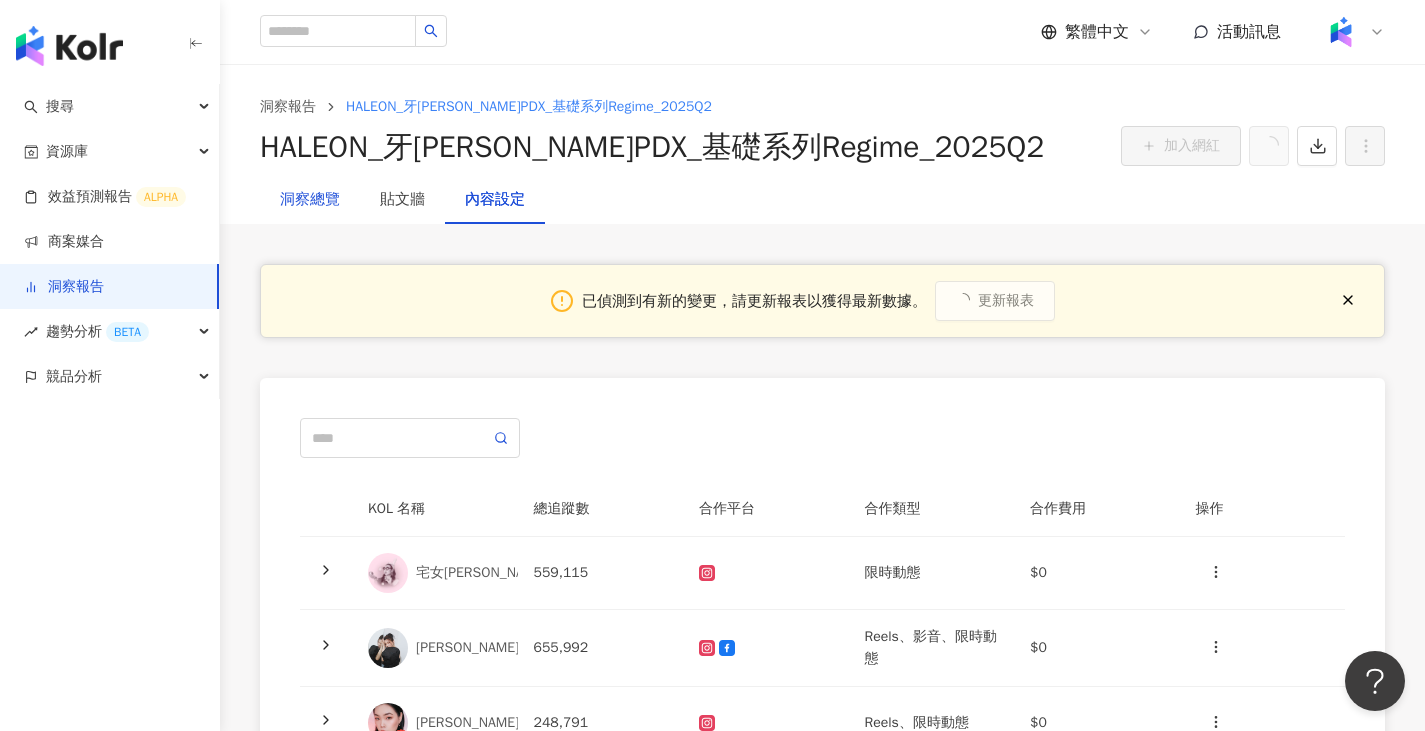 click on "洞察總覽" at bounding box center [310, 200] 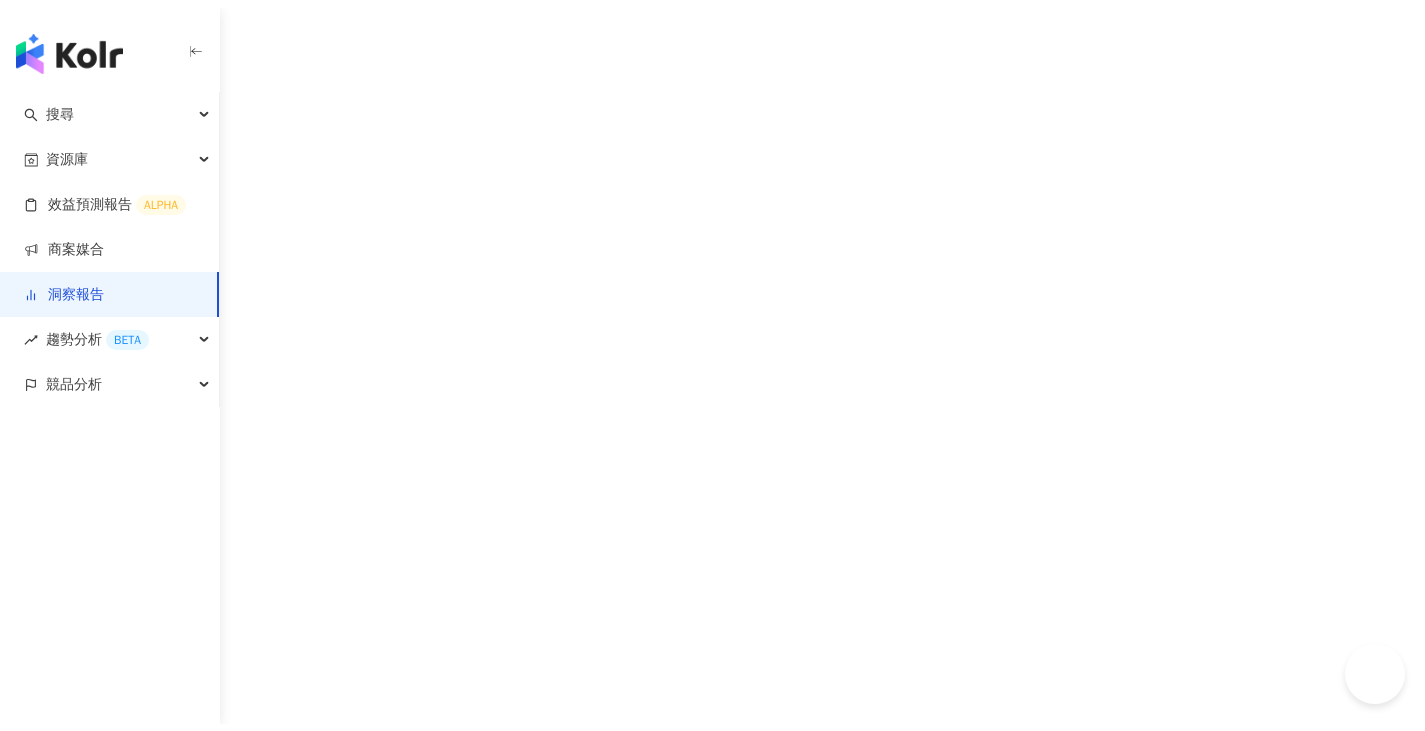 scroll, scrollTop: 0, scrollLeft: 0, axis: both 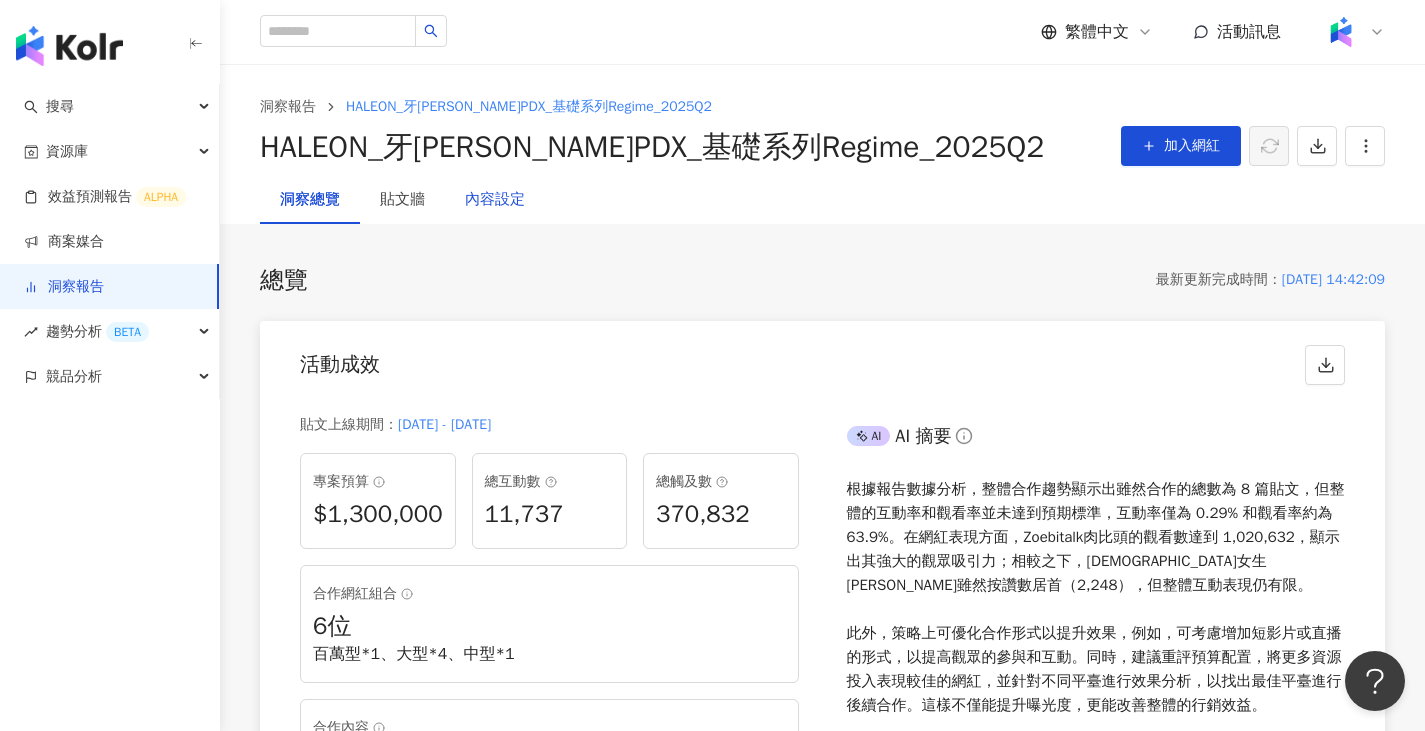 click on "內容設定" at bounding box center [495, 200] 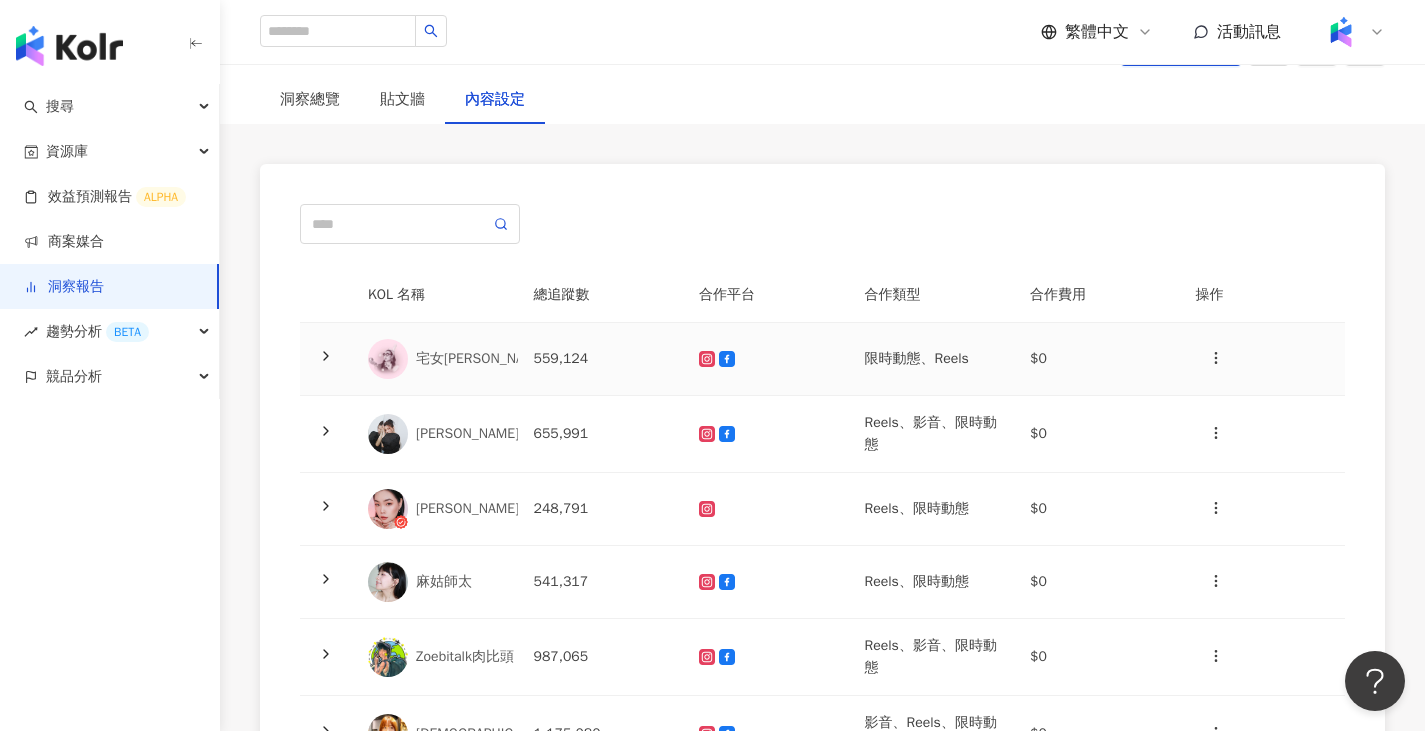 click at bounding box center (766, 359) 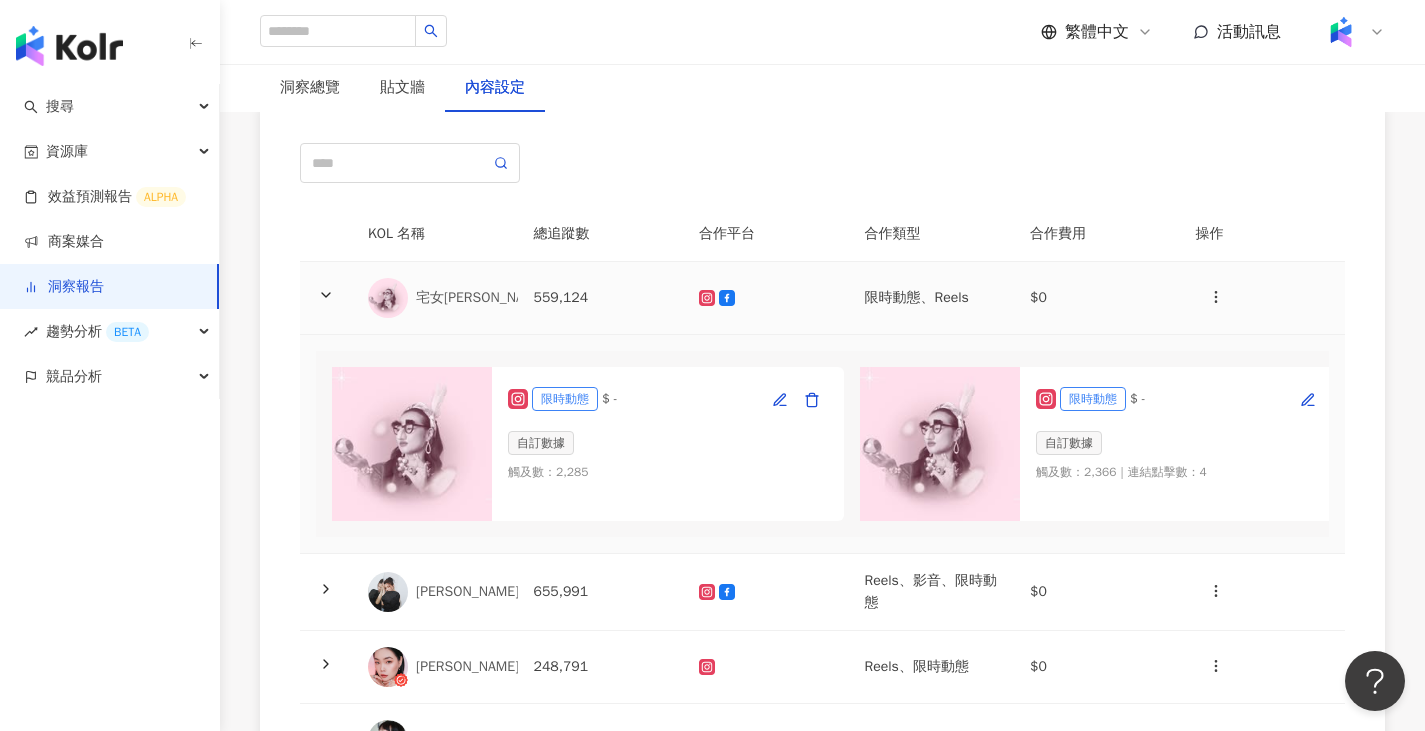 scroll, scrollTop: 200, scrollLeft: 0, axis: vertical 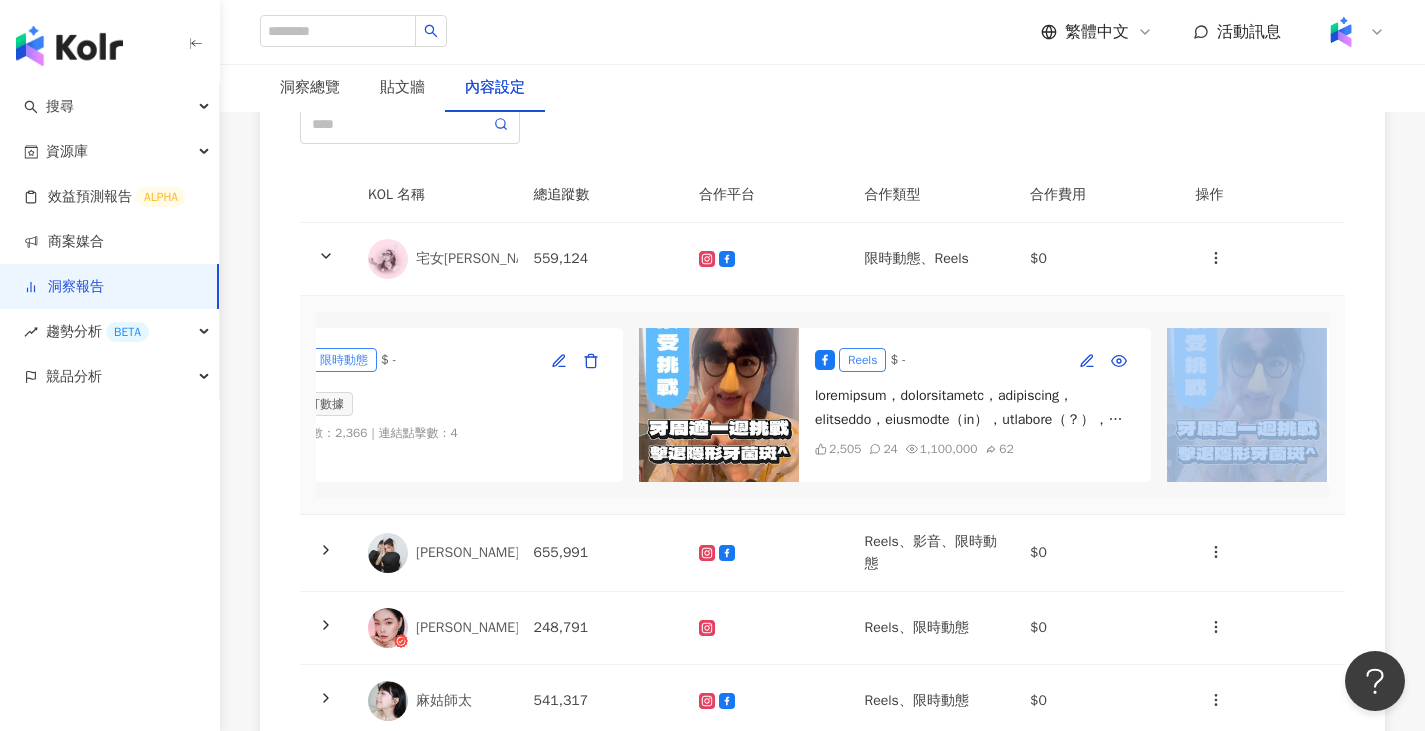 drag, startPoint x: 1069, startPoint y: 491, endPoint x: 1172, endPoint y: 489, distance: 103.01942 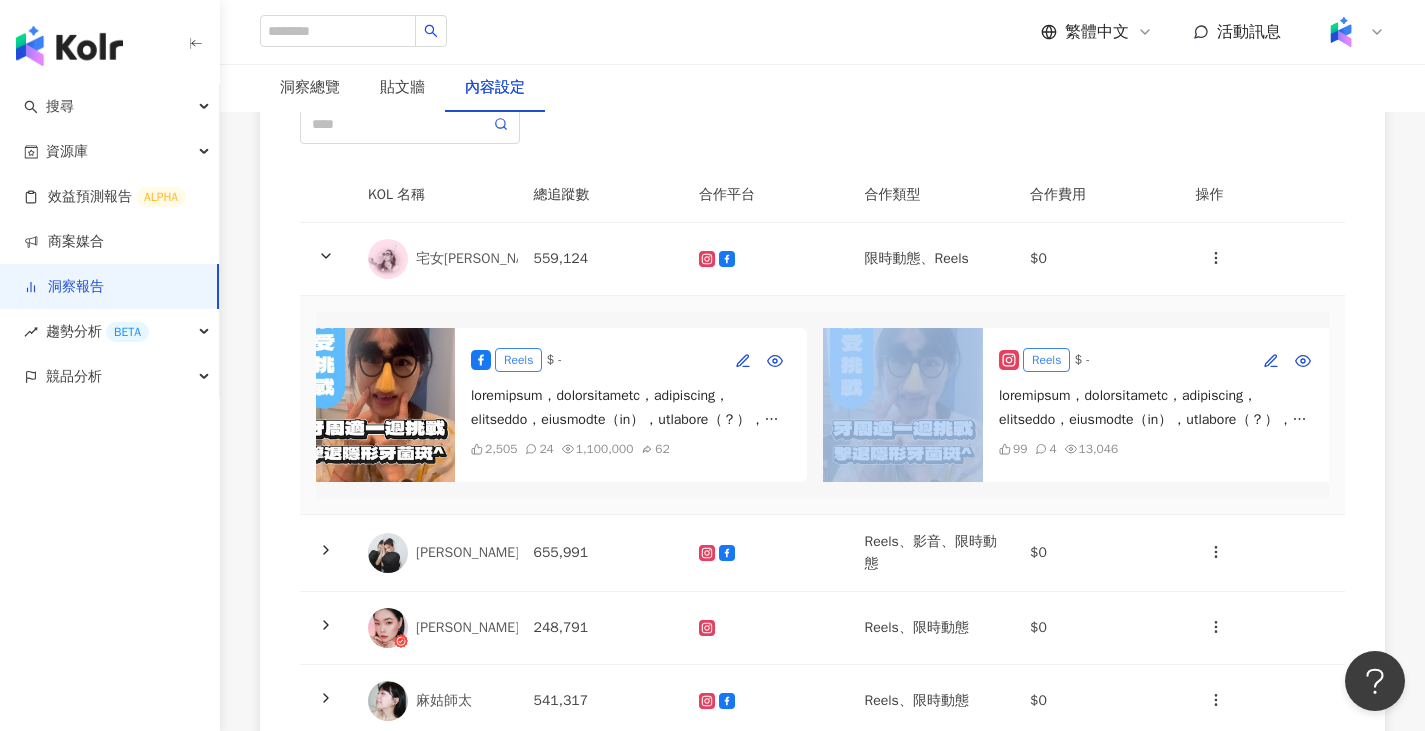 scroll, scrollTop: 0, scrollLeft: 1083, axis: horizontal 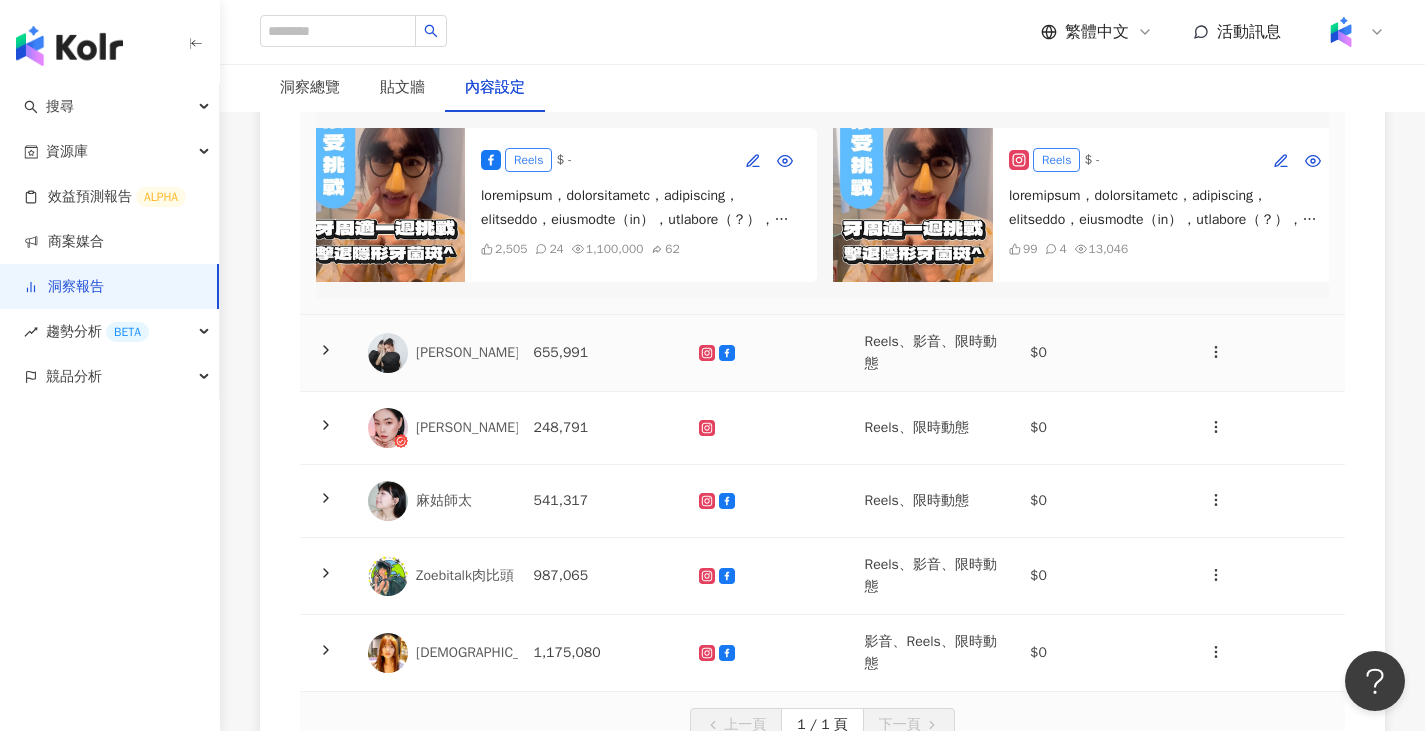 click on "655,991" at bounding box center [601, 353] 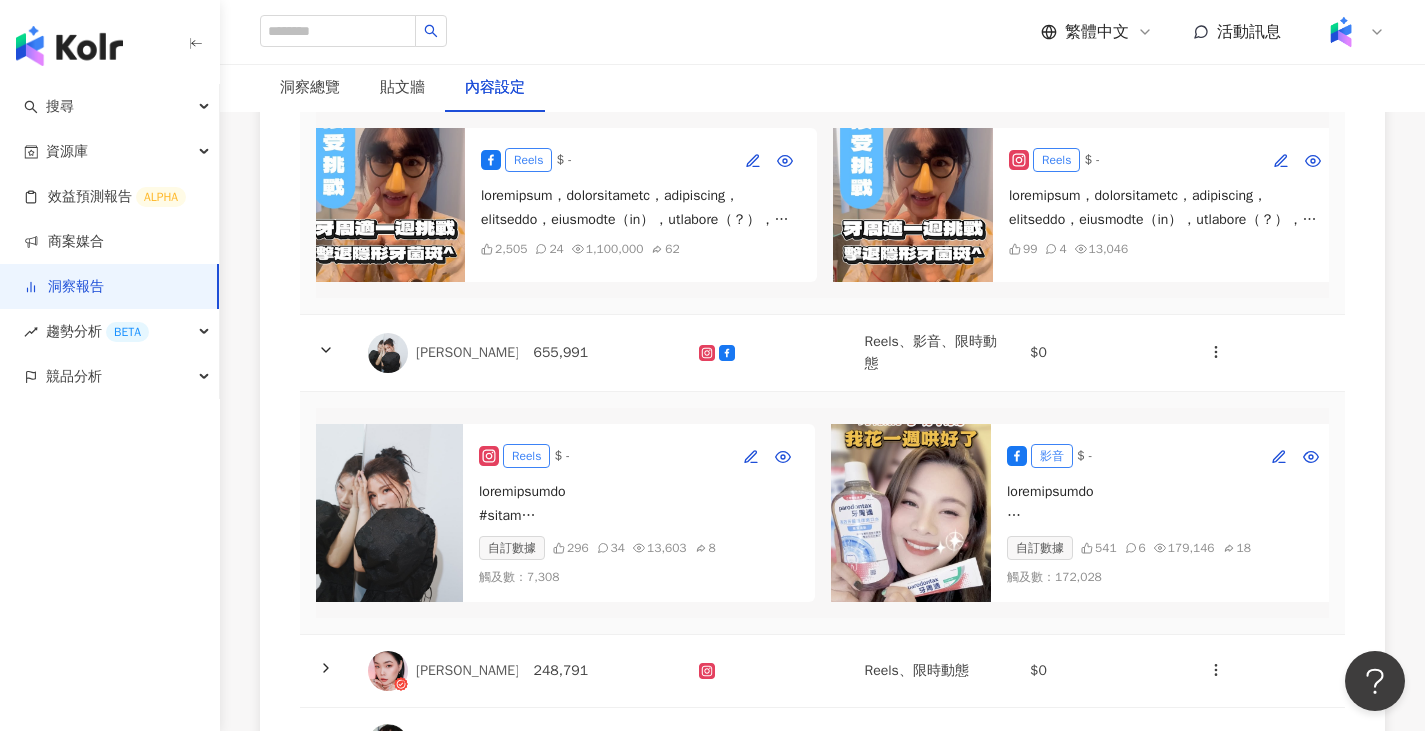 scroll, scrollTop: 0, scrollLeft: 0, axis: both 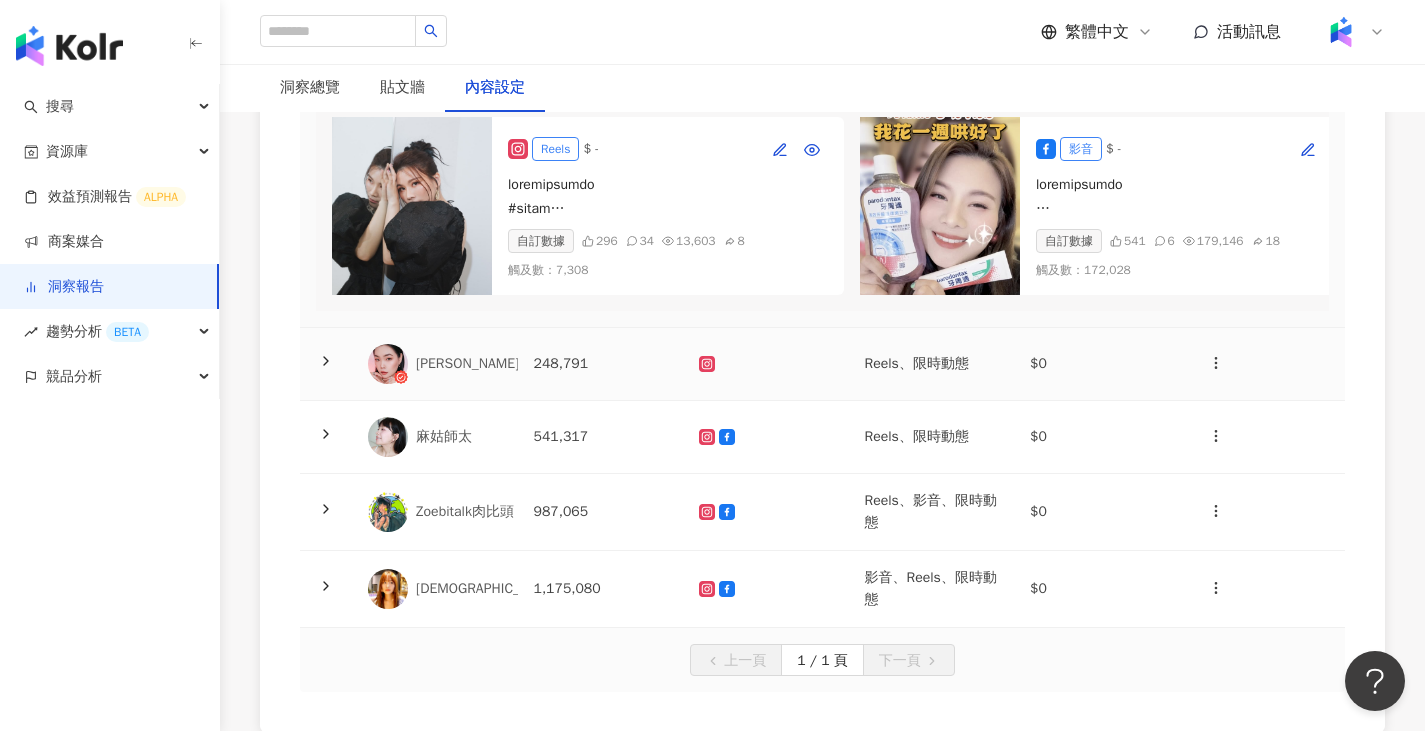 click at bounding box center [766, 364] 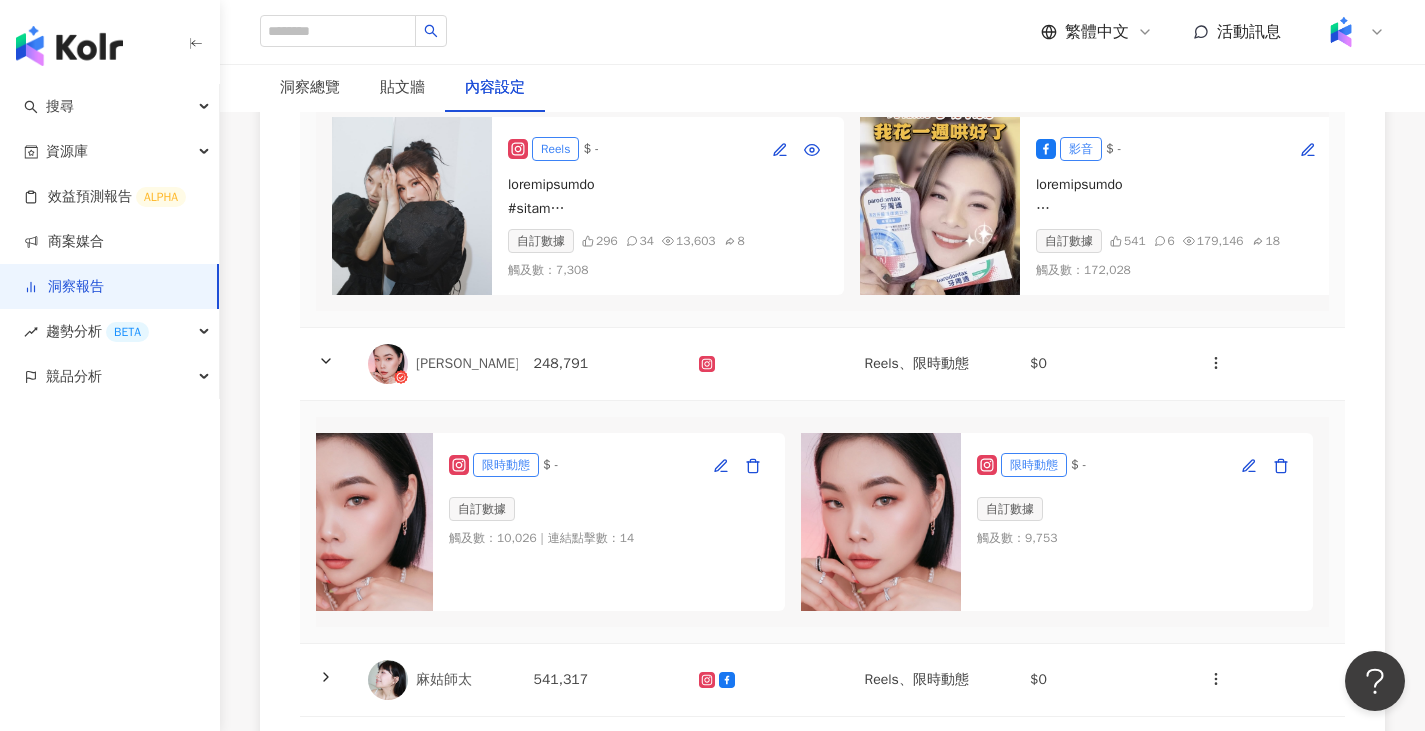 scroll, scrollTop: 0, scrollLeft: 602, axis: horizontal 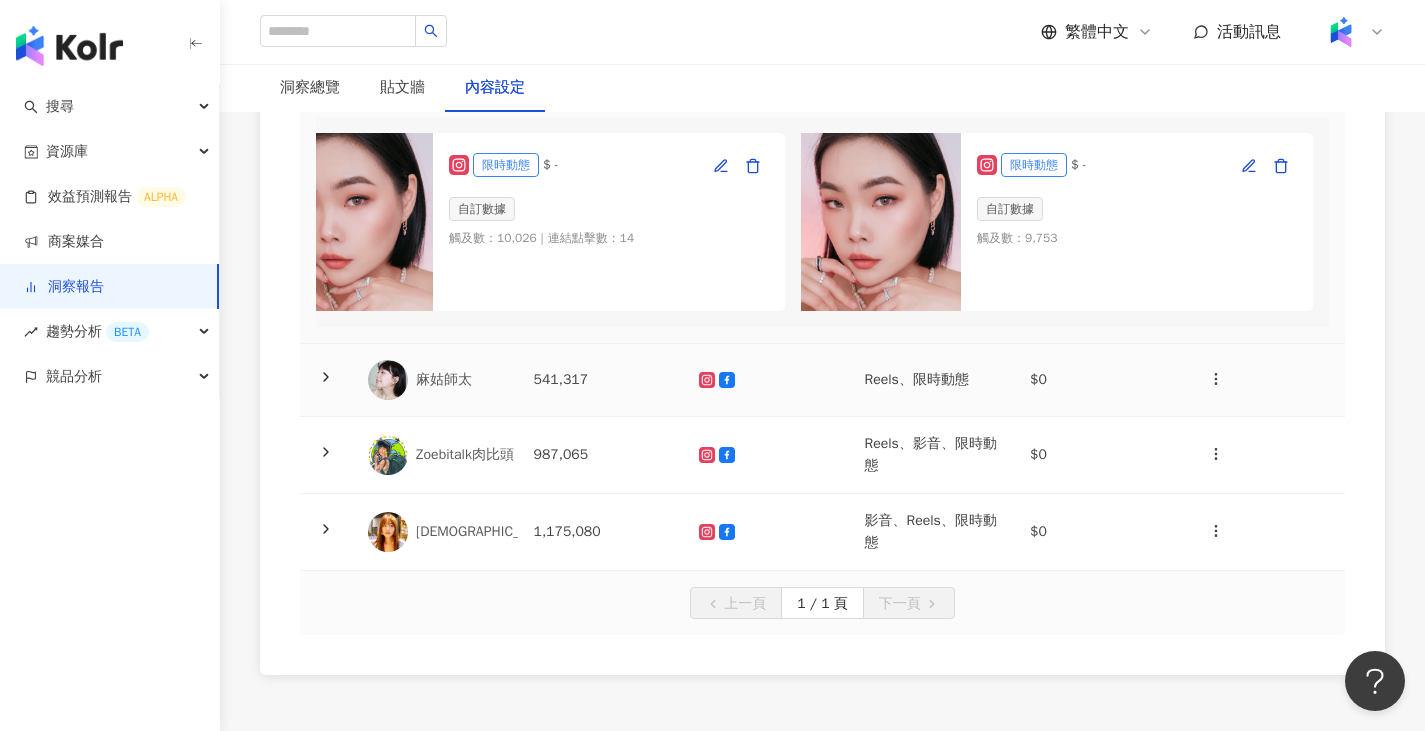 click on "Reels、限時動態" at bounding box center [932, 380] 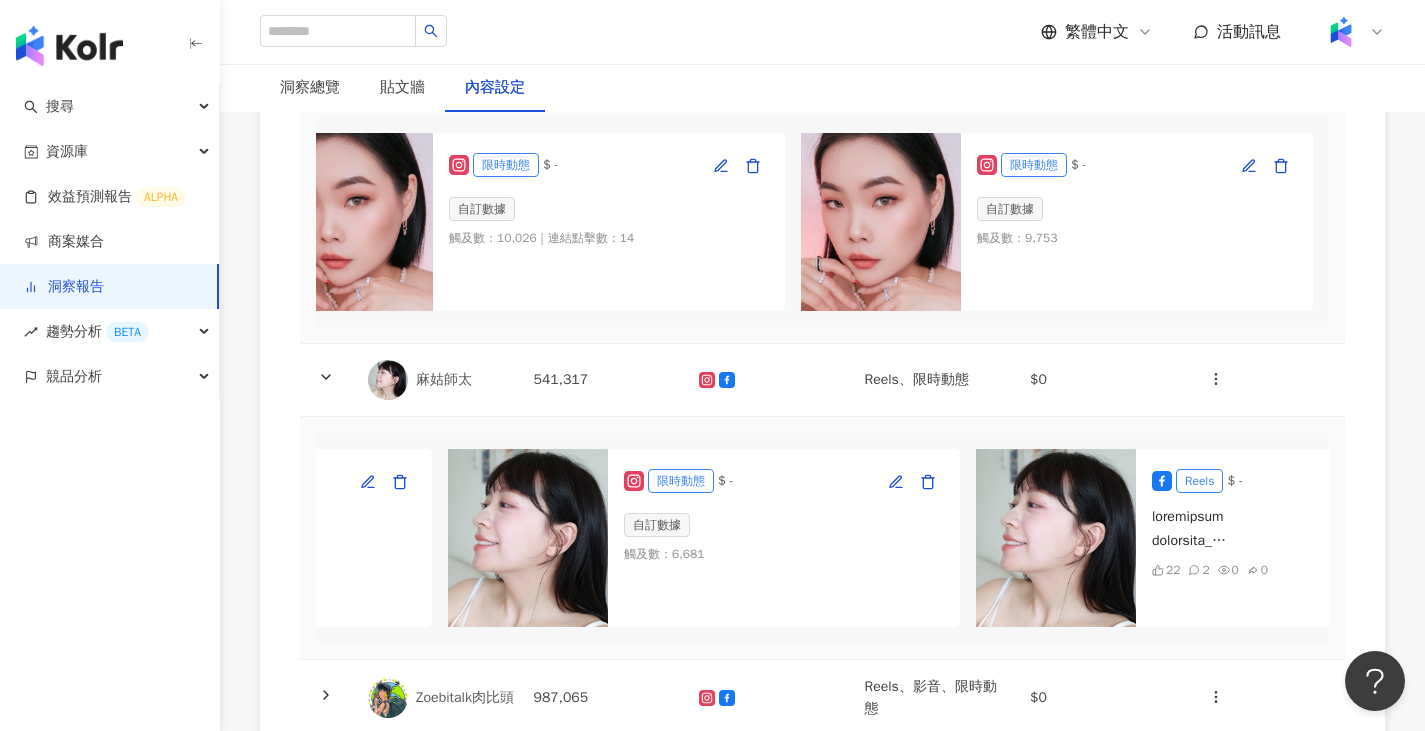 scroll, scrollTop: 0, scrollLeft: 1130, axis: horizontal 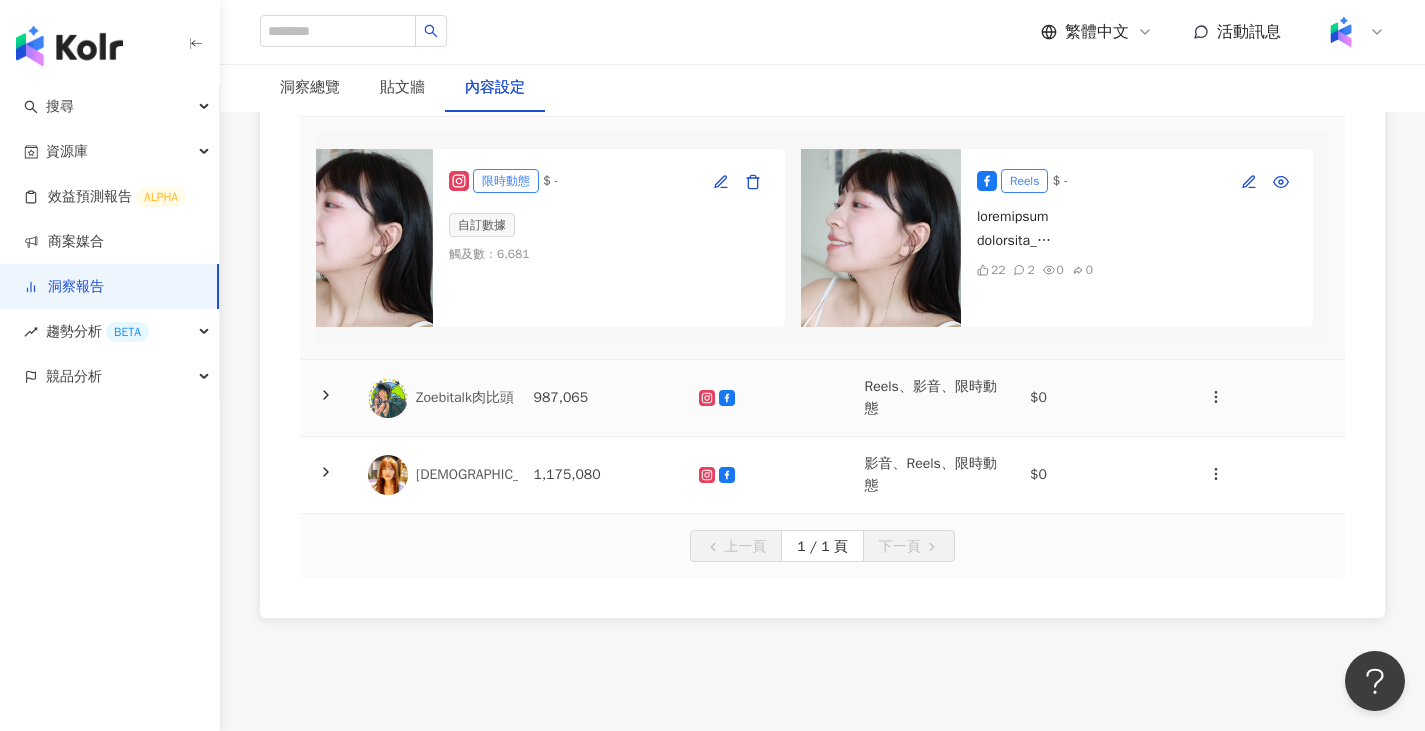 click on "Reels、影音、限時動態" at bounding box center [932, 398] 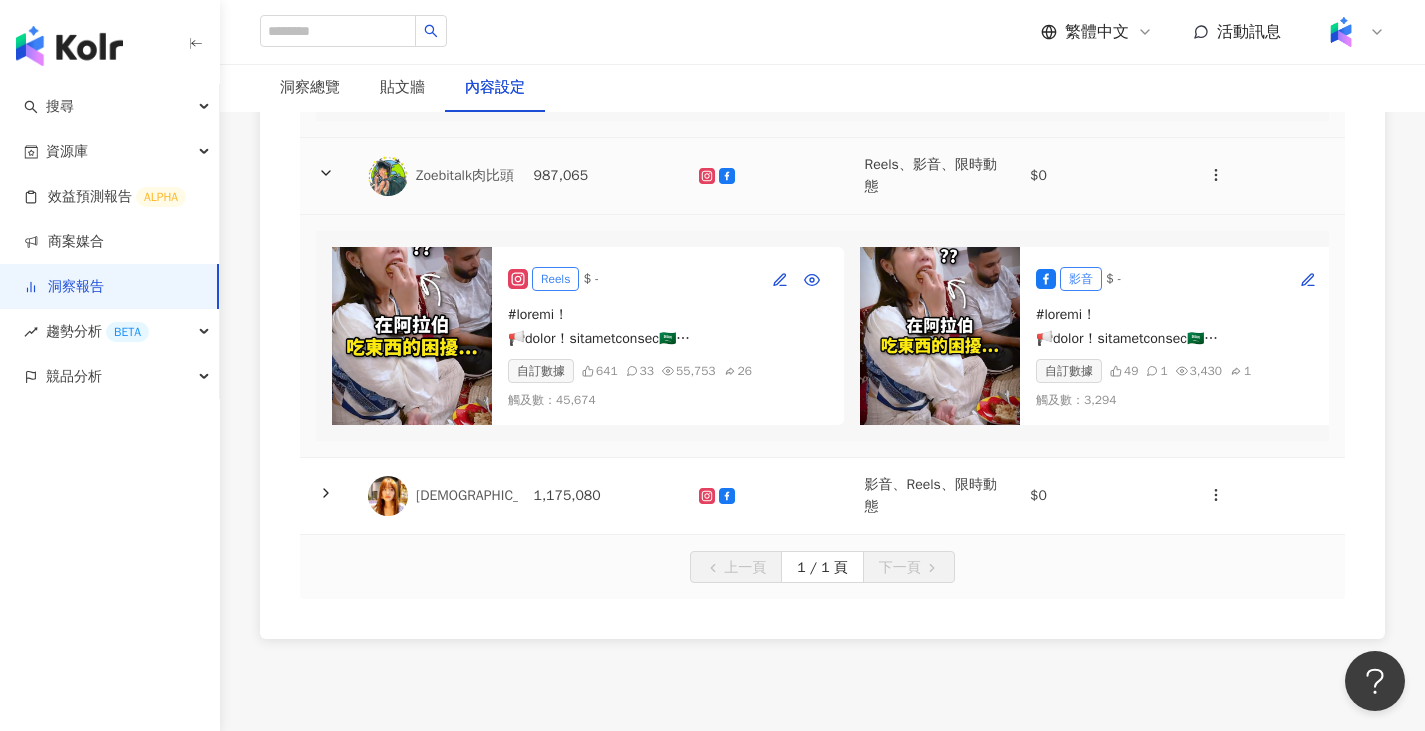 click at bounding box center (766, 176) 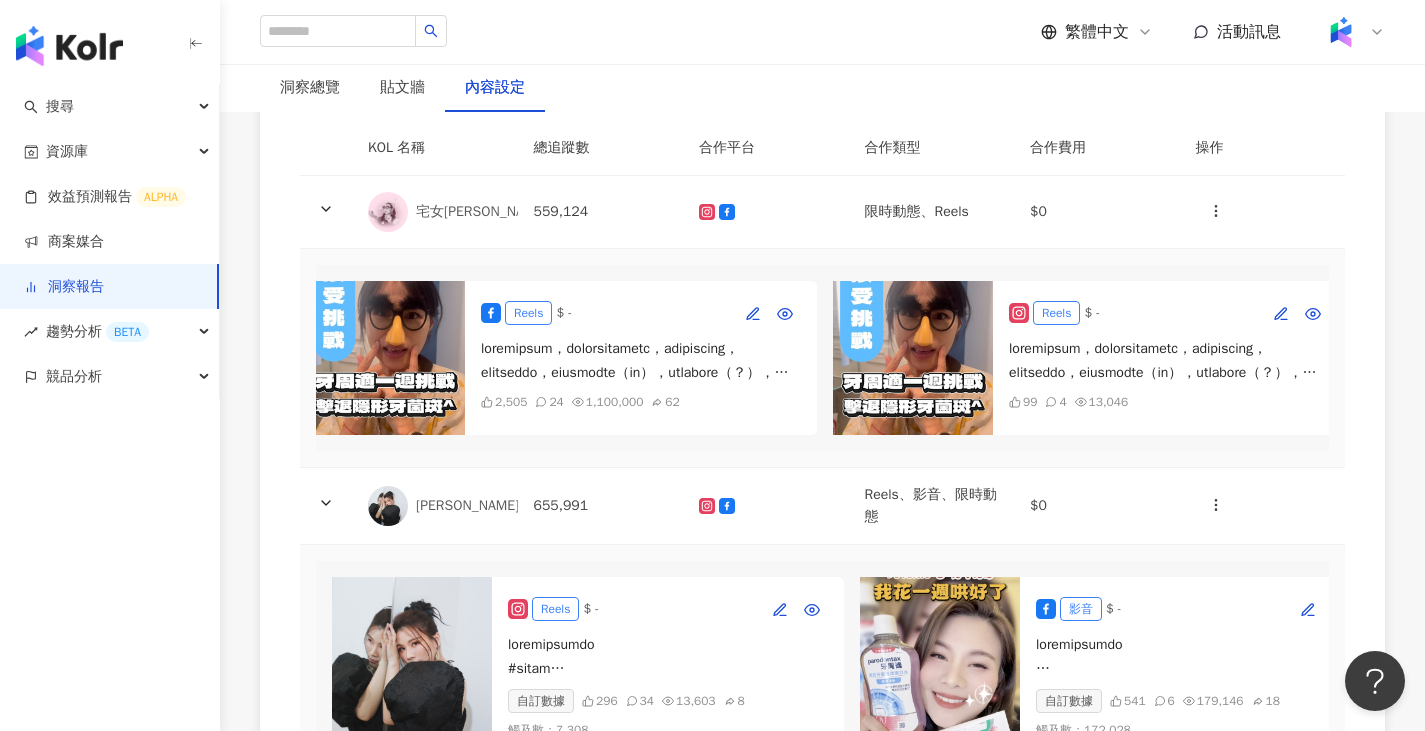 scroll, scrollTop: 248, scrollLeft: 0, axis: vertical 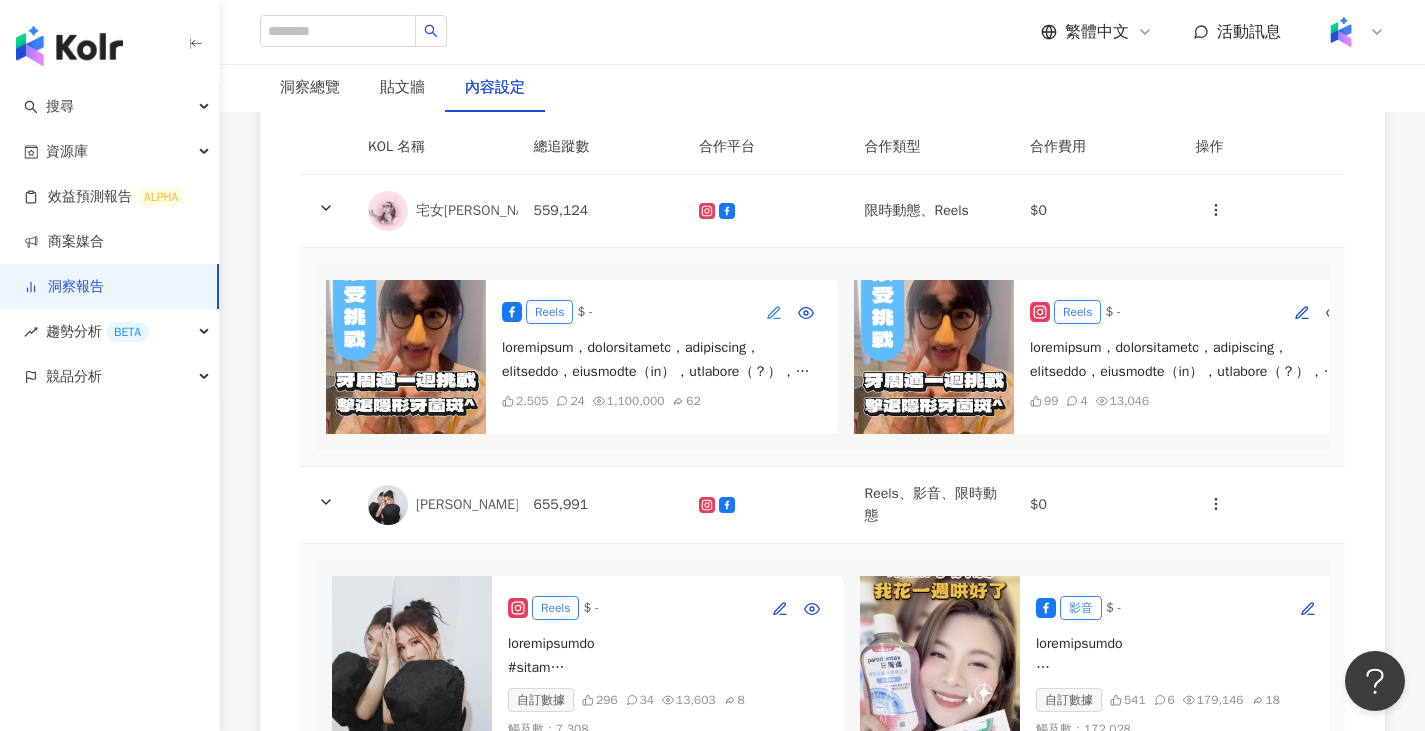 click 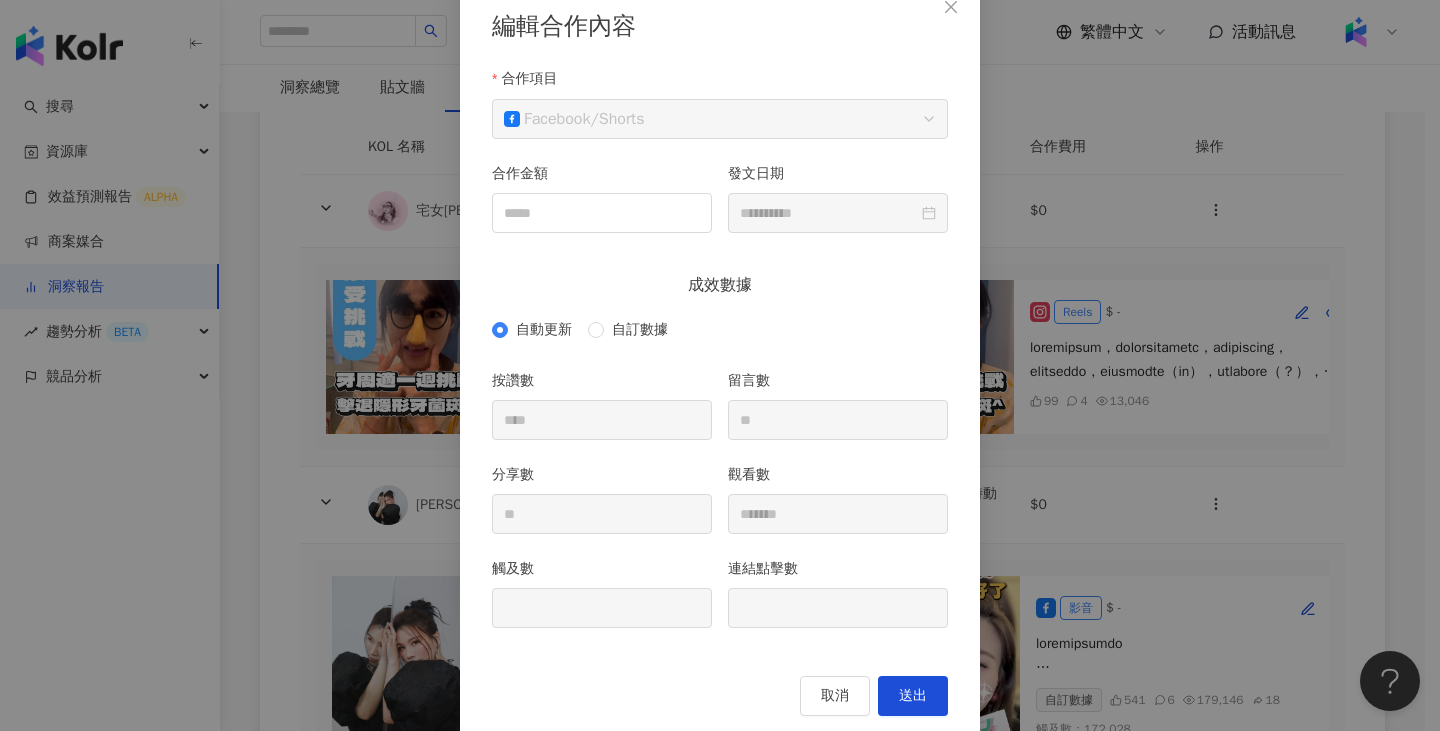 scroll, scrollTop: 154, scrollLeft: 0, axis: vertical 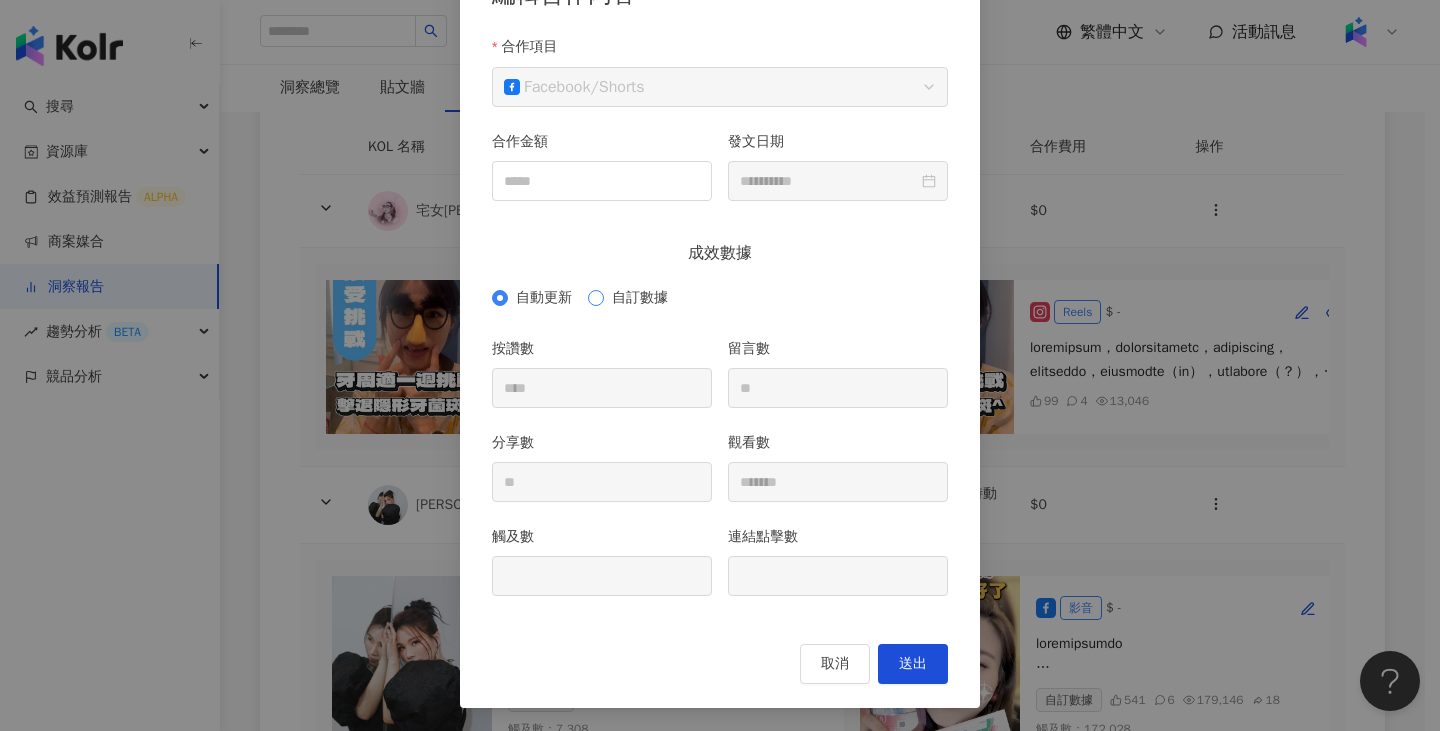 click on "自訂數據" at bounding box center (640, 298) 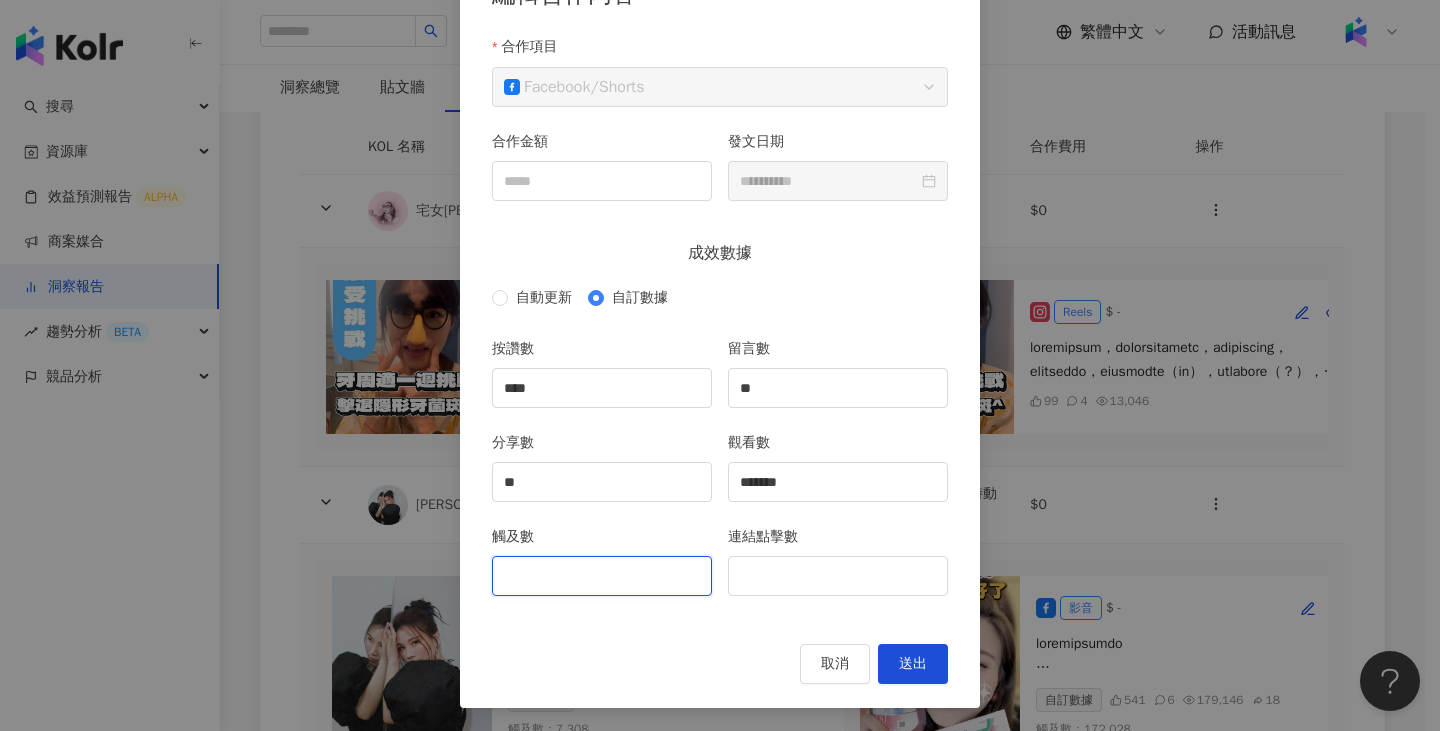 click on "觸及數" at bounding box center [602, 576] 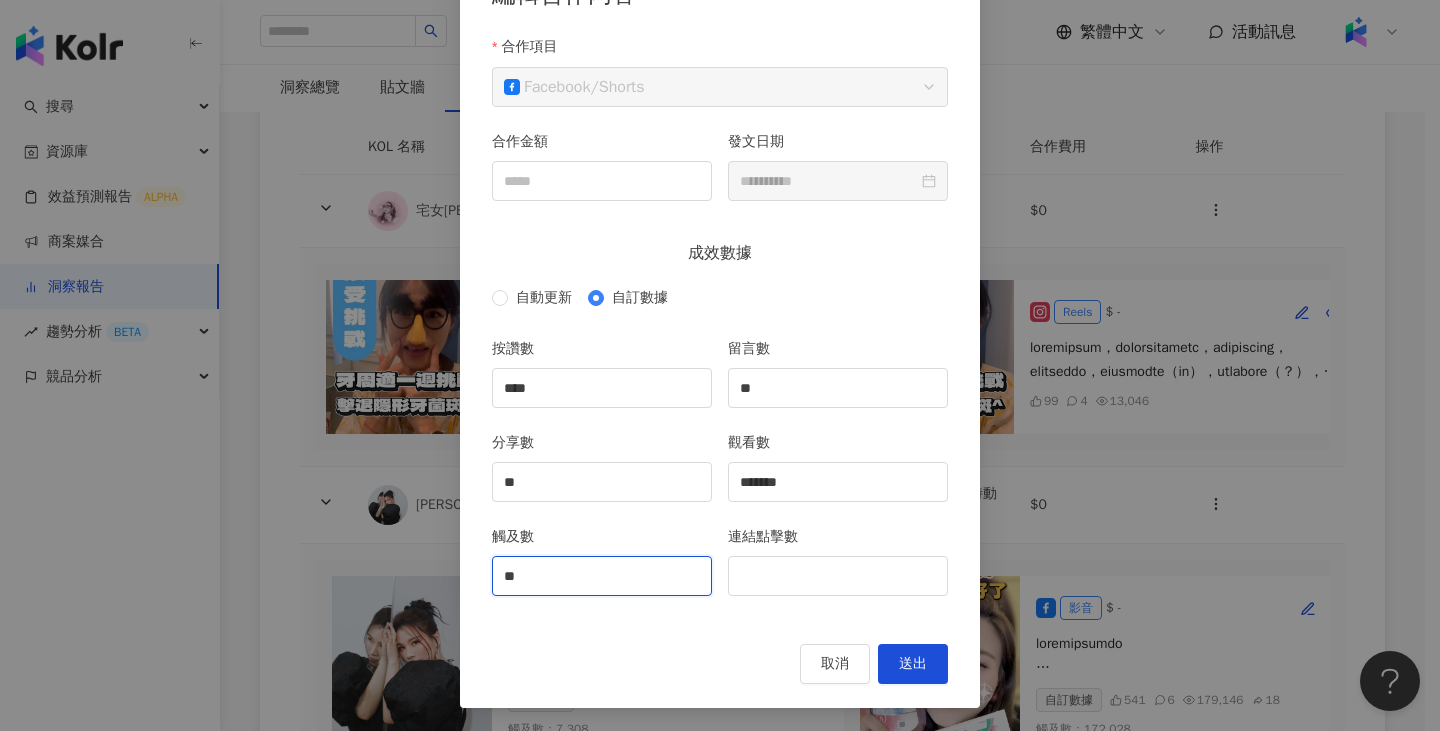 type on "*" 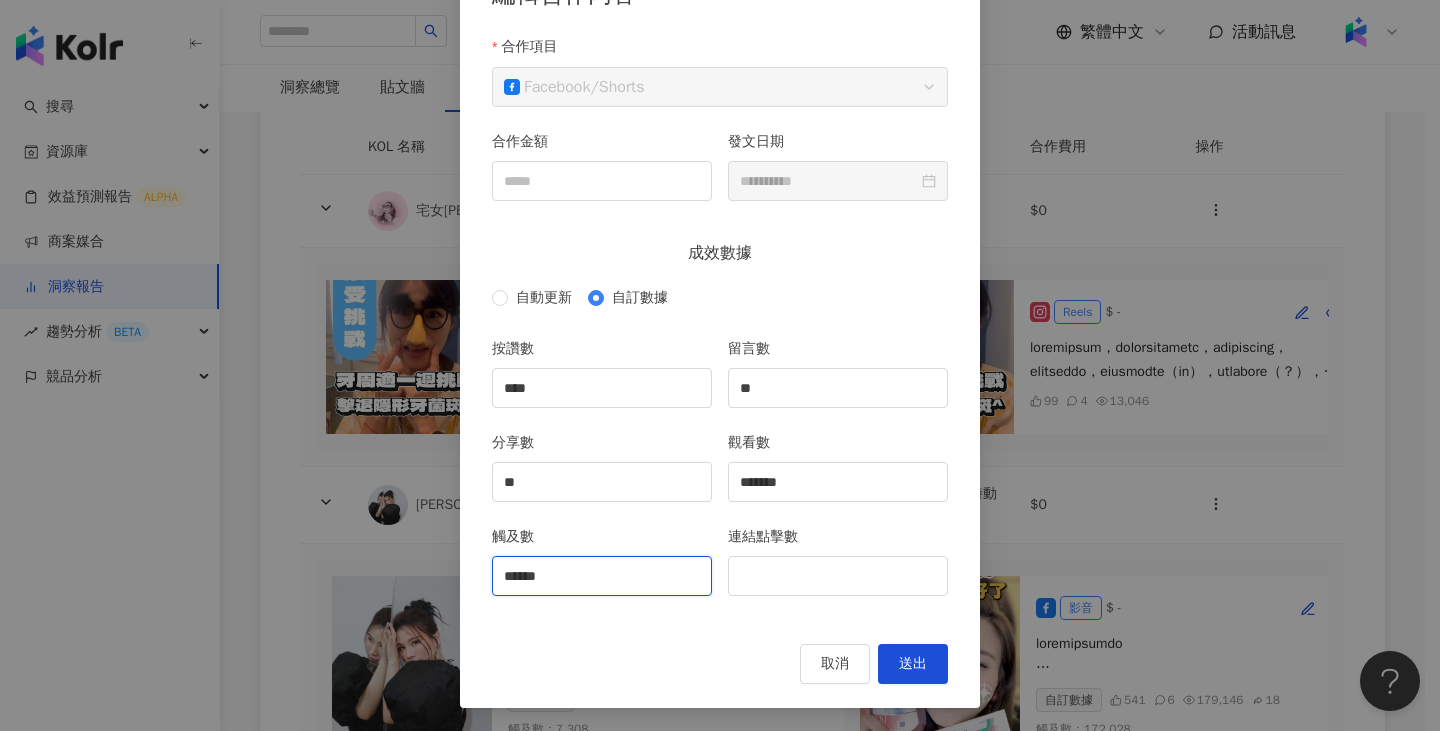 type on "******" 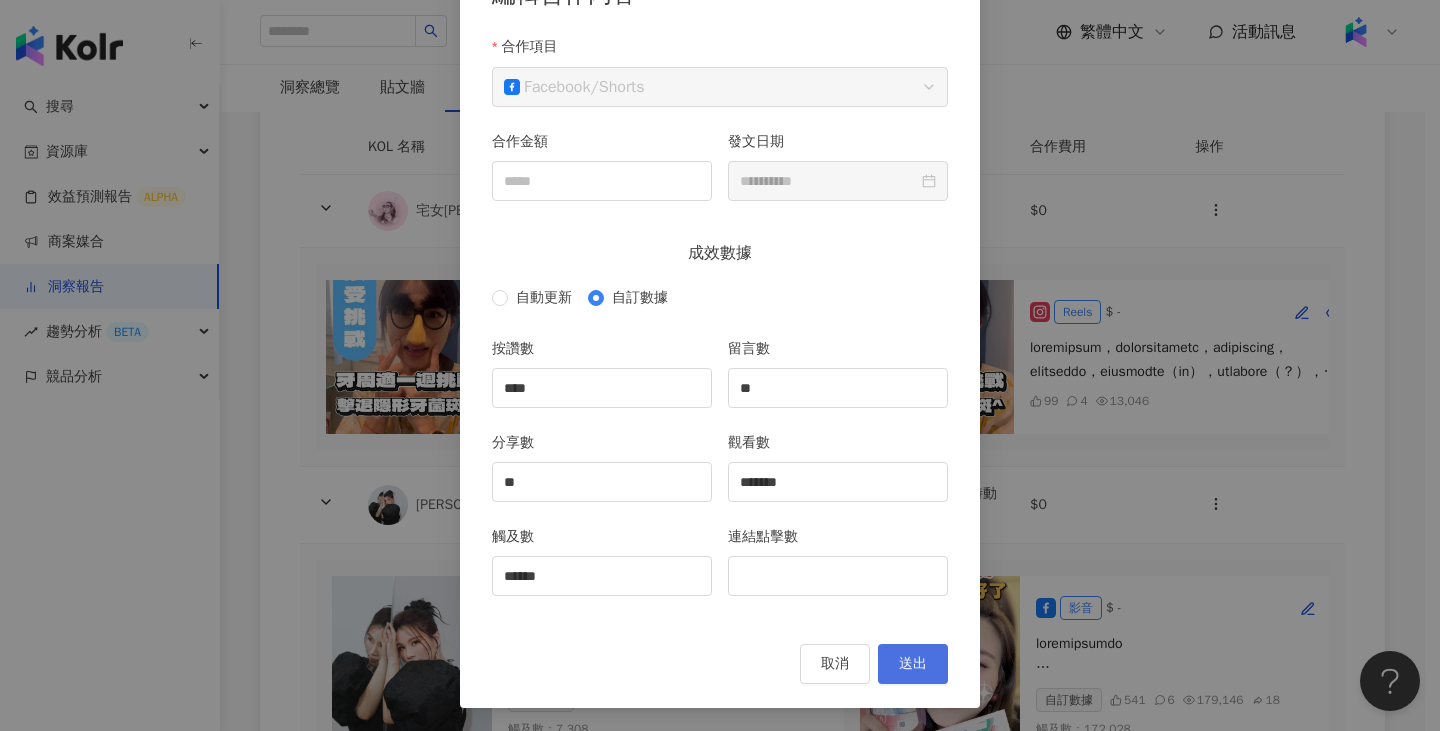 click on "送出" at bounding box center [913, 664] 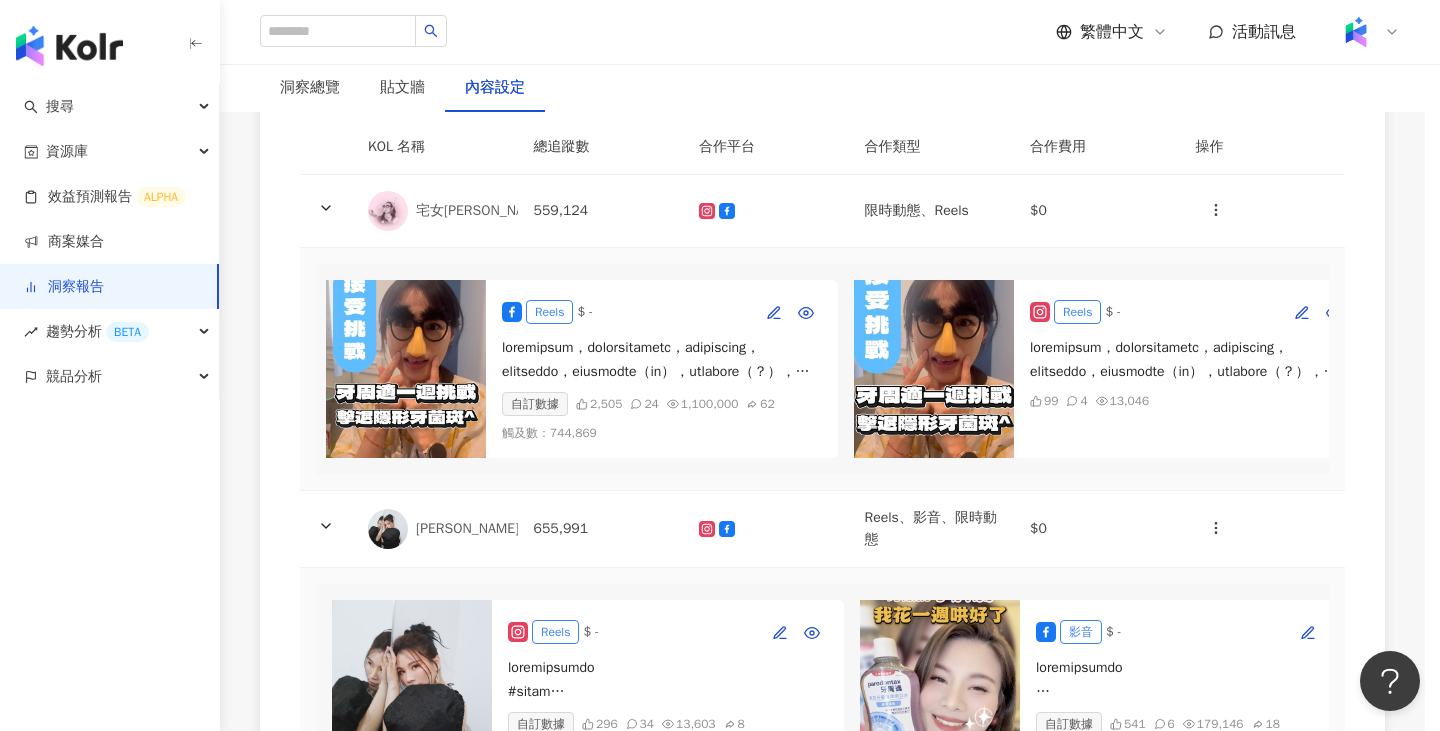 type on "****" 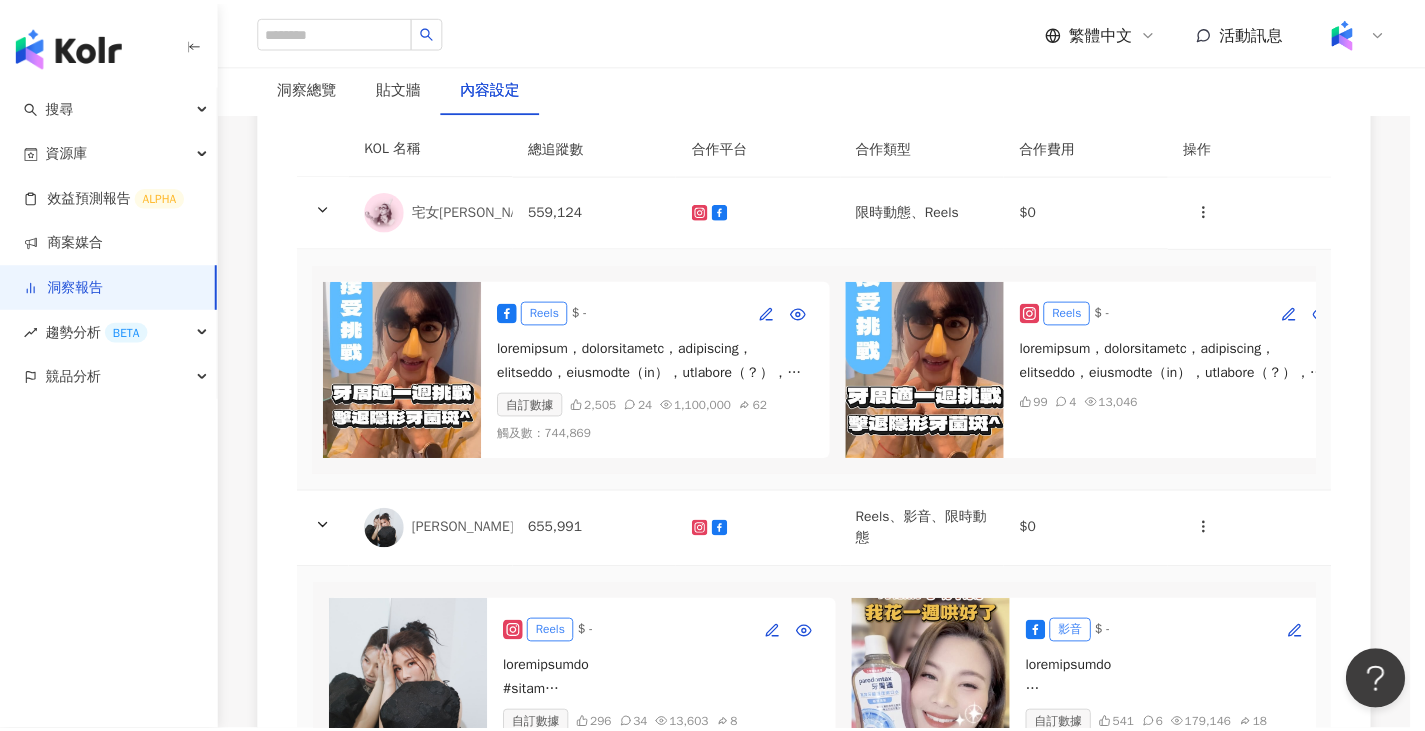 scroll, scrollTop: 54, scrollLeft: 0, axis: vertical 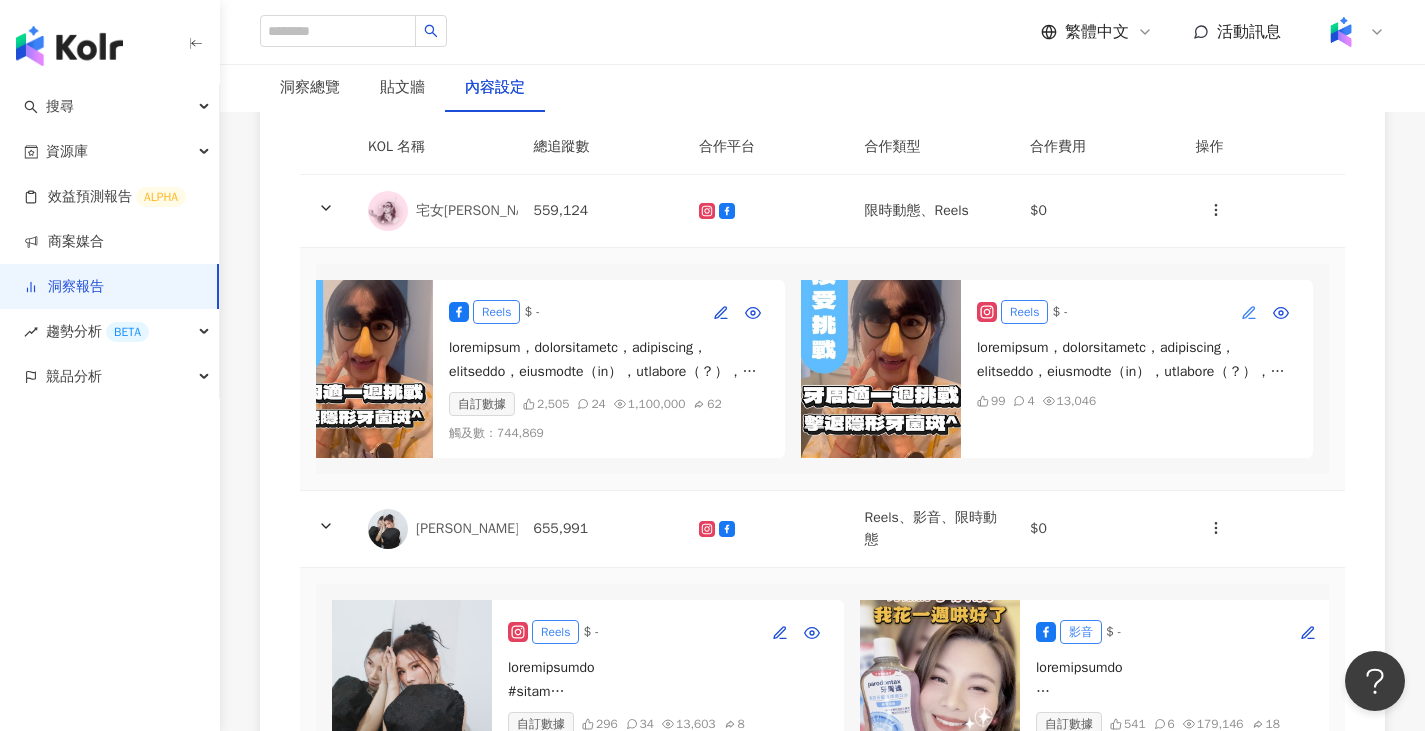 click 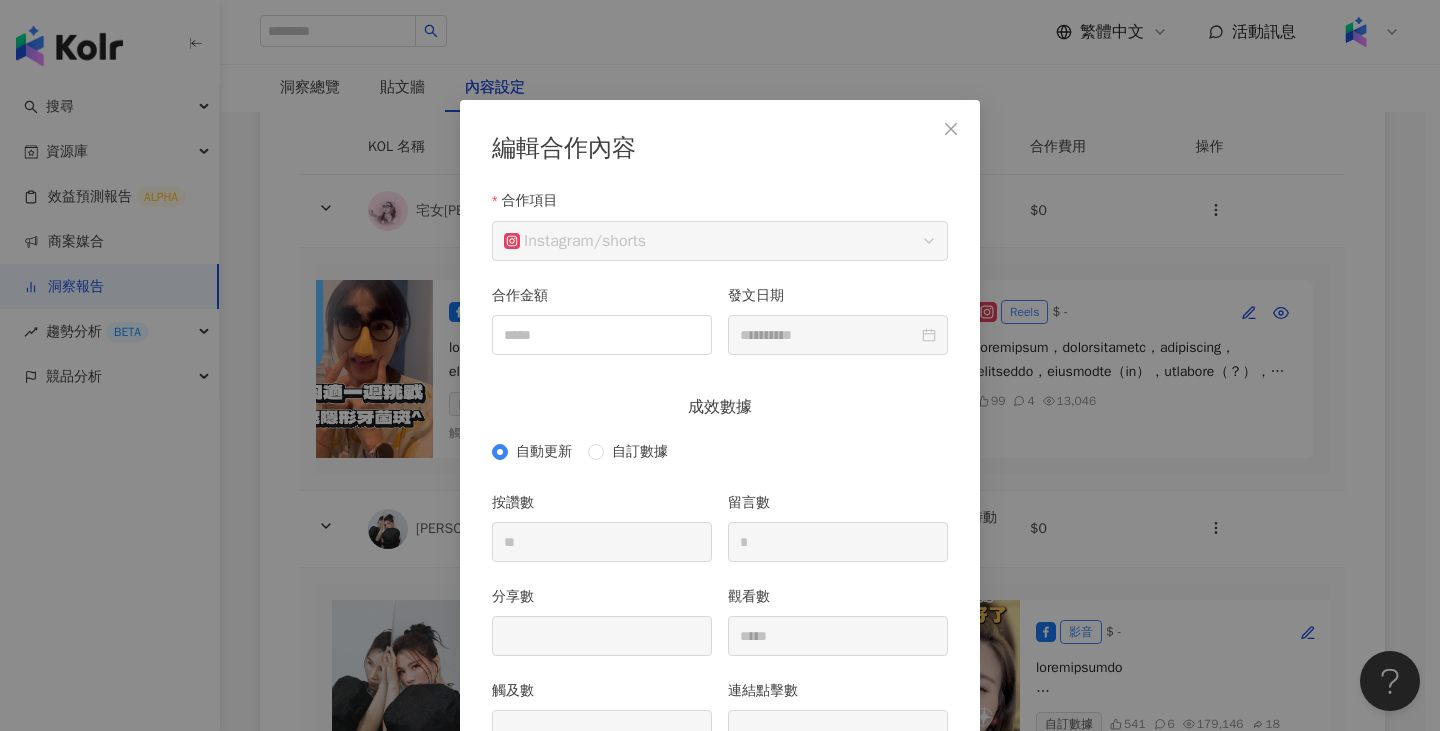 scroll, scrollTop: 100, scrollLeft: 0, axis: vertical 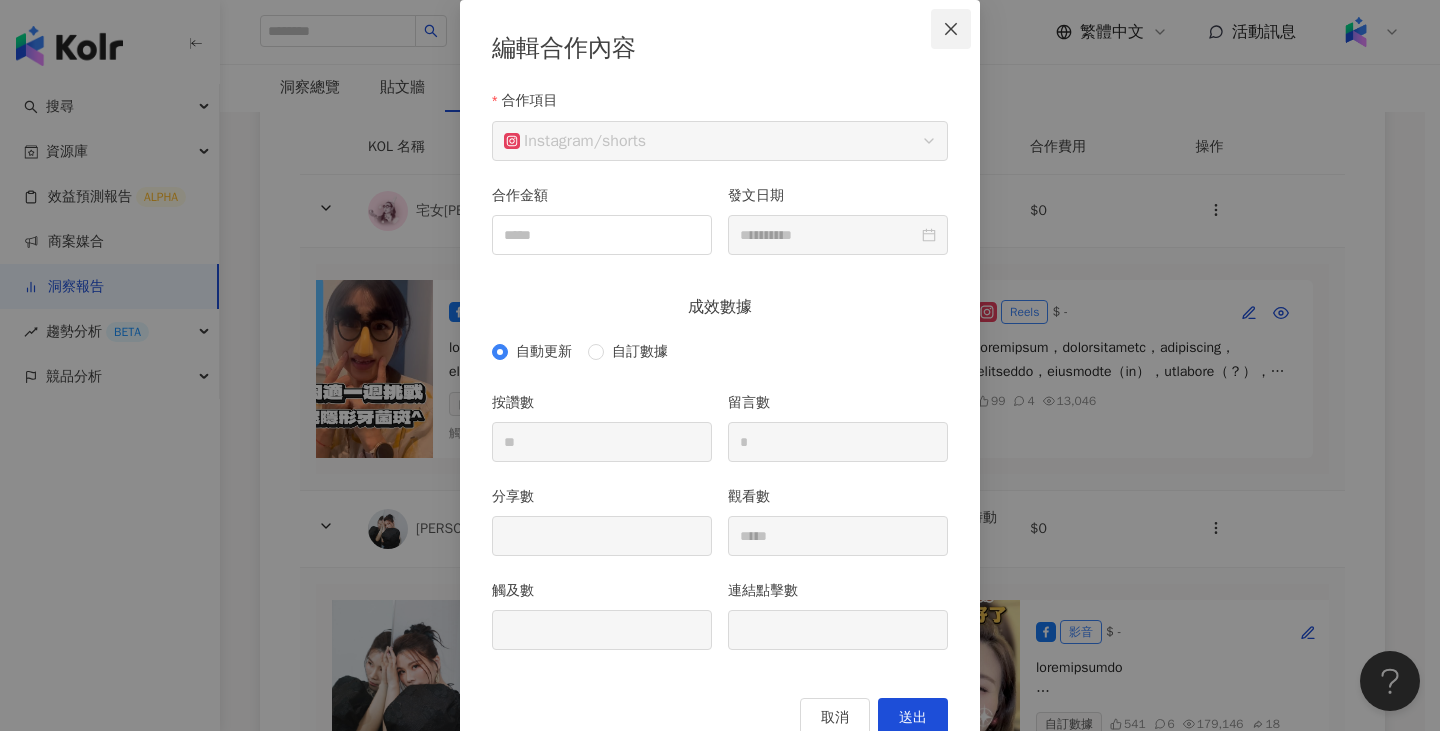 click 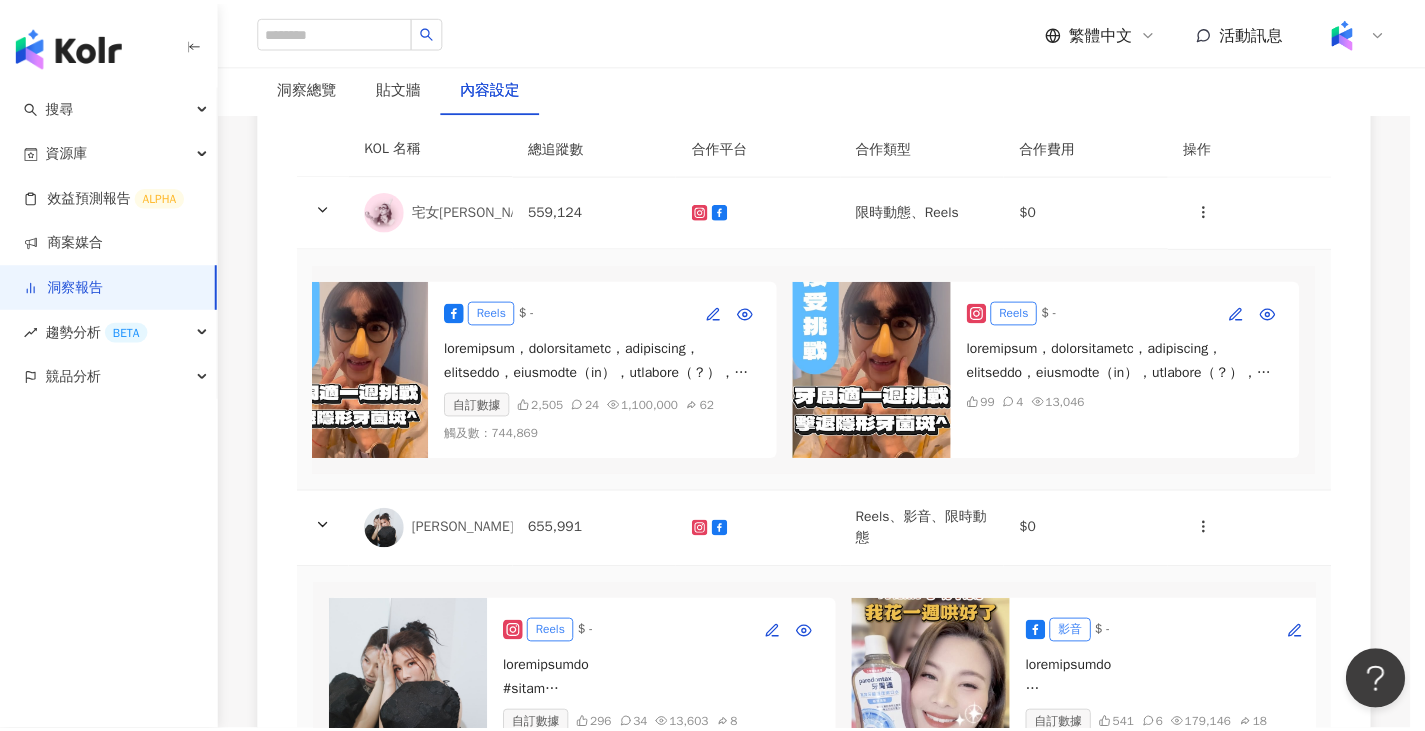 scroll, scrollTop: 54, scrollLeft: 0, axis: vertical 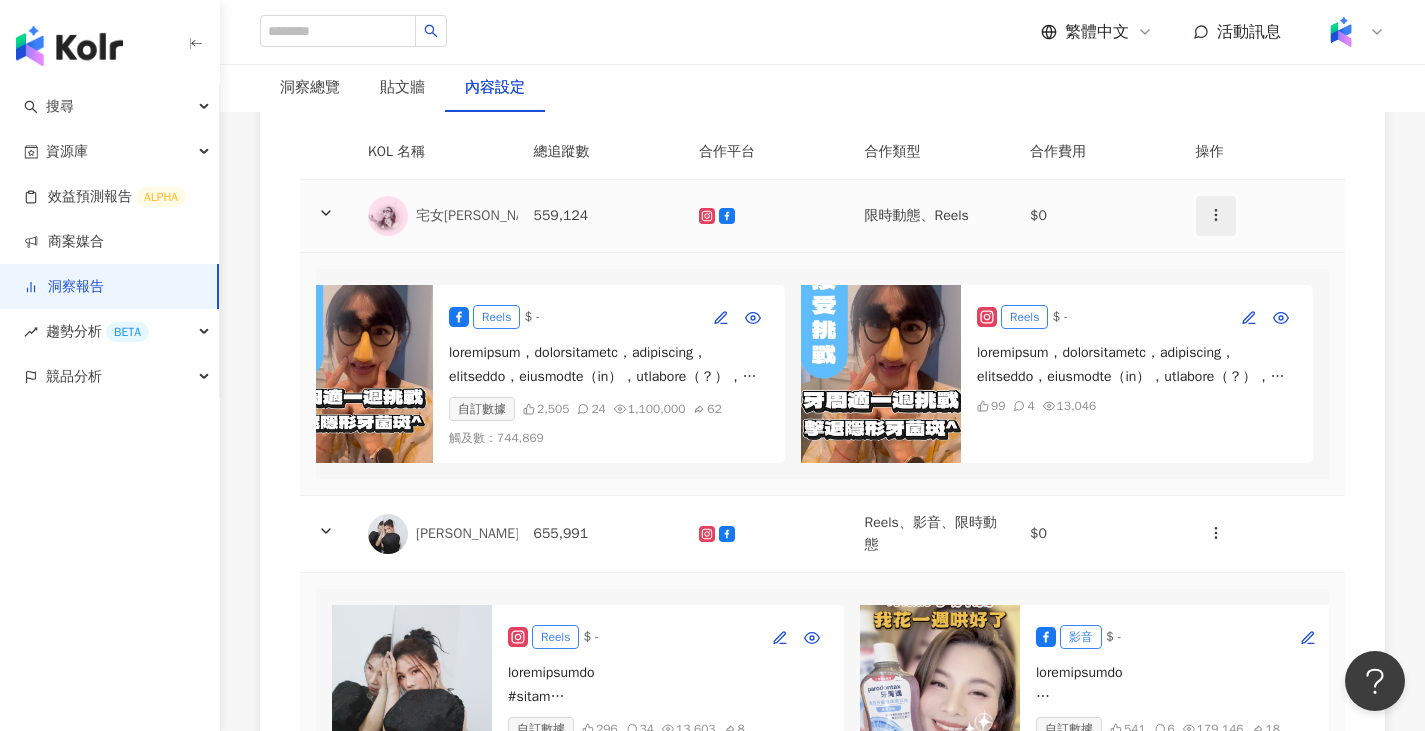 click 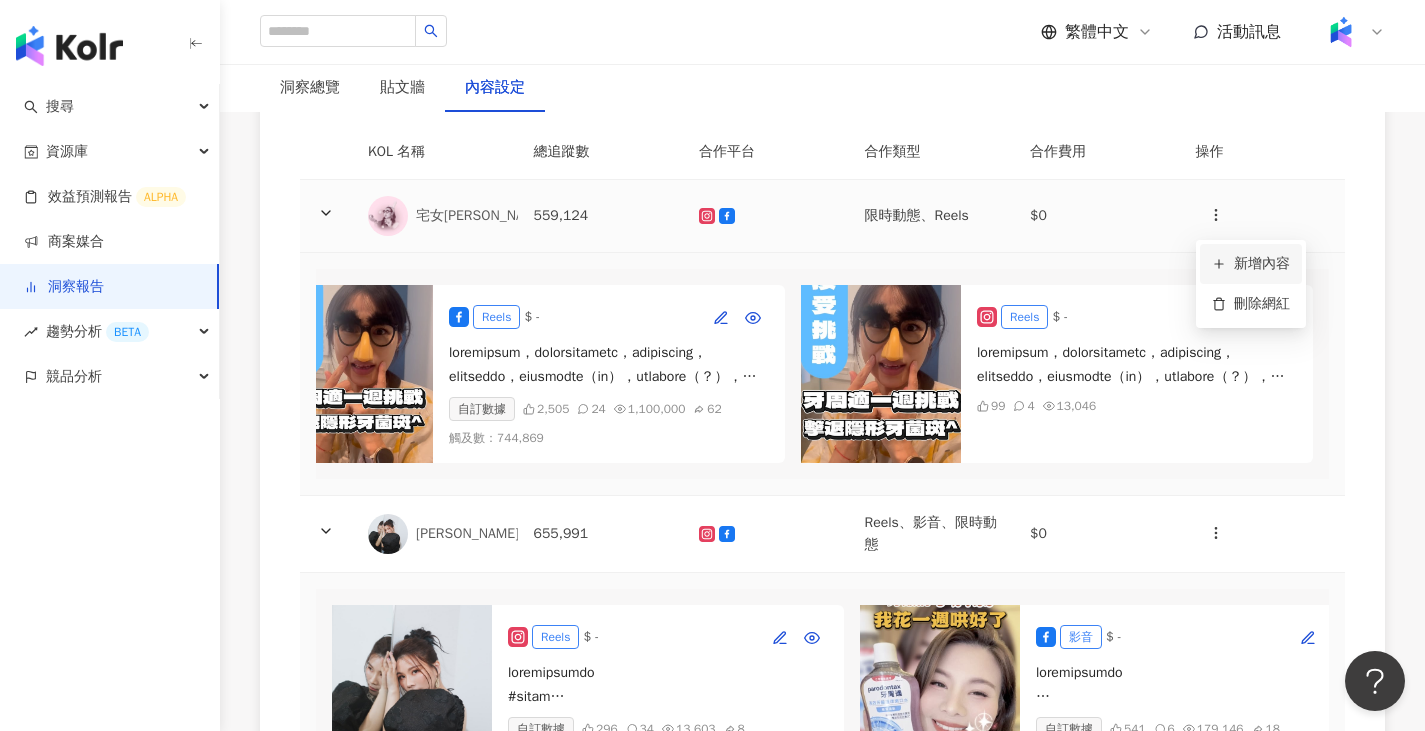 click 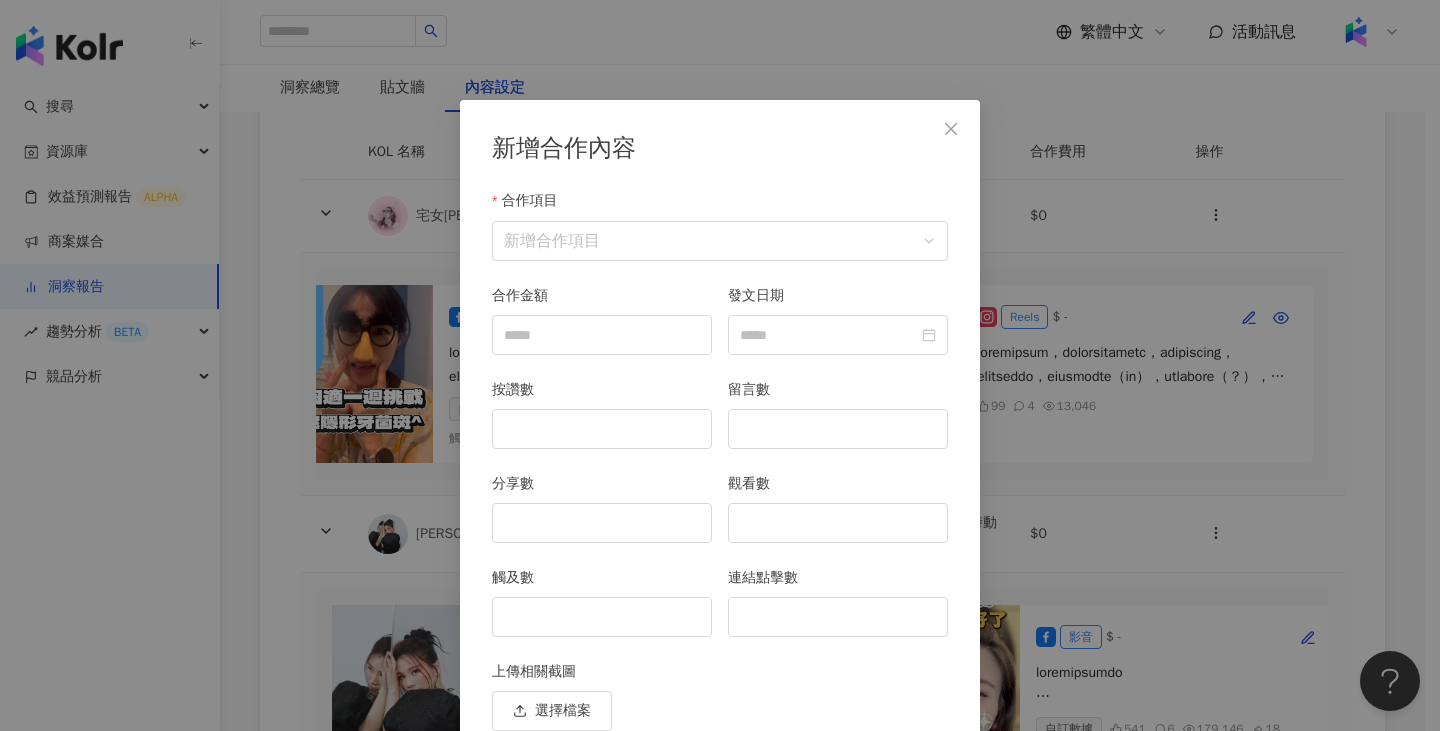 scroll, scrollTop: 87, scrollLeft: 0, axis: vertical 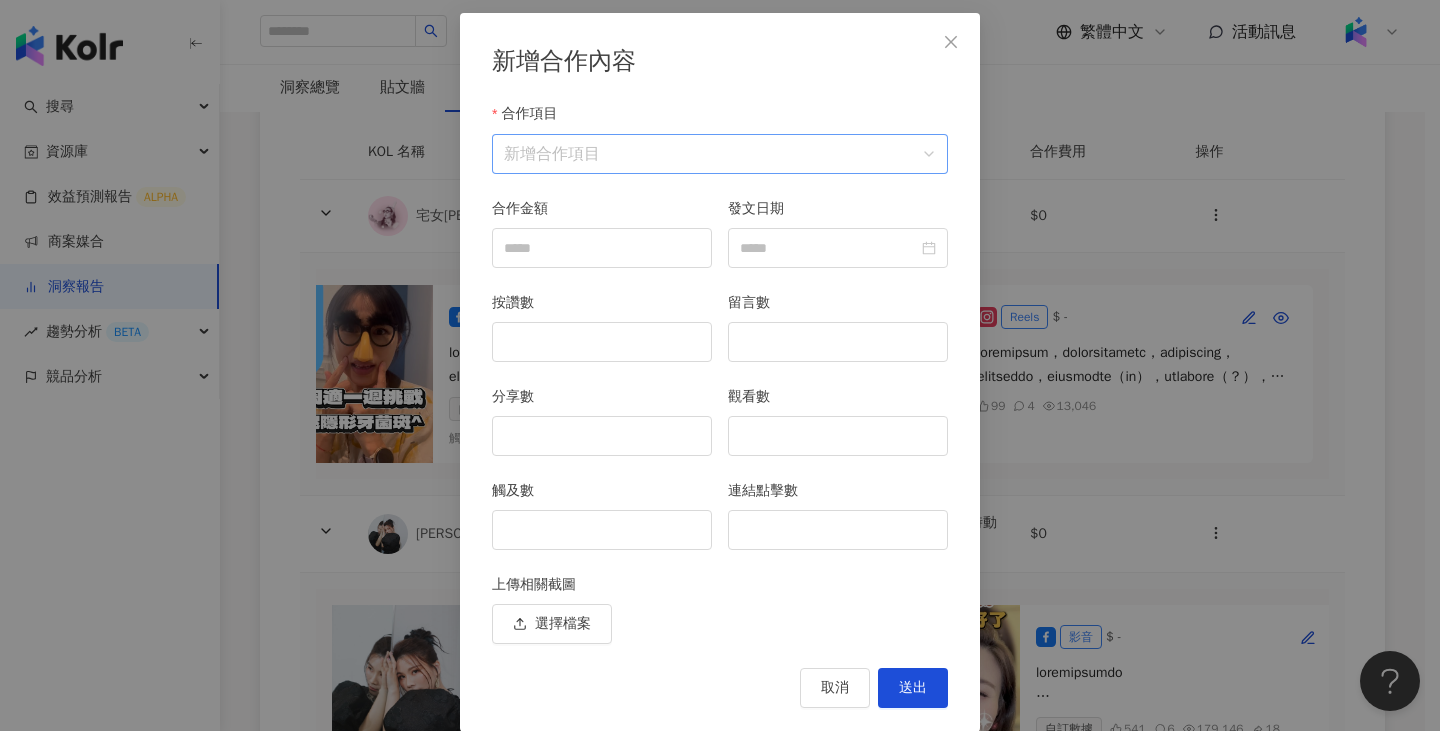 click on "合作項目" at bounding box center (720, 154) 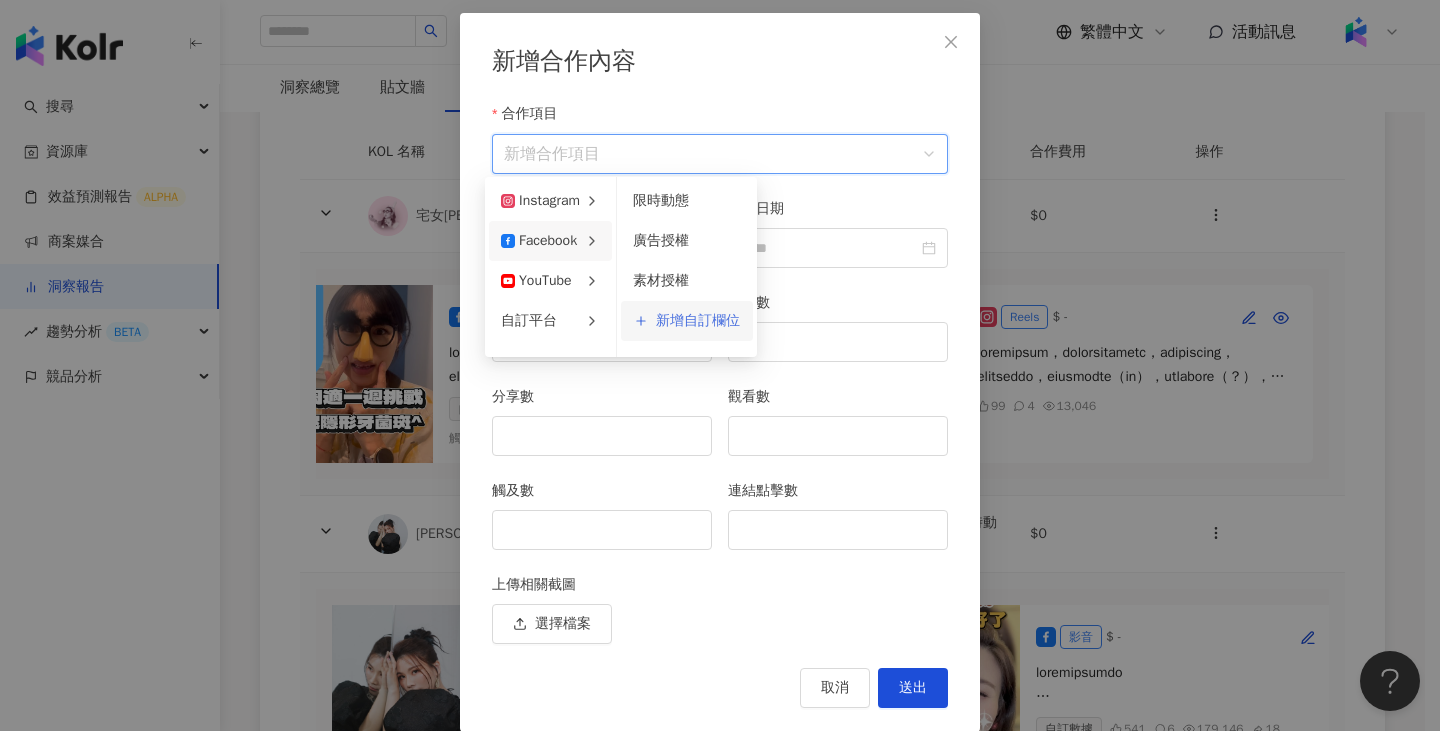 click on "新增自訂欄位" at bounding box center (698, 321) 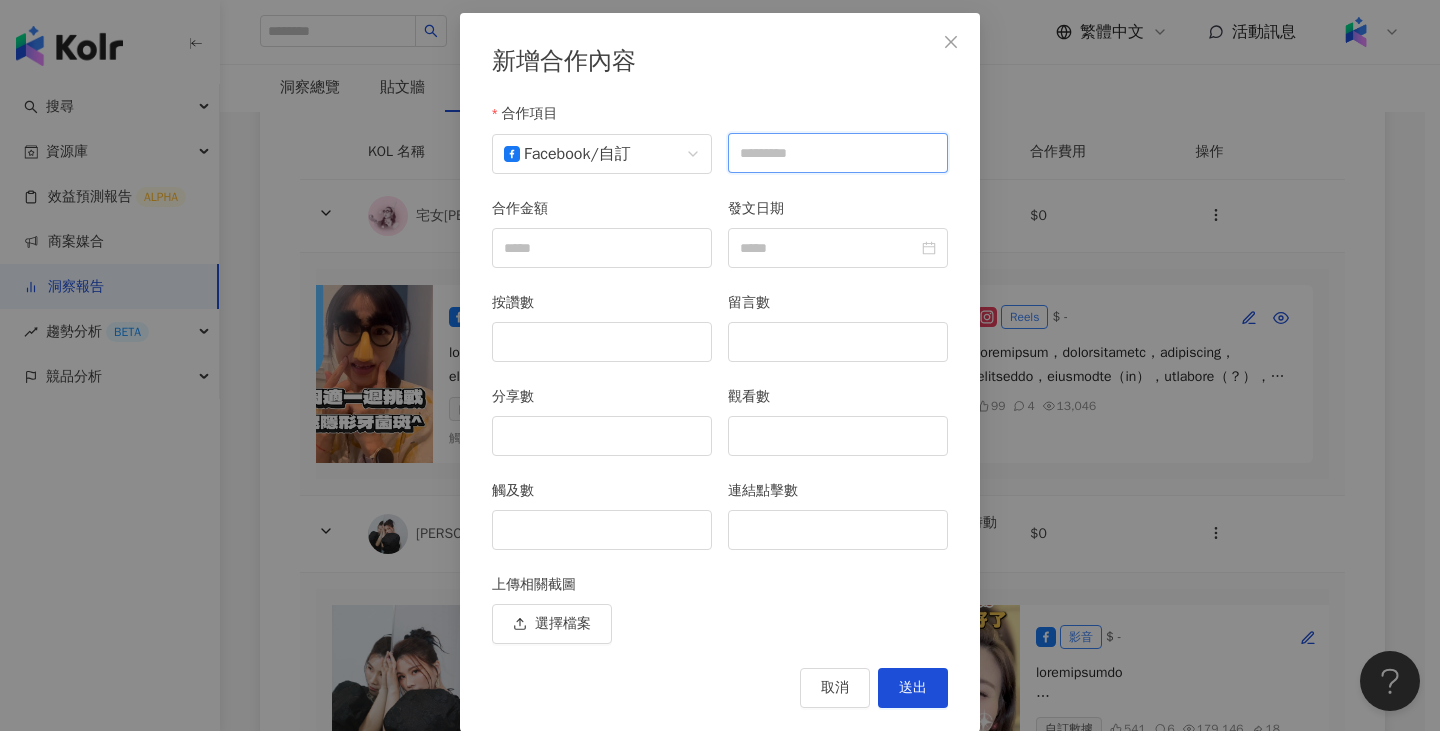 click at bounding box center [838, 153] 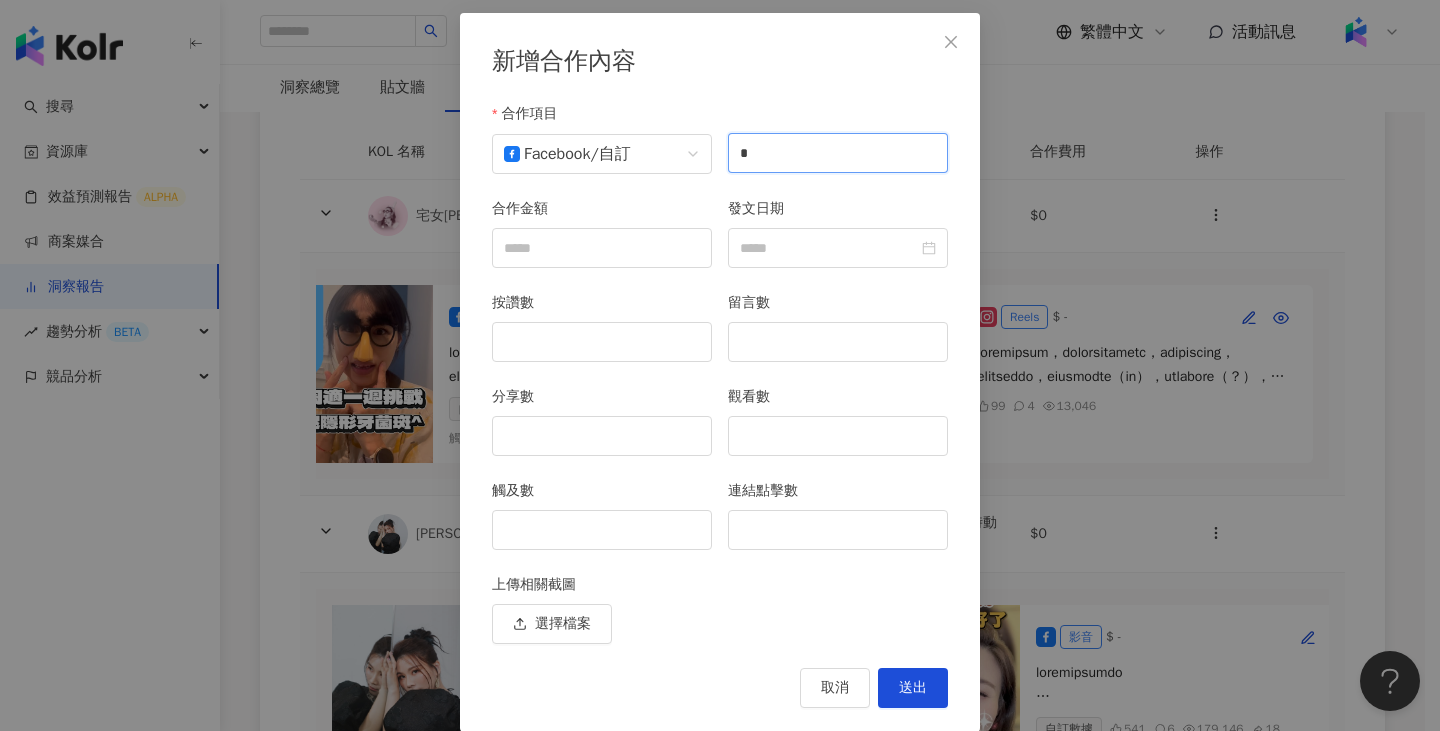type 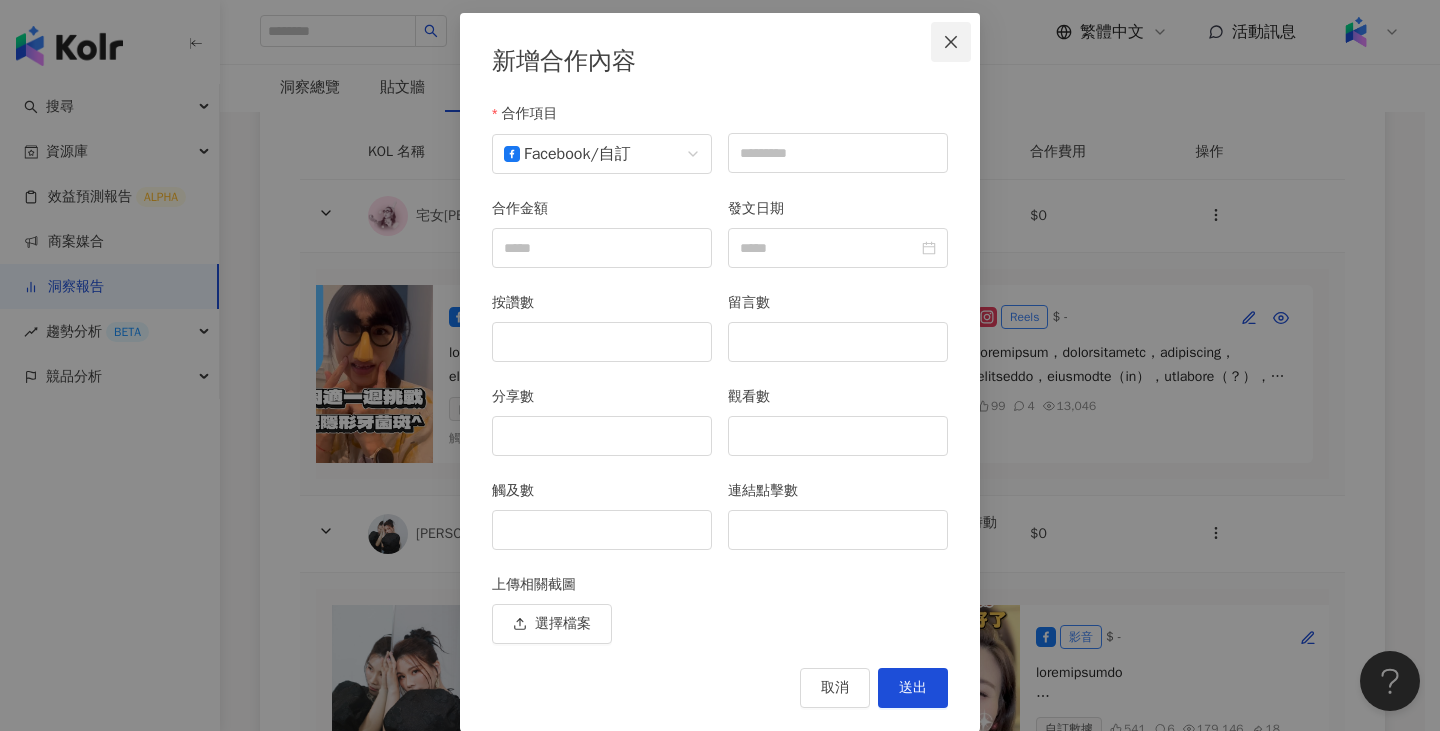 click 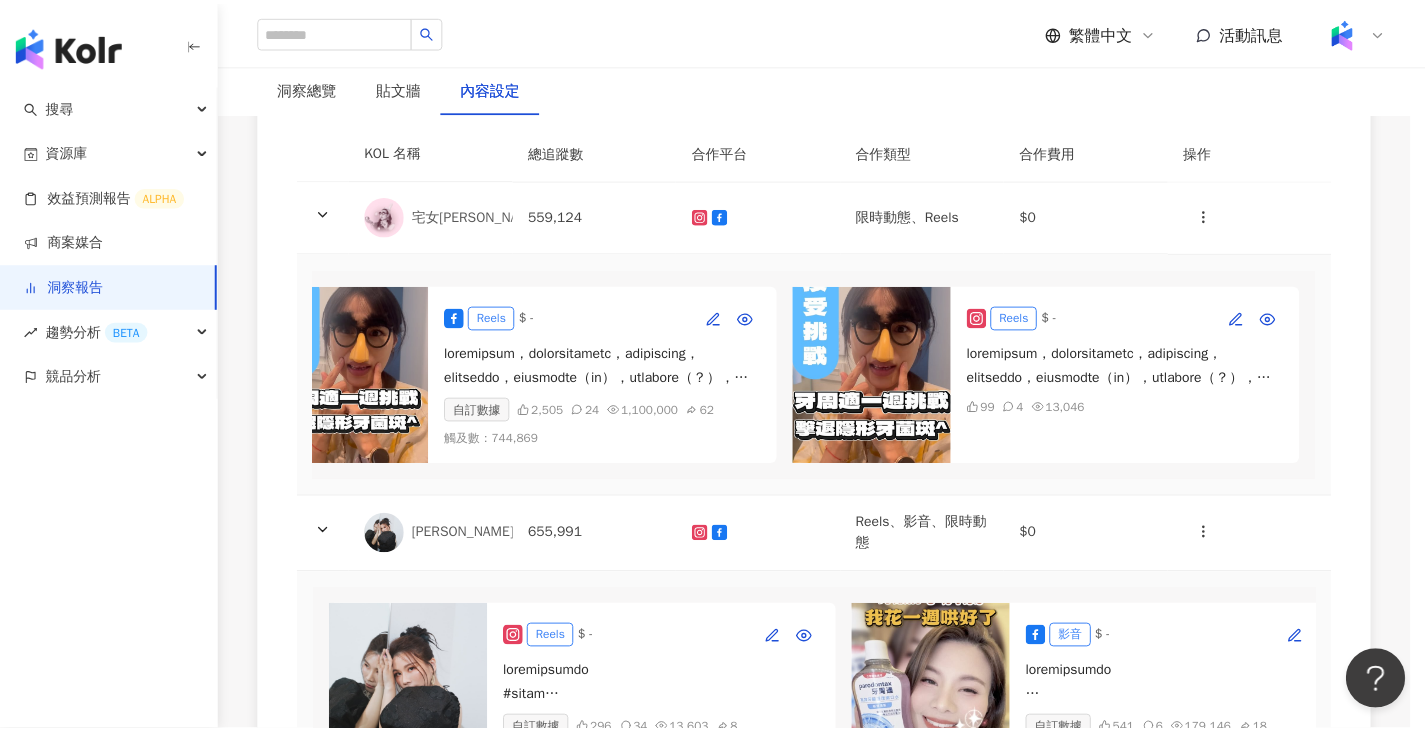 scroll, scrollTop: 11, scrollLeft: 0, axis: vertical 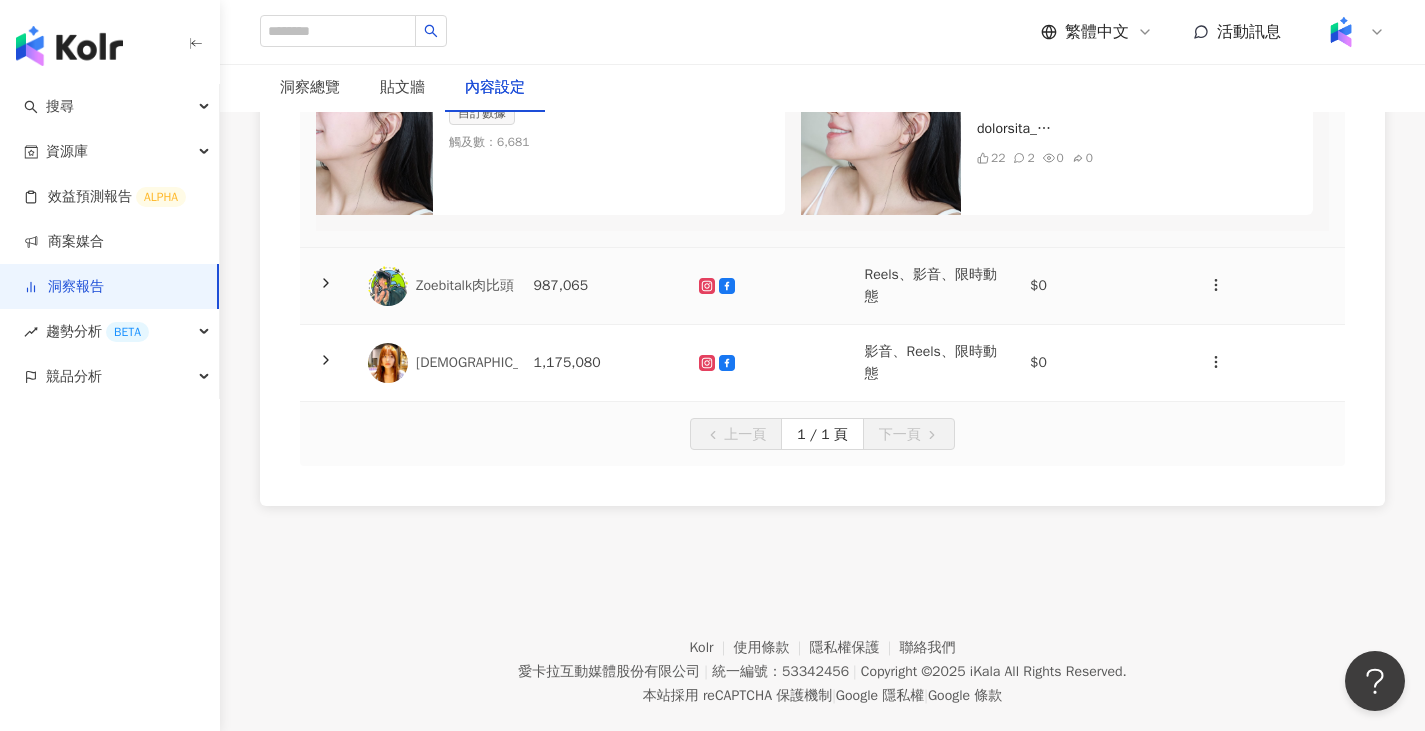 click at bounding box center [766, 286] 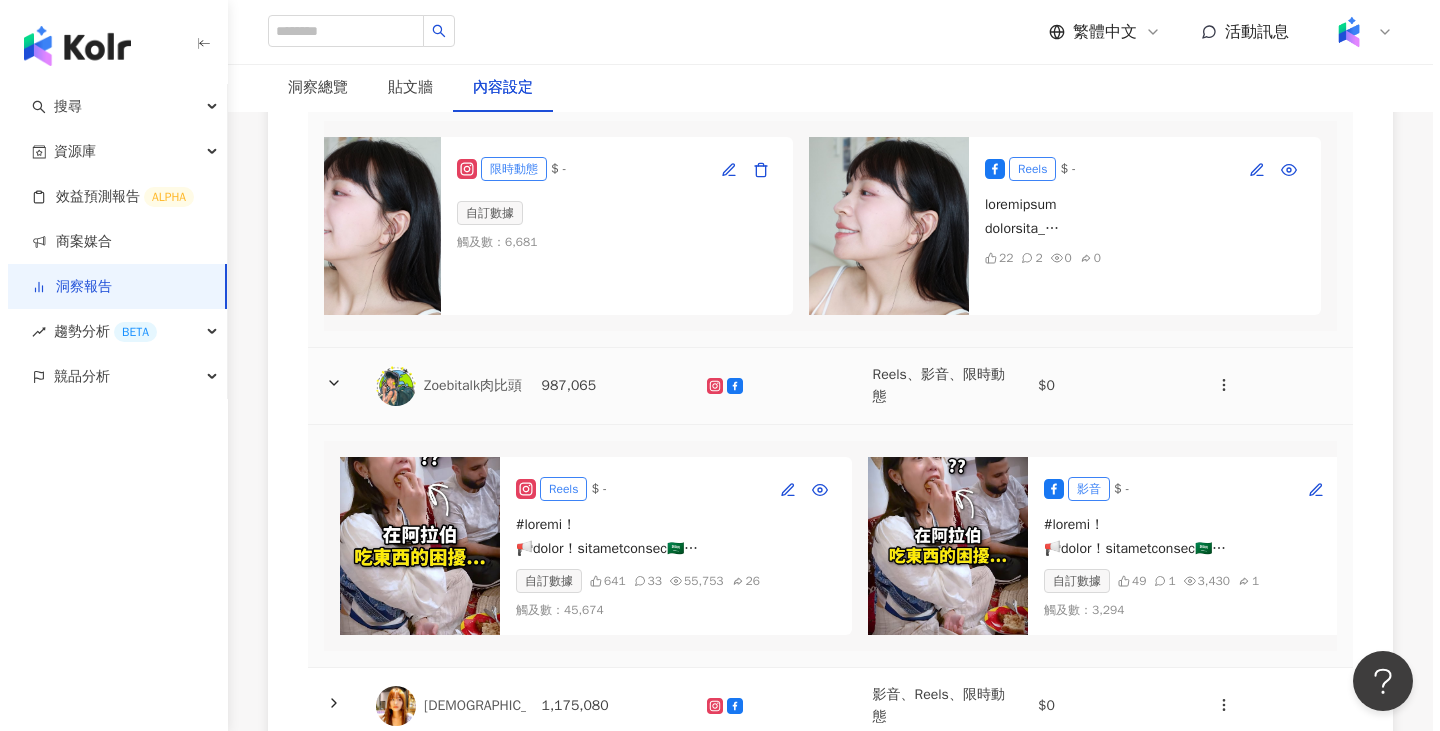 scroll, scrollTop: 1543, scrollLeft: 0, axis: vertical 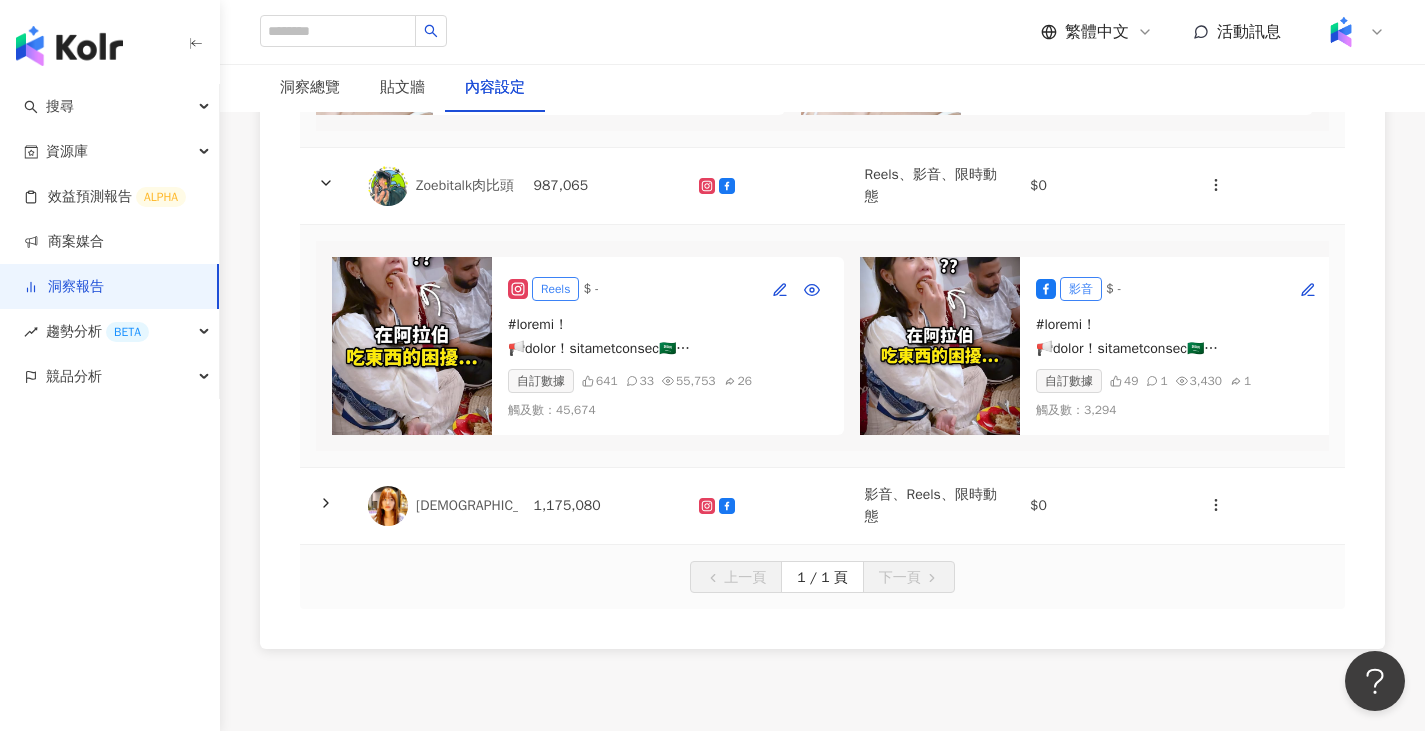 click at bounding box center [940, 346] 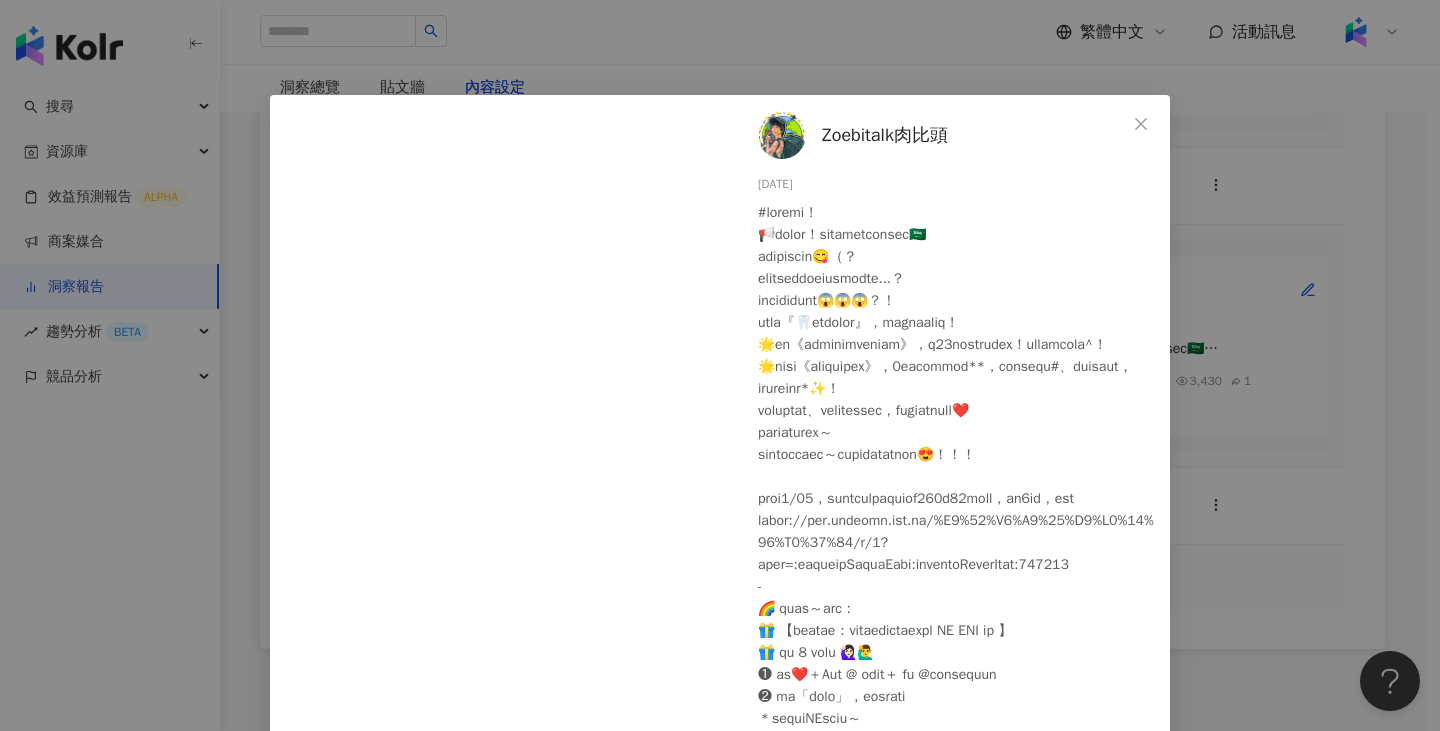 scroll, scrollTop: 0, scrollLeft: 0, axis: both 